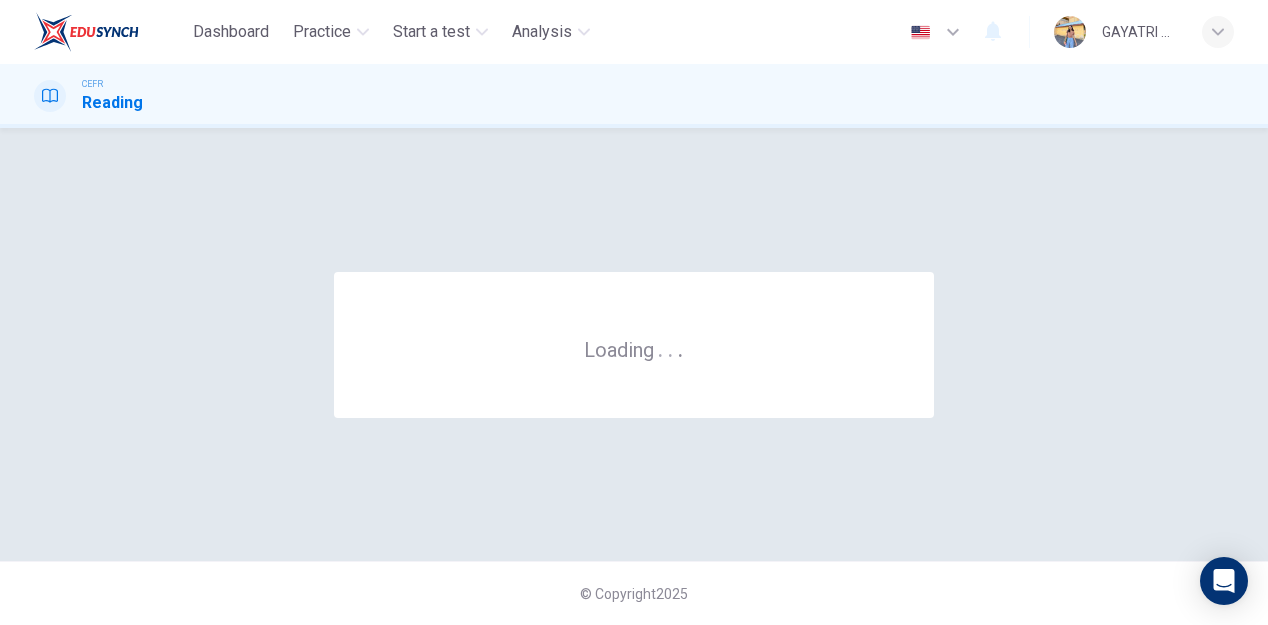 scroll, scrollTop: 0, scrollLeft: 0, axis: both 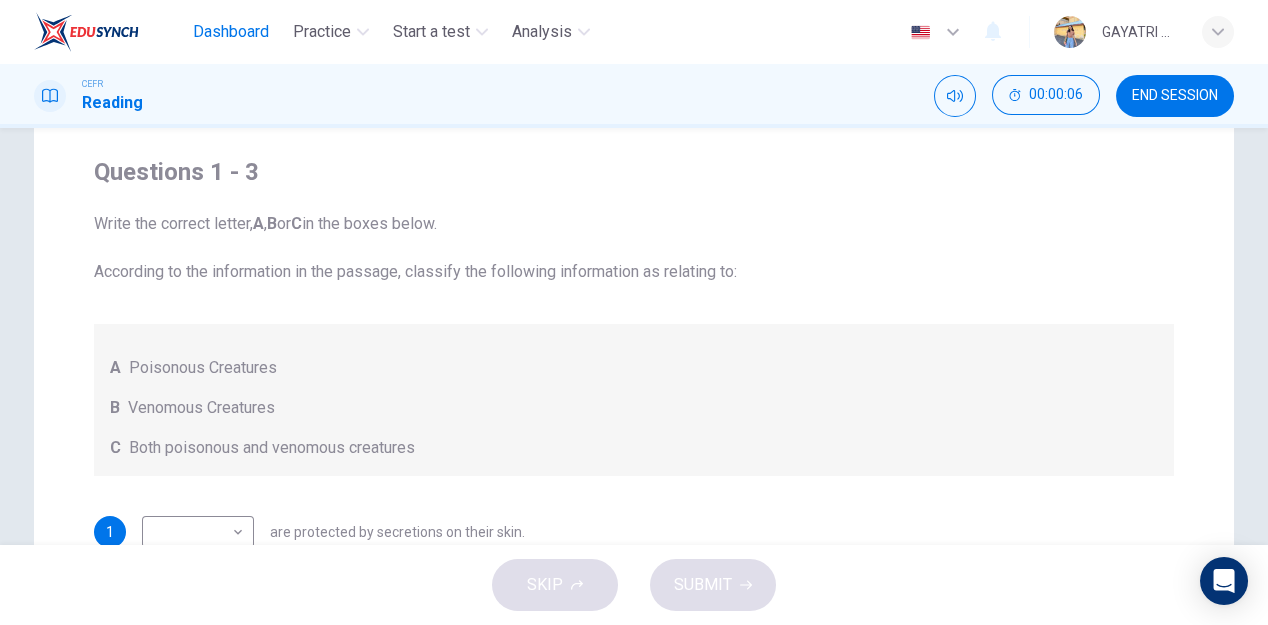 click on "Dashboard" at bounding box center [231, 32] 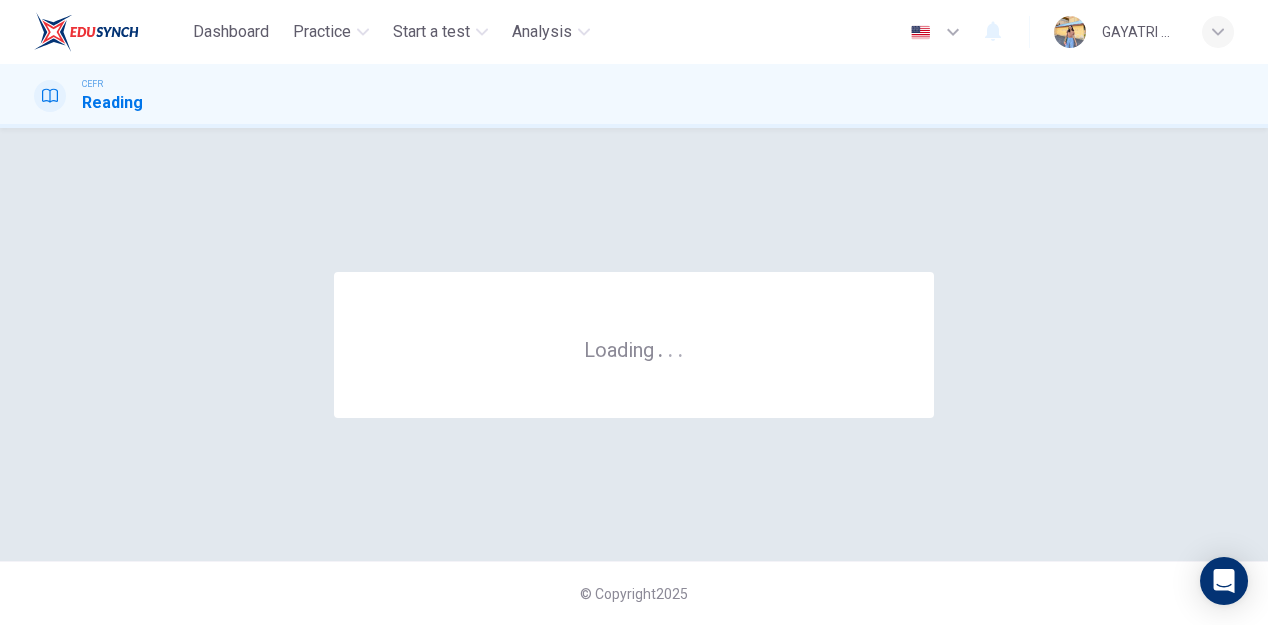 scroll, scrollTop: 0, scrollLeft: 0, axis: both 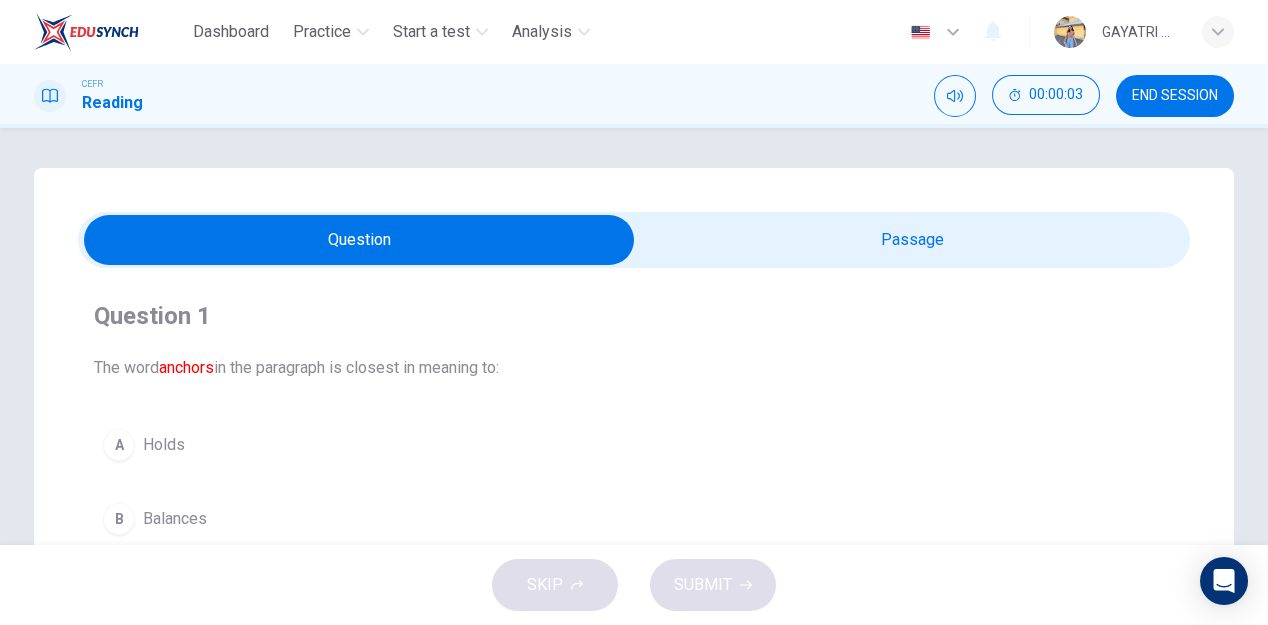 click at bounding box center [359, 240] 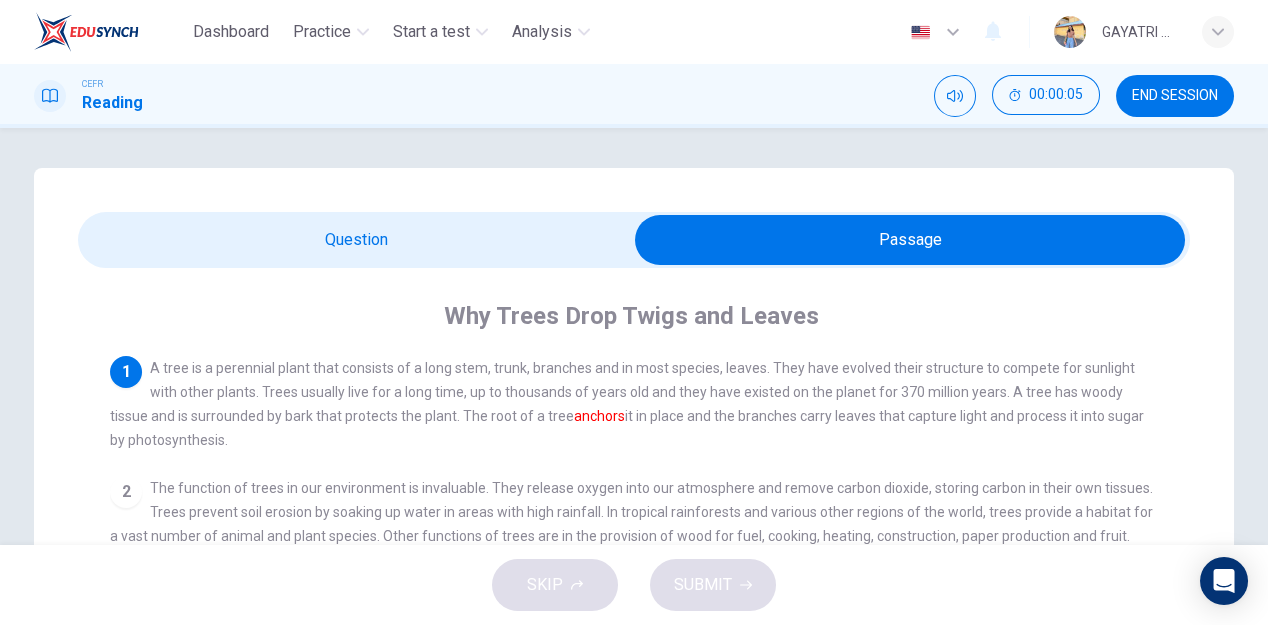 scroll, scrollTop: 2, scrollLeft: 0, axis: vertical 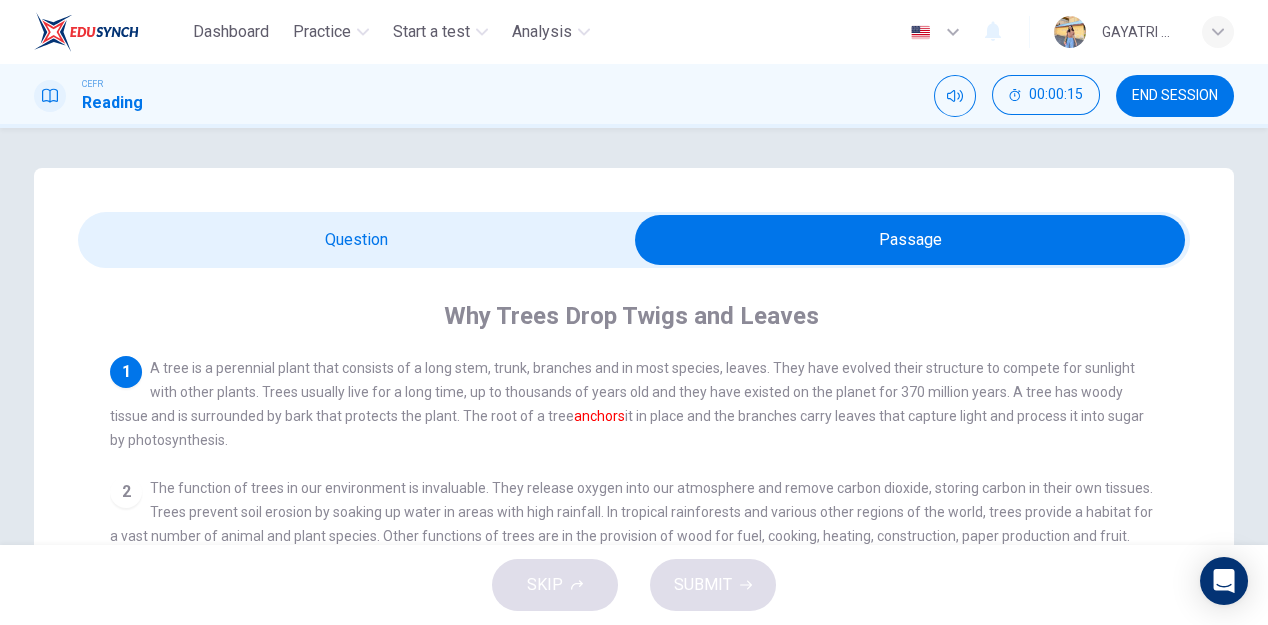 click at bounding box center (910, 240) 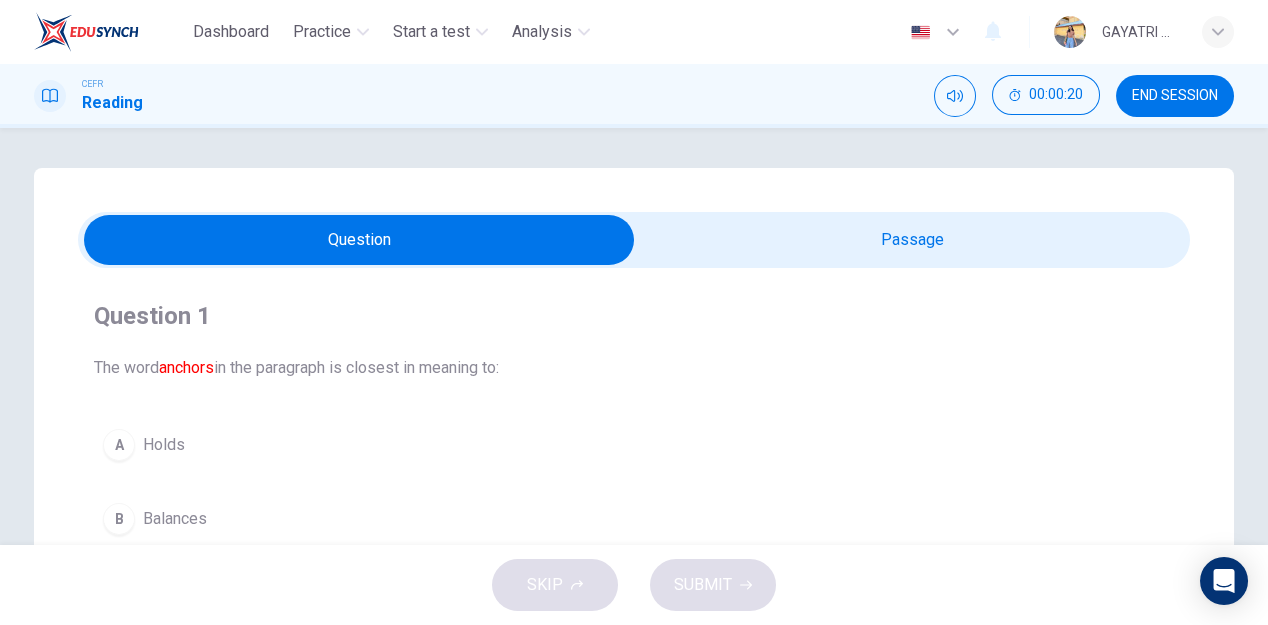 scroll, scrollTop: 0, scrollLeft: 0, axis: both 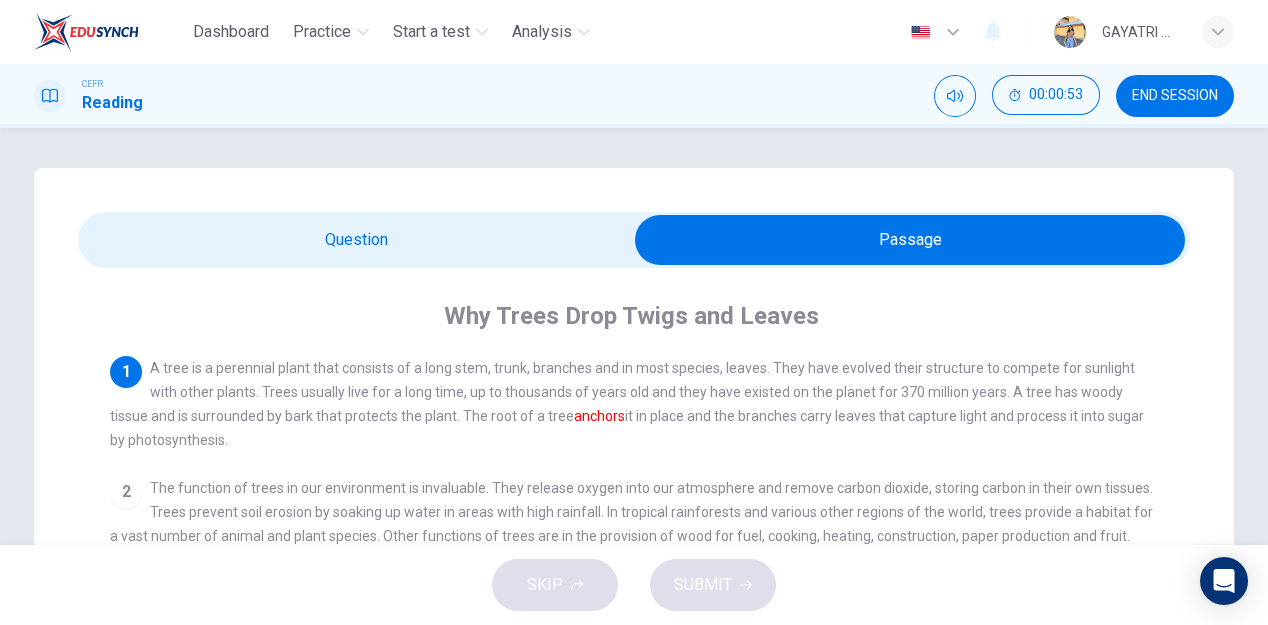 click at bounding box center [910, 240] 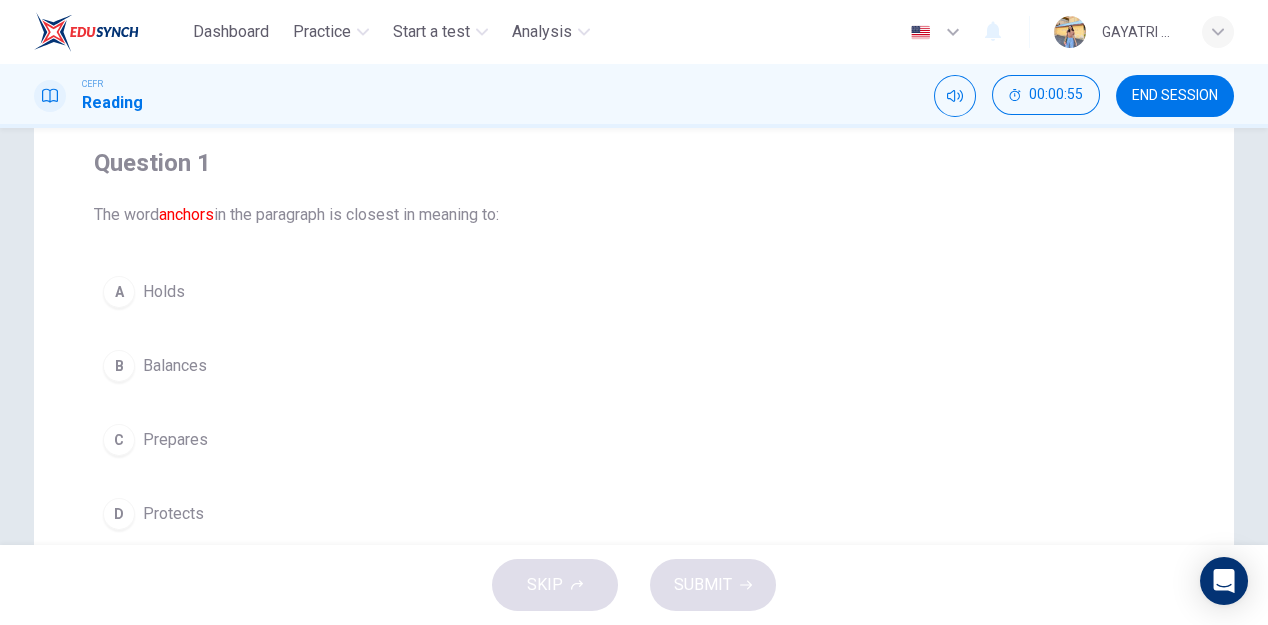 scroll, scrollTop: 154, scrollLeft: 0, axis: vertical 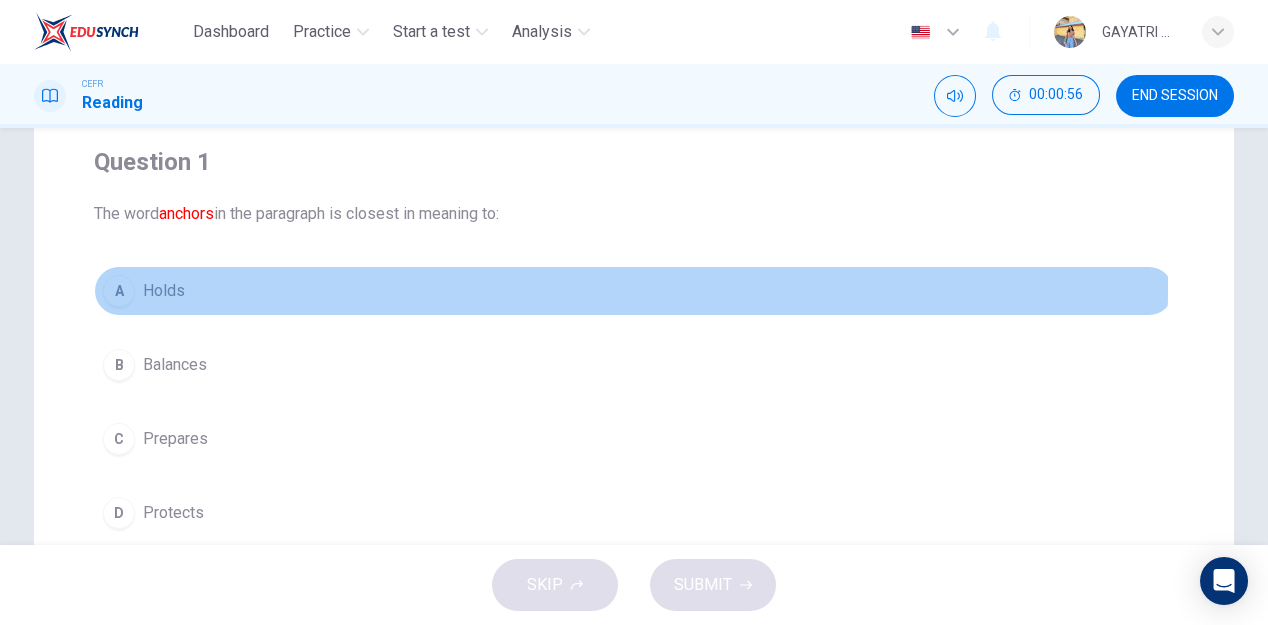 click on "A" at bounding box center (119, 291) 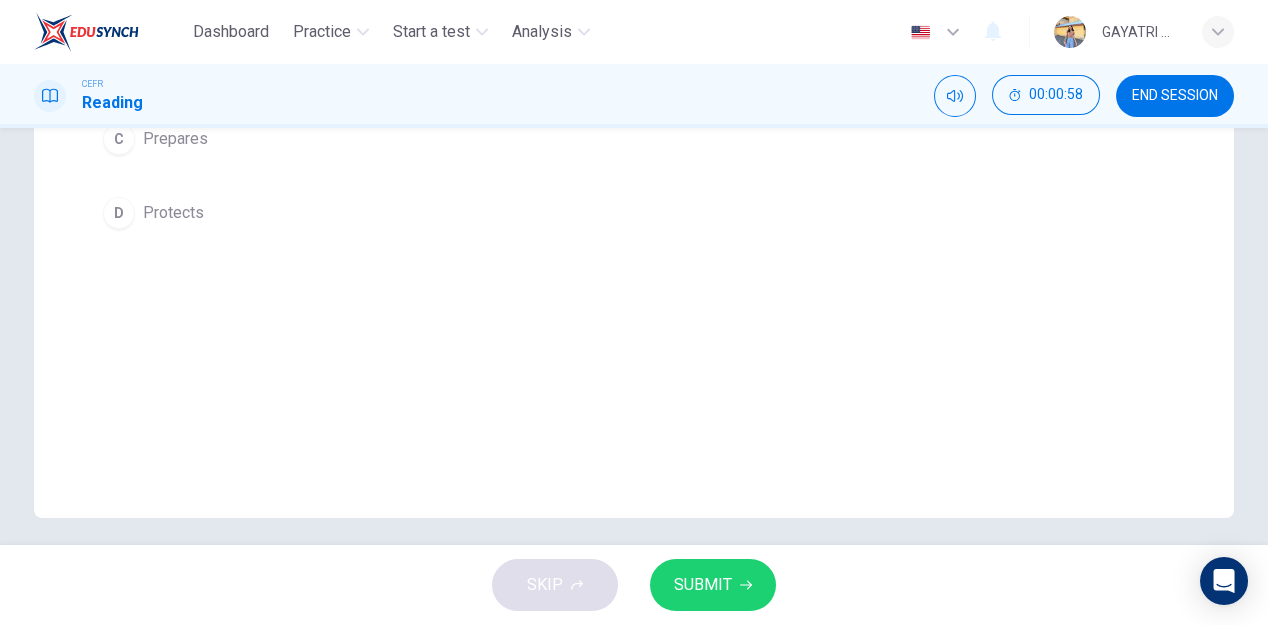scroll, scrollTop: 459, scrollLeft: 0, axis: vertical 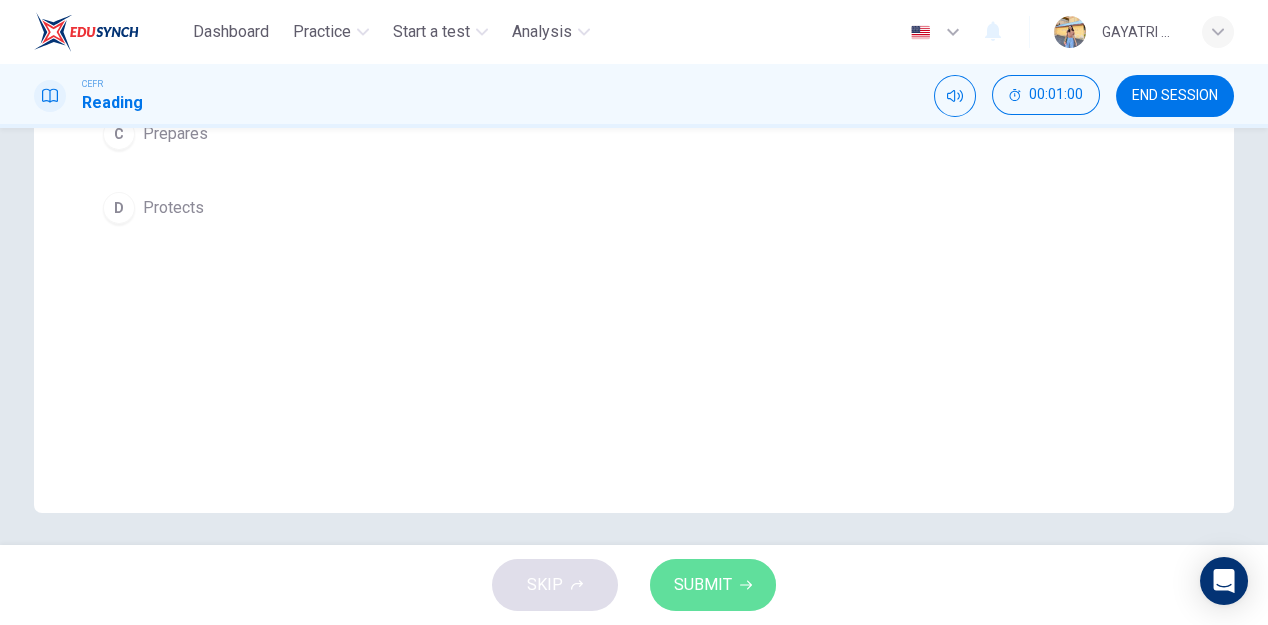 click on "SUBMIT" at bounding box center (713, 585) 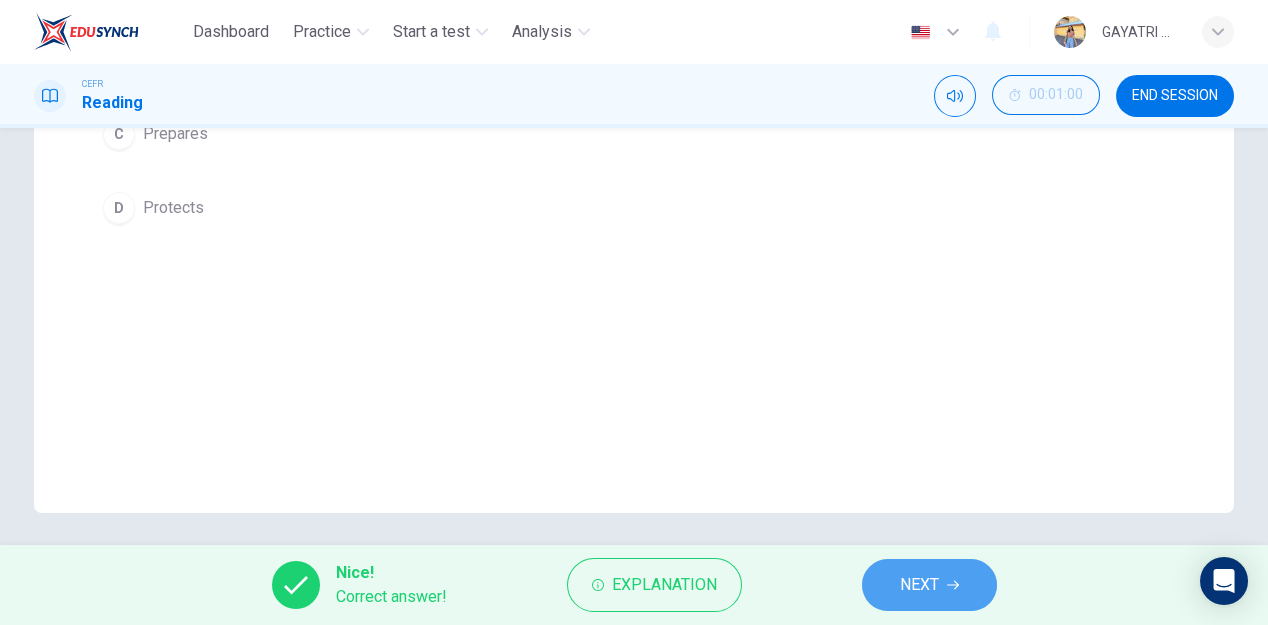 click on "NEXT" at bounding box center (929, 585) 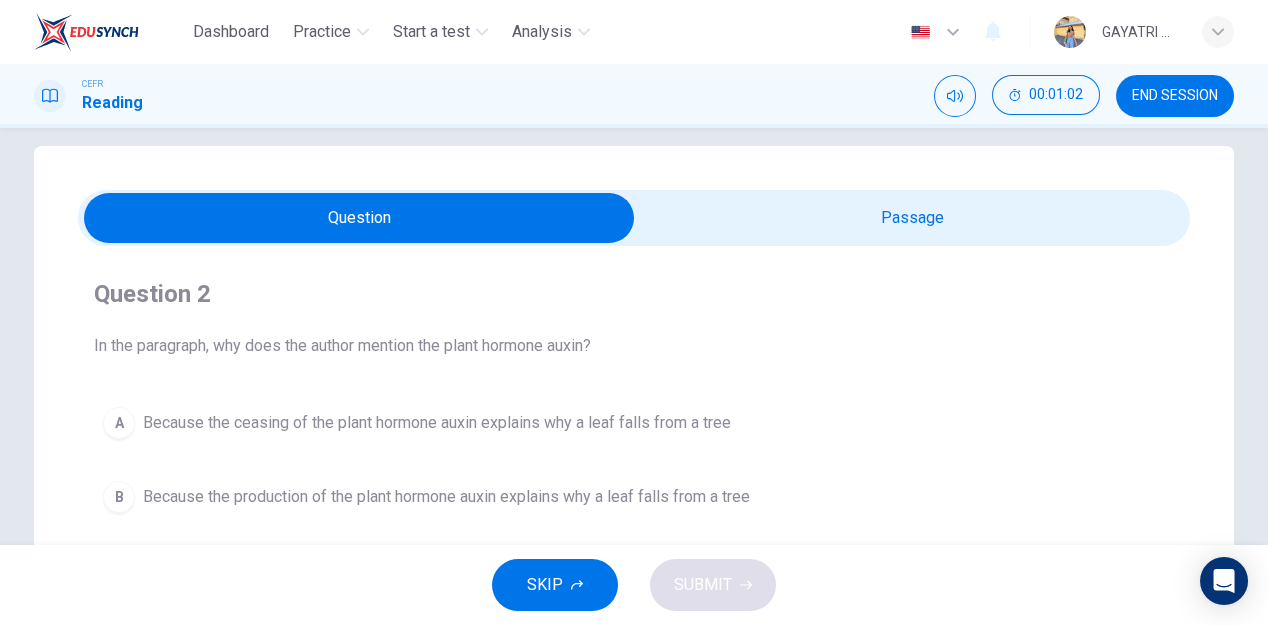 scroll, scrollTop: 21, scrollLeft: 0, axis: vertical 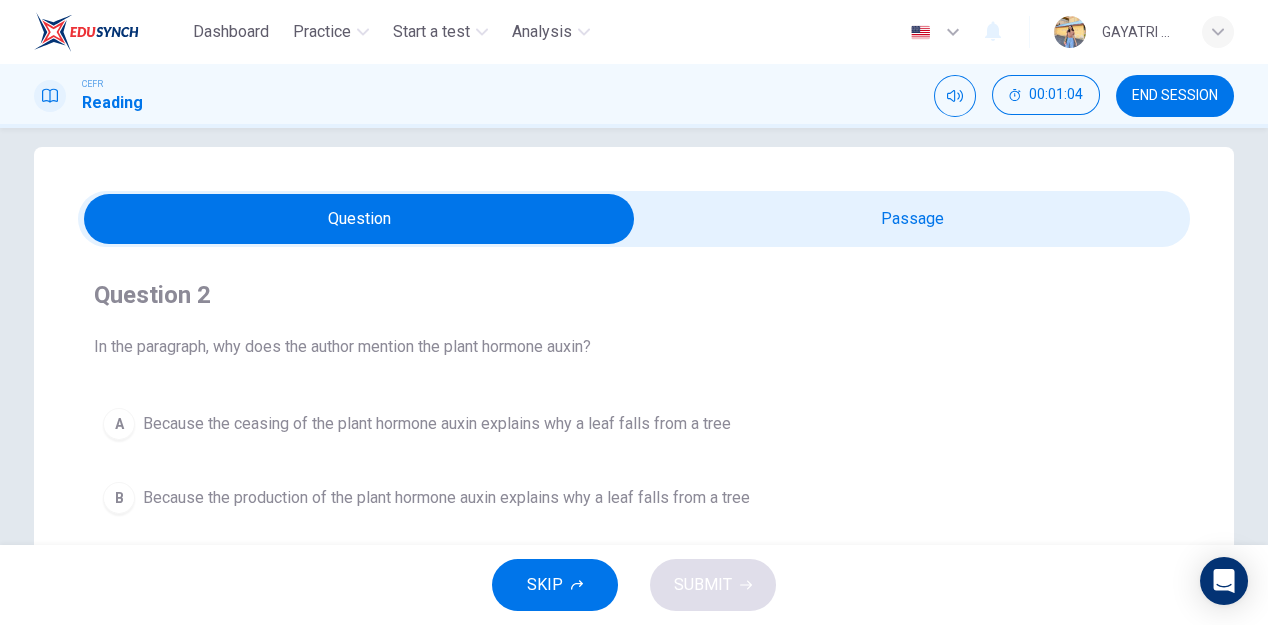 click at bounding box center [359, 219] 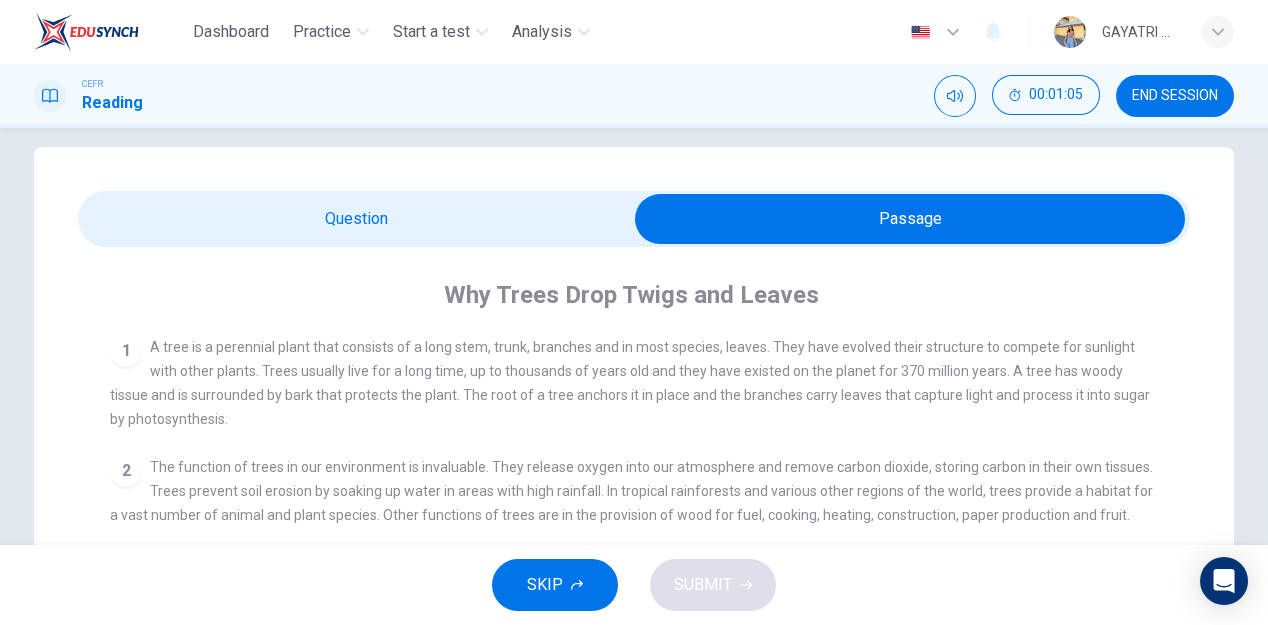 scroll, scrollTop: 2, scrollLeft: 0, axis: vertical 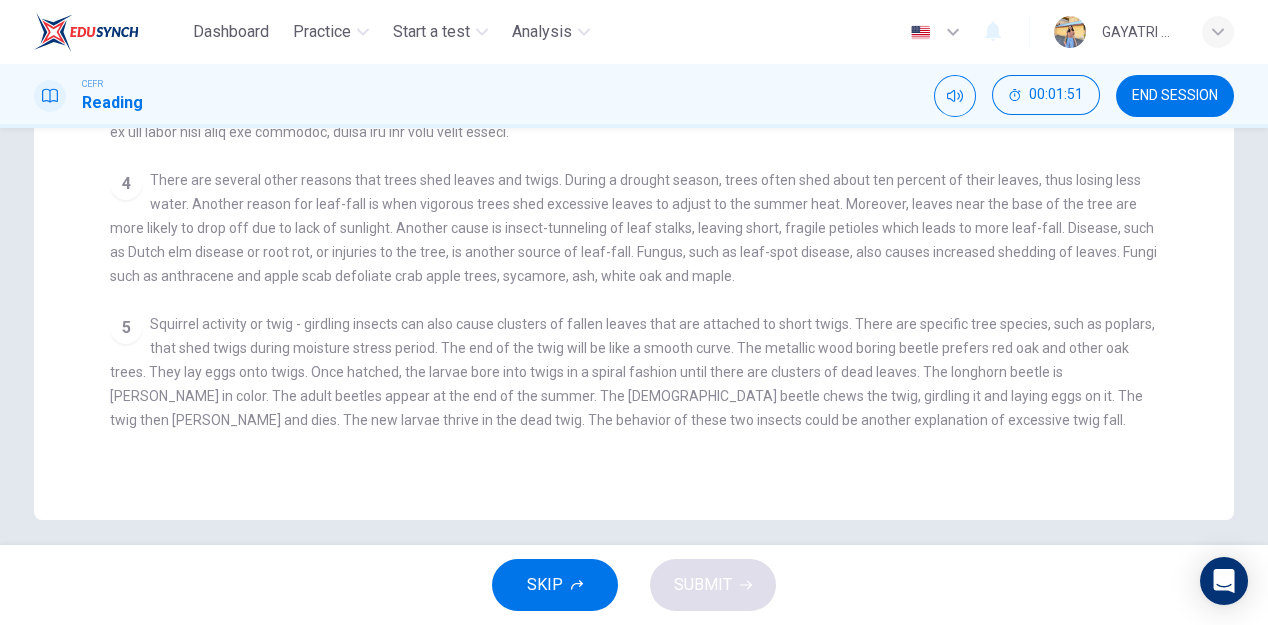 drag, startPoint x: 377, startPoint y: 256, endPoint x: 376, endPoint y: 286, distance: 30.016663 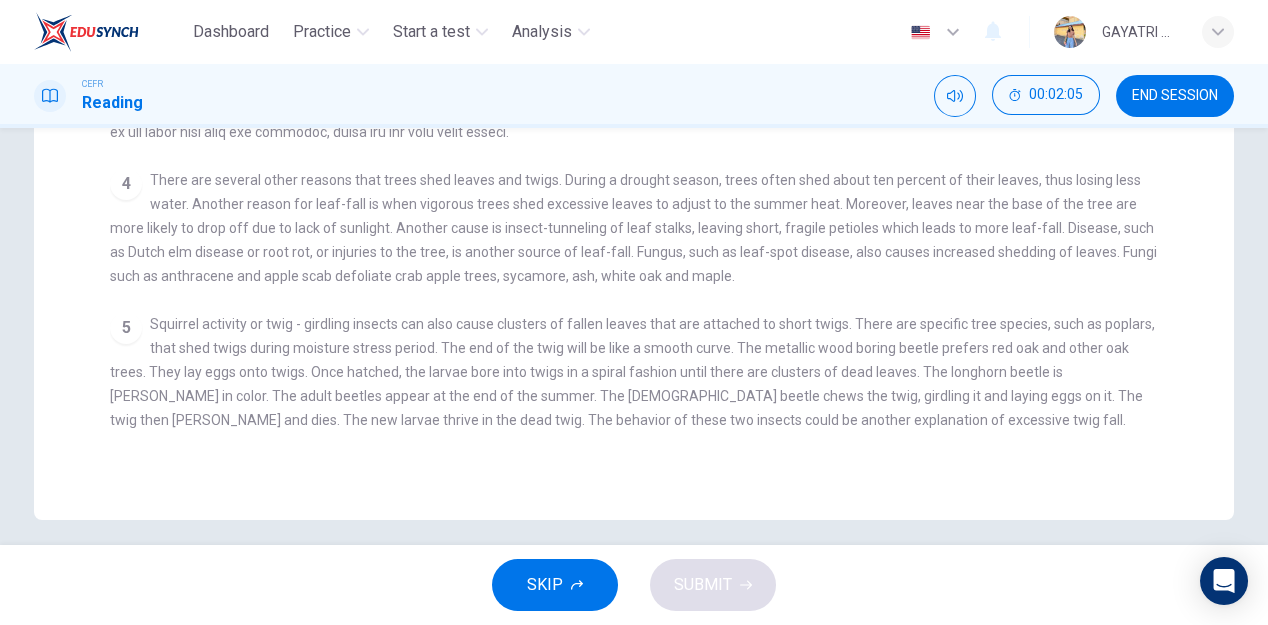 scroll, scrollTop: 0, scrollLeft: 0, axis: both 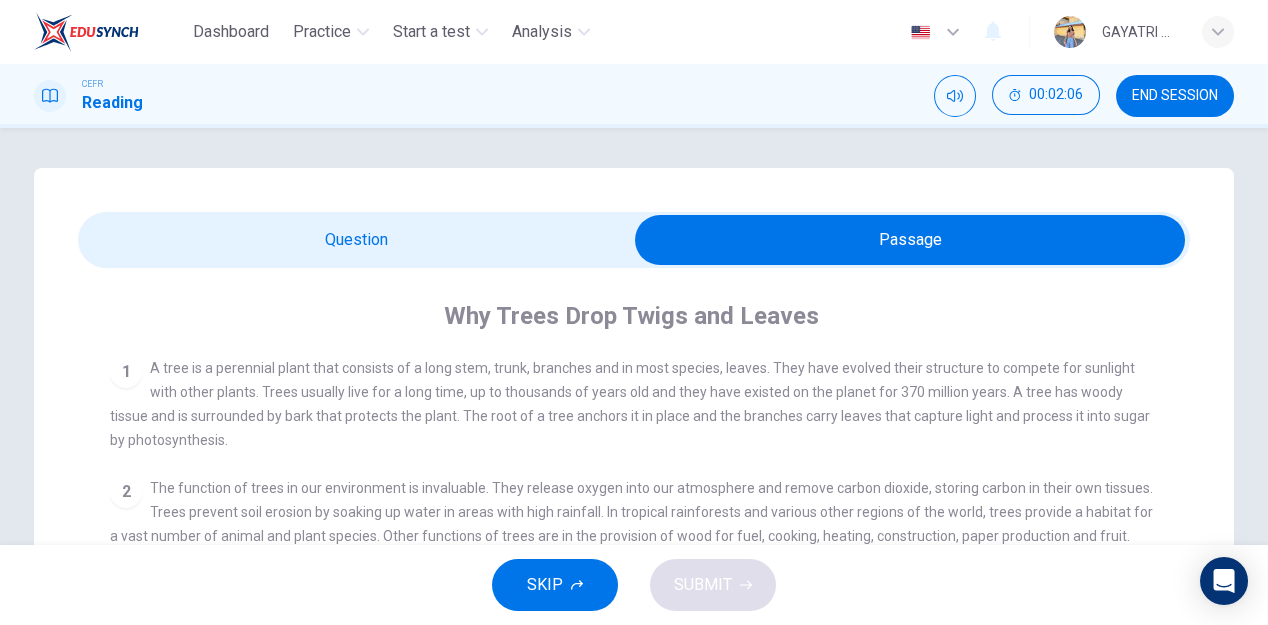 click at bounding box center (910, 240) 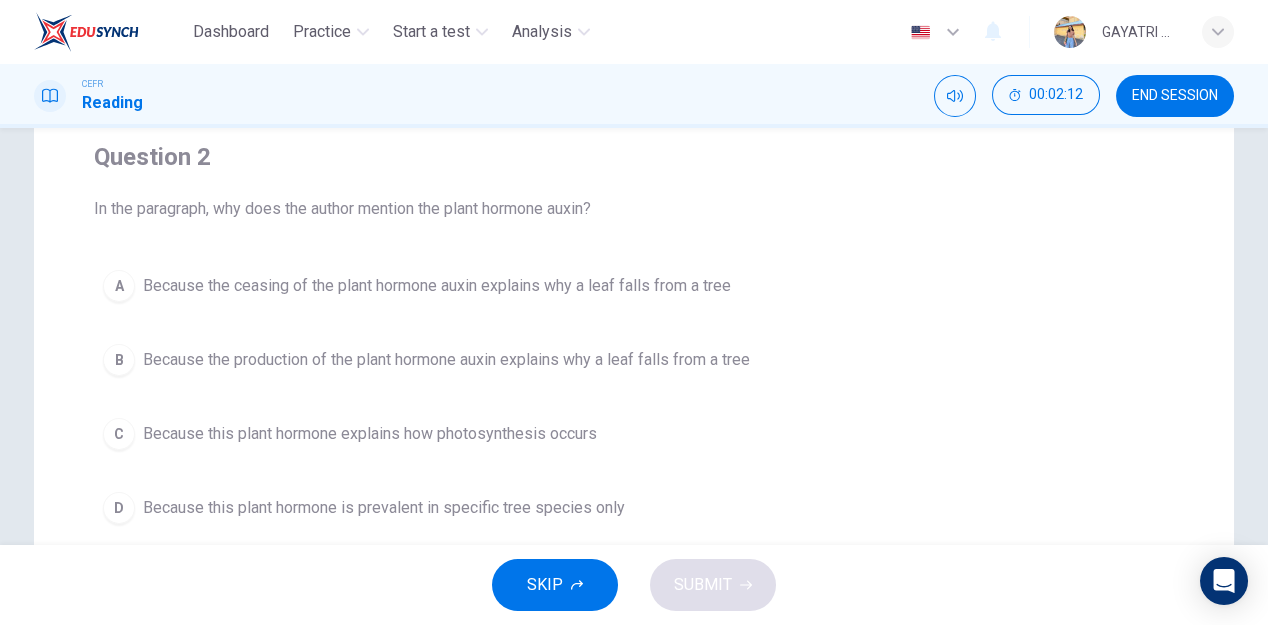 scroll, scrollTop: 61, scrollLeft: 0, axis: vertical 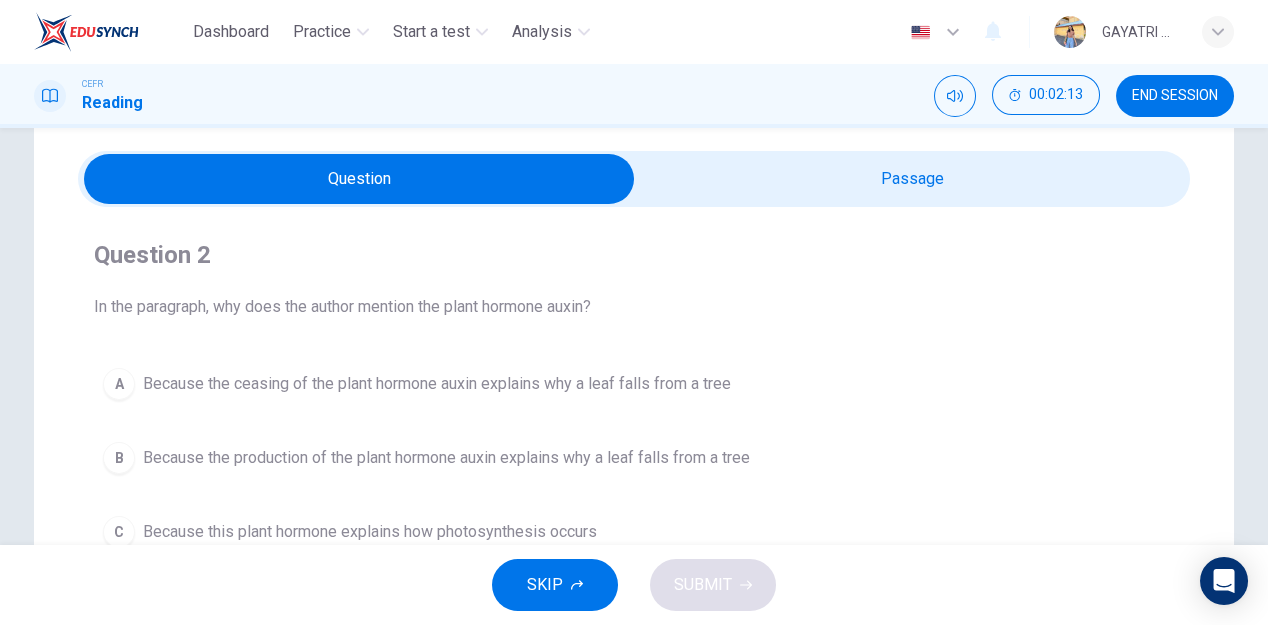 click at bounding box center (359, 179) 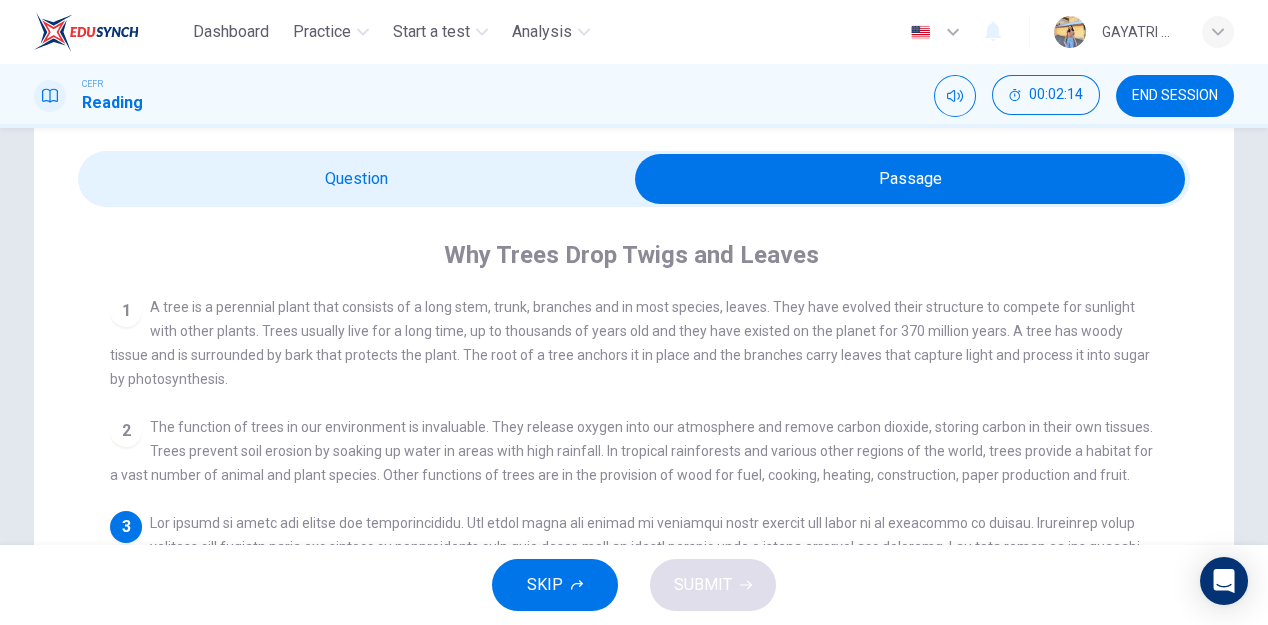 scroll, scrollTop: 2, scrollLeft: 0, axis: vertical 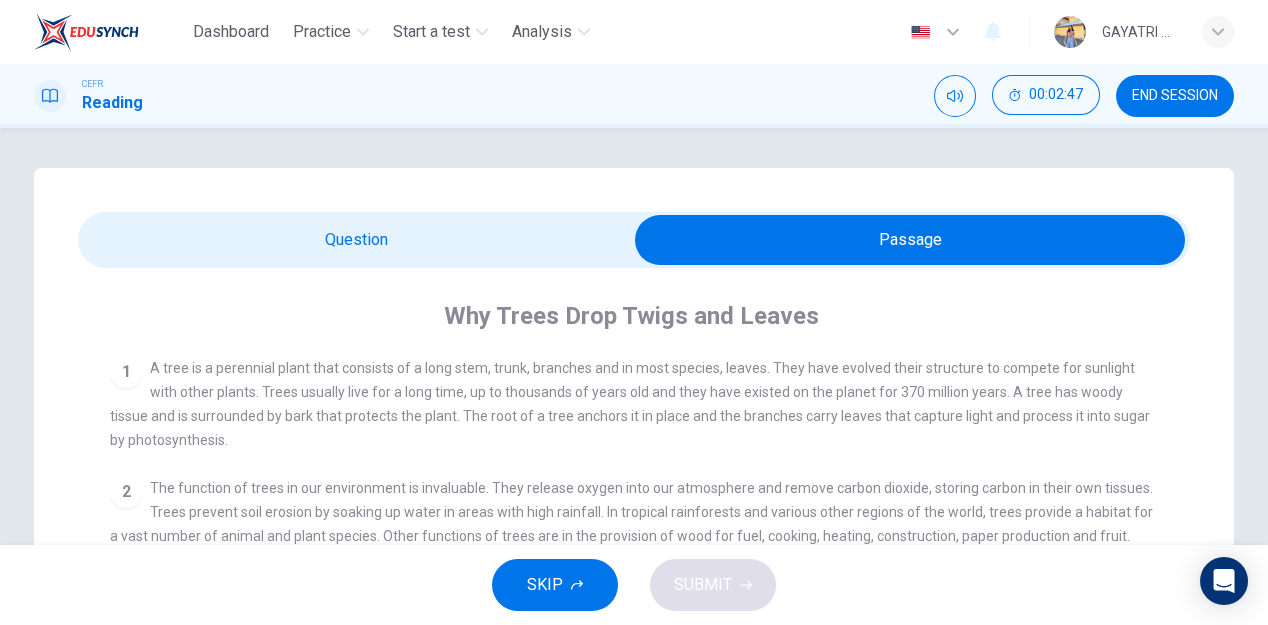 click at bounding box center (910, 240) 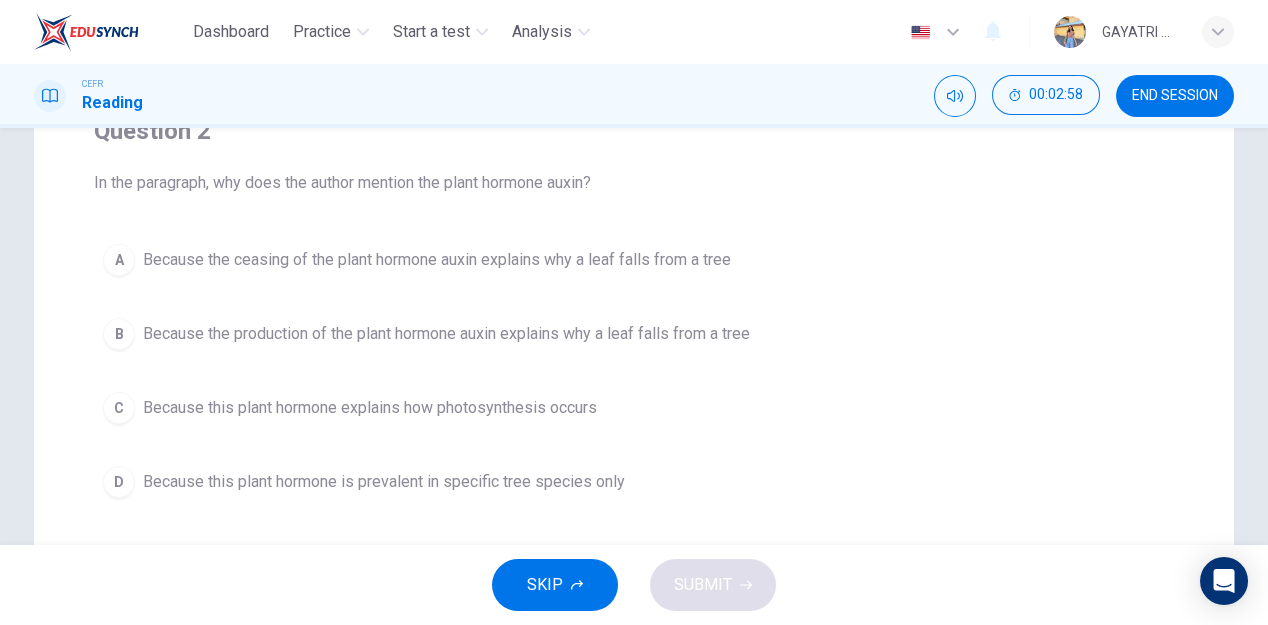 scroll, scrollTop: 0, scrollLeft: 0, axis: both 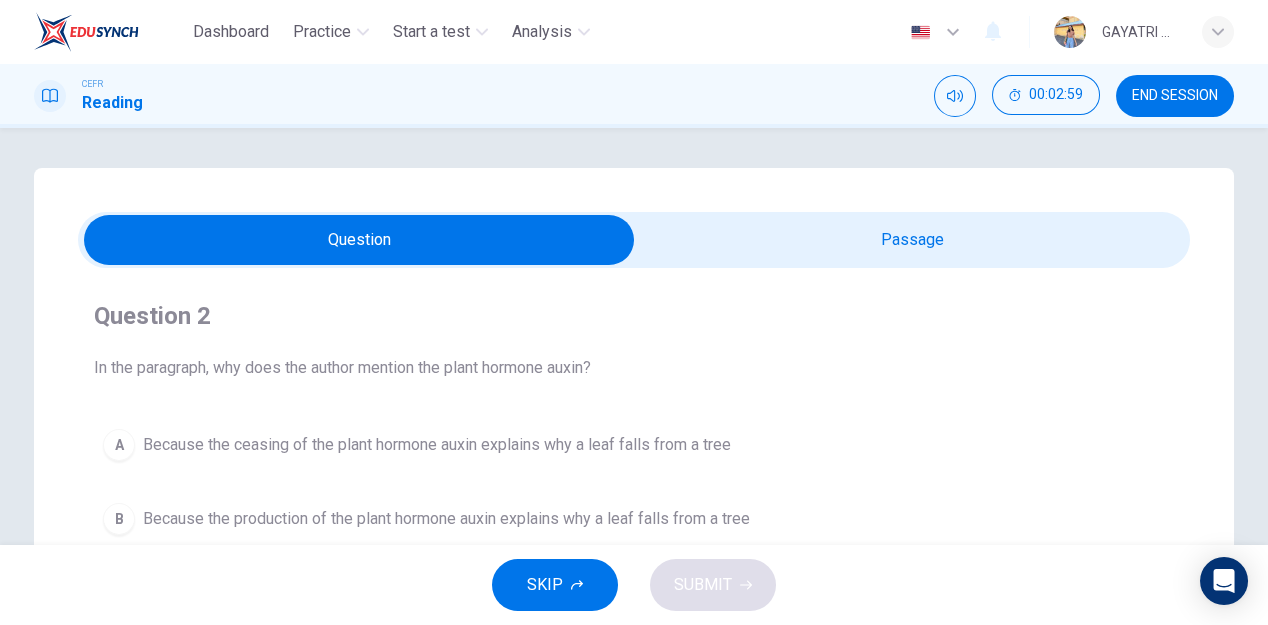 click at bounding box center [359, 240] 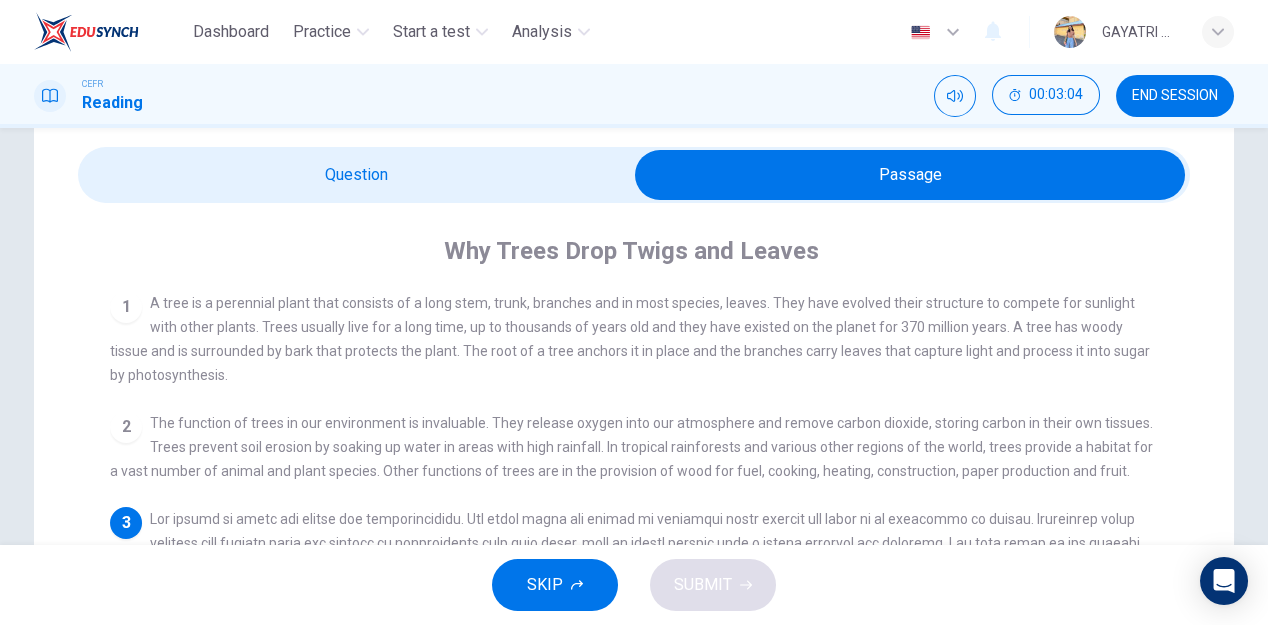 scroll, scrollTop: 0, scrollLeft: 0, axis: both 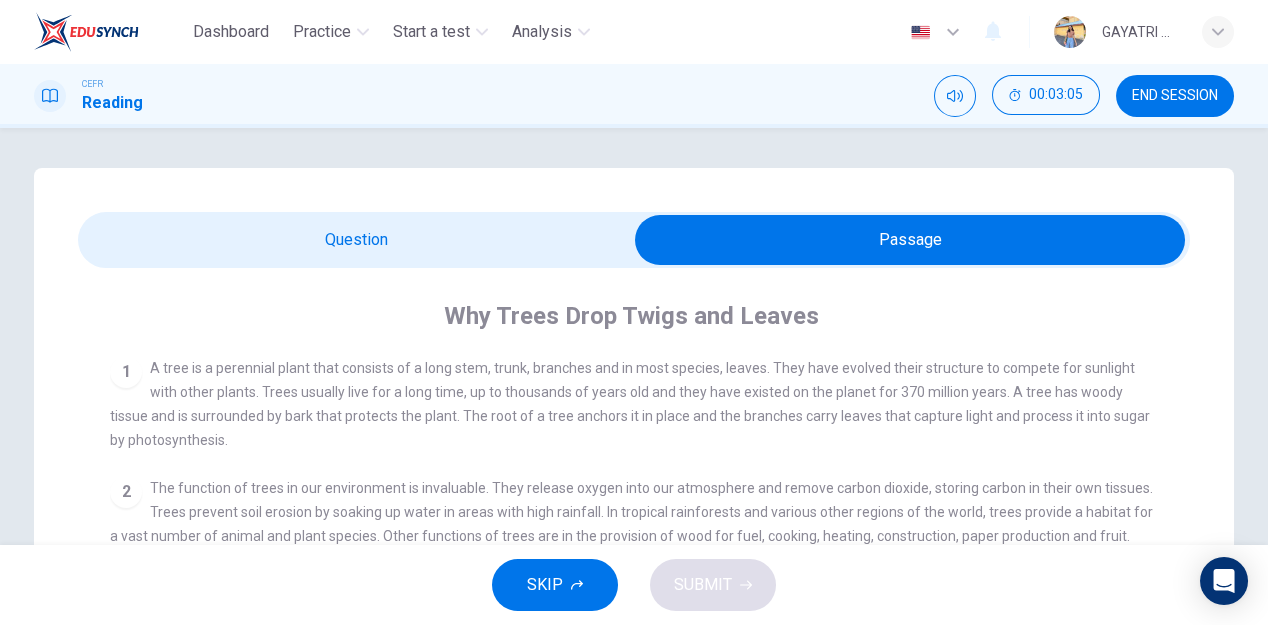 click at bounding box center (910, 240) 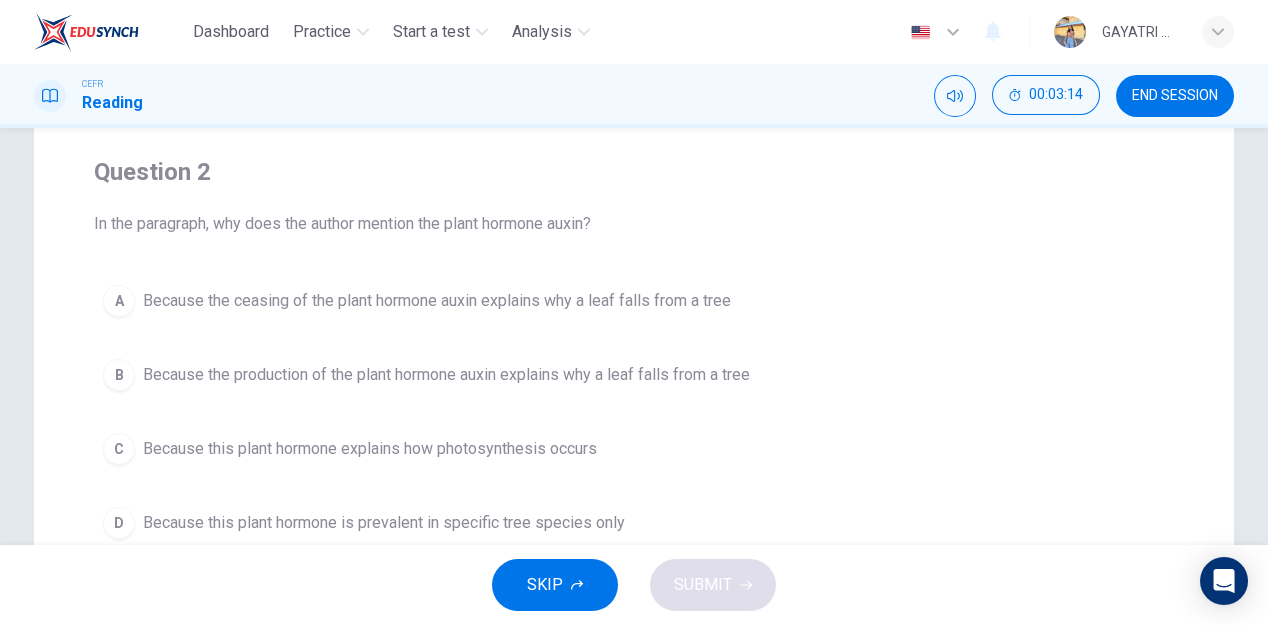 scroll, scrollTop: 93, scrollLeft: 0, axis: vertical 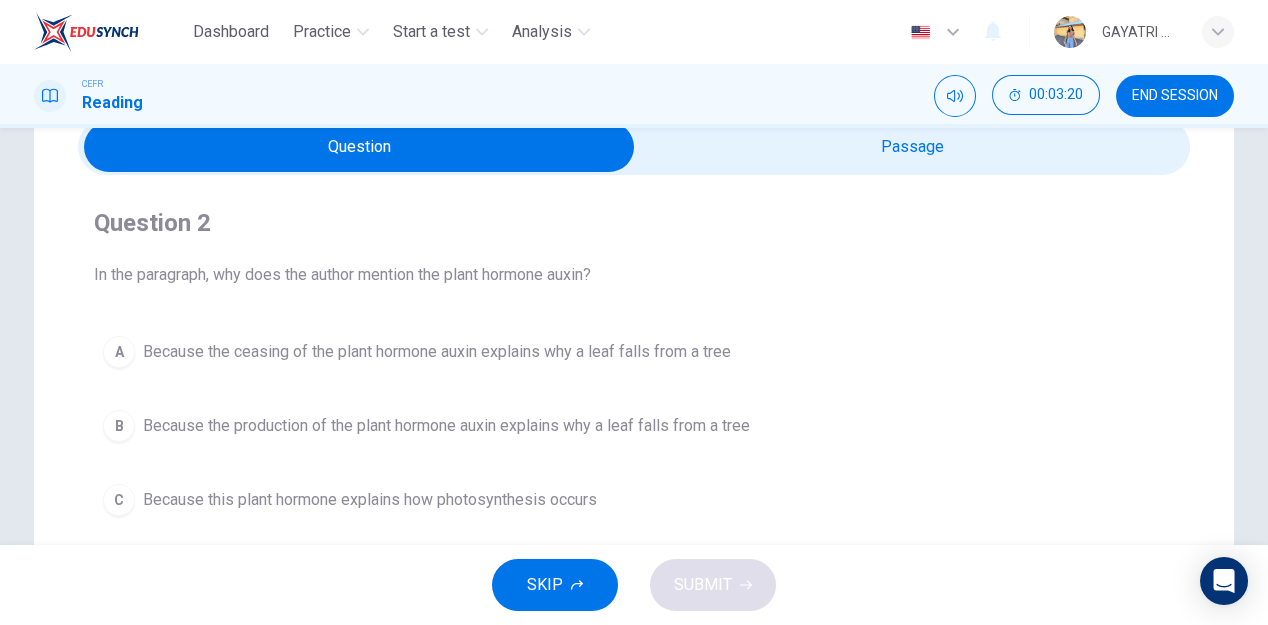 click at bounding box center [359, 147] 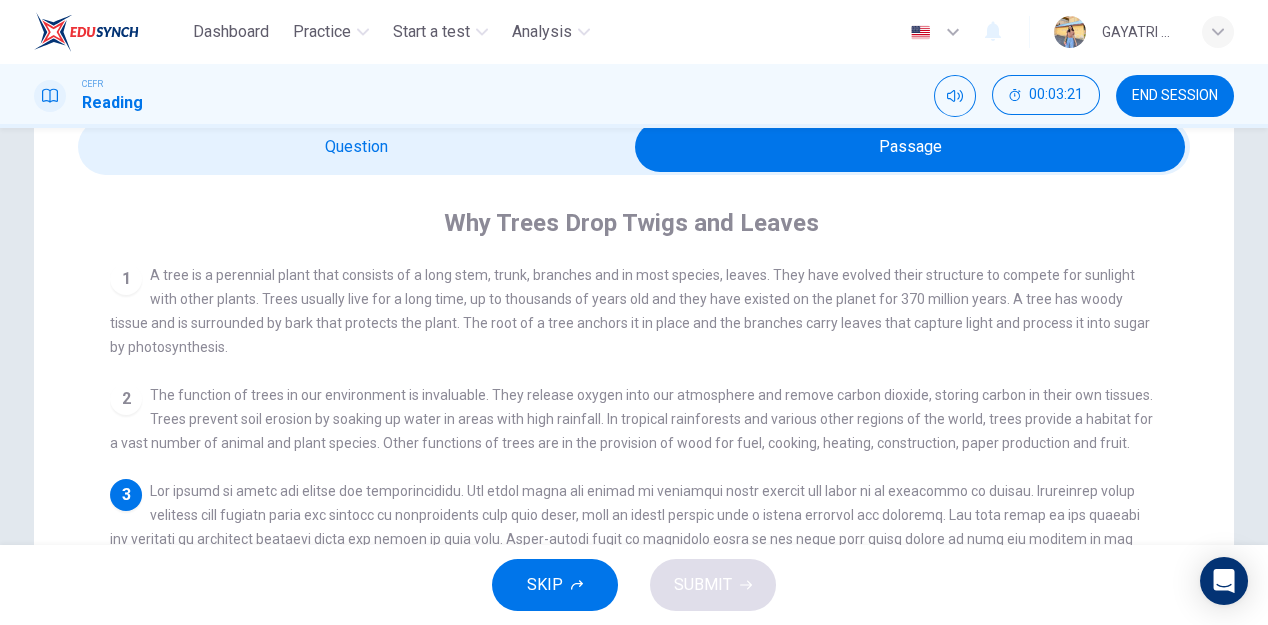 scroll, scrollTop: 2, scrollLeft: 0, axis: vertical 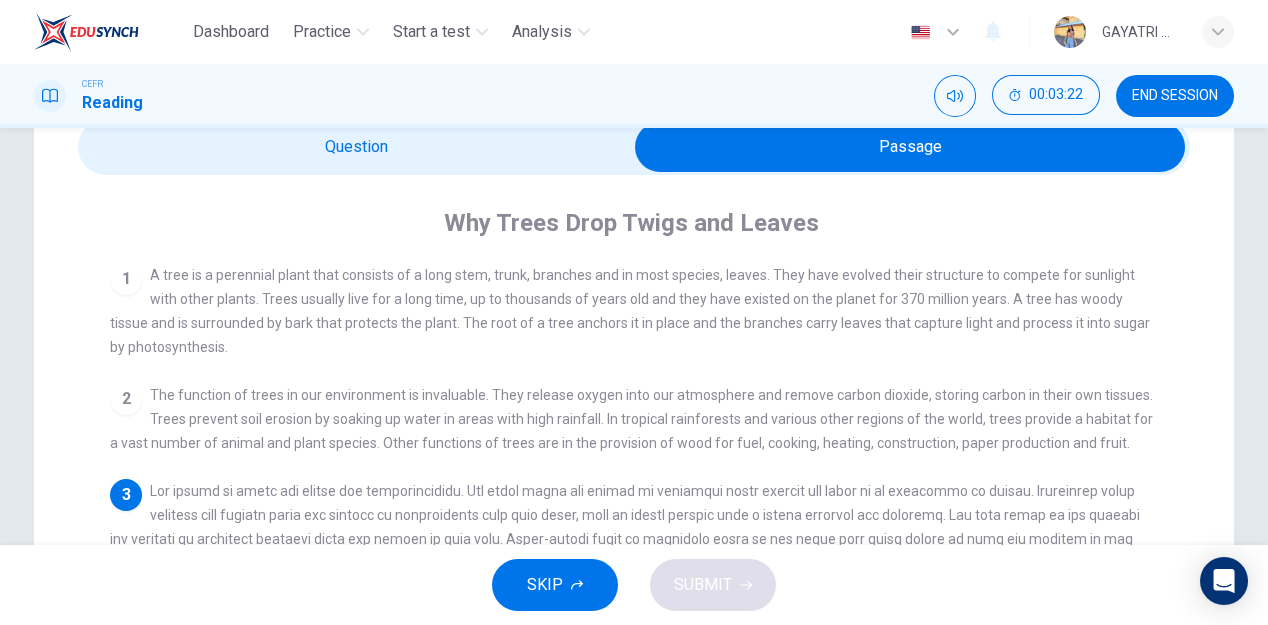 click at bounding box center (910, 147) 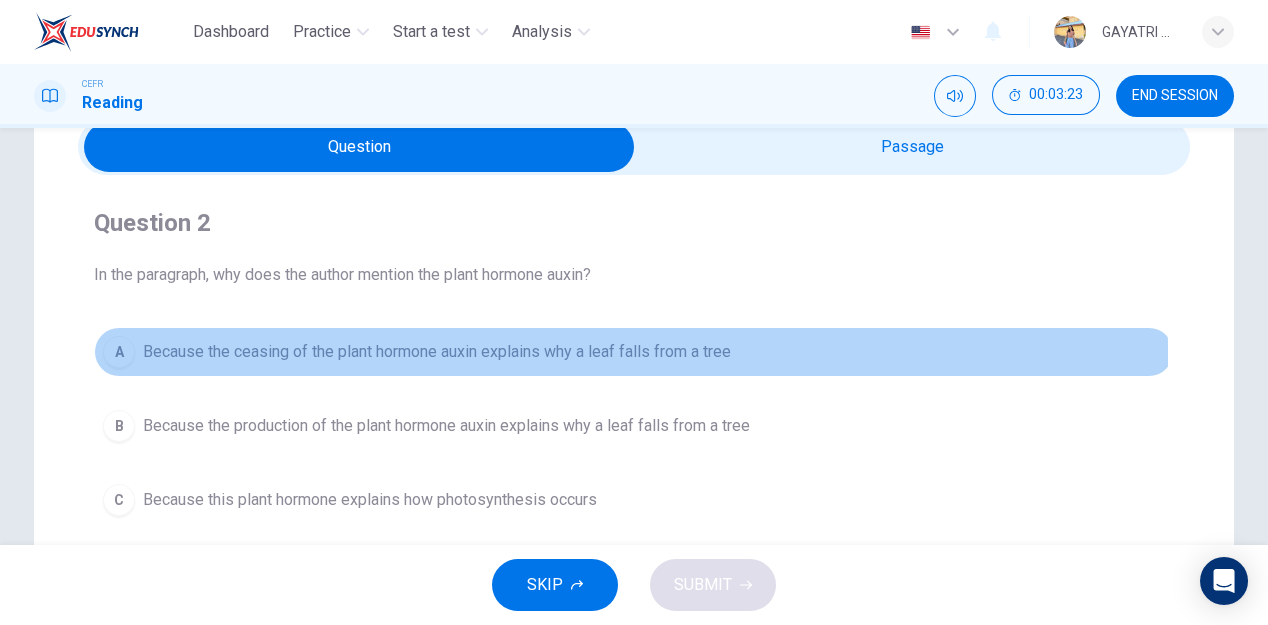 click on "A" at bounding box center [119, 352] 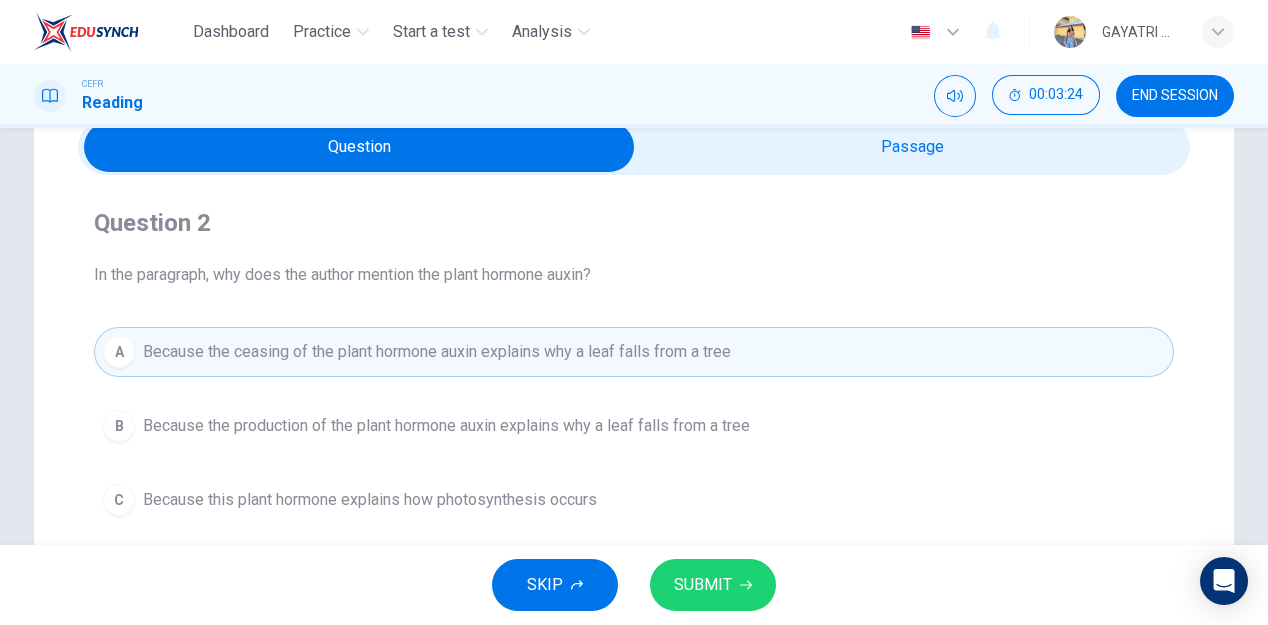 scroll, scrollTop: 466, scrollLeft: 0, axis: vertical 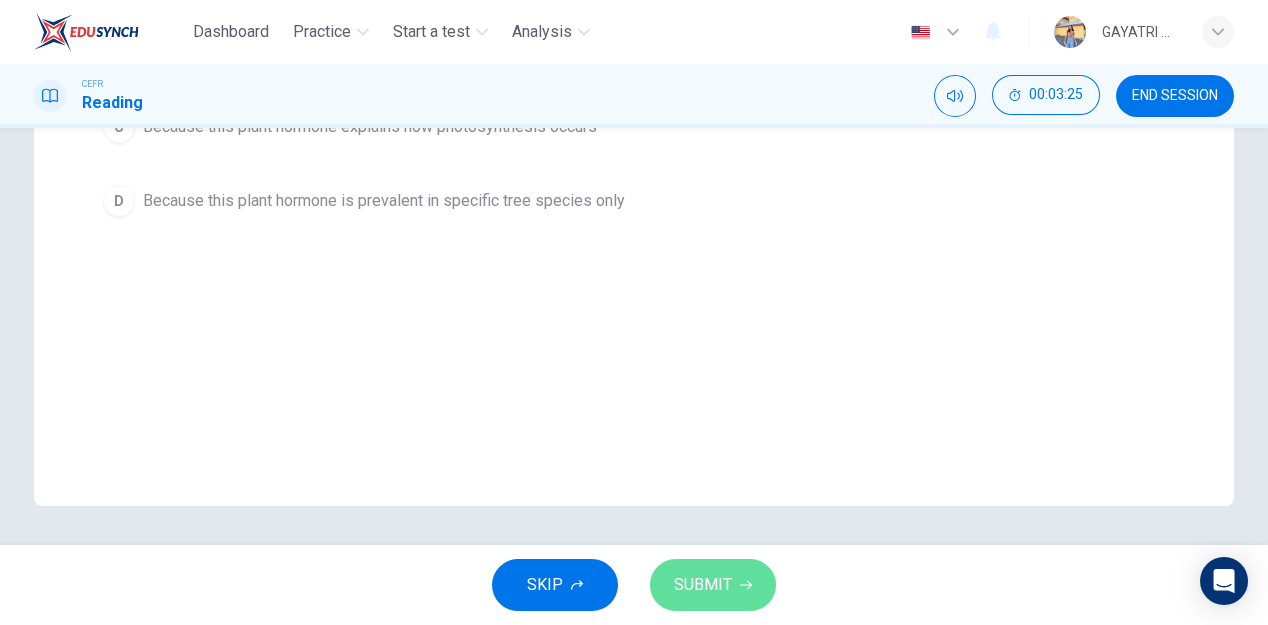 click on "SUBMIT" at bounding box center [713, 585] 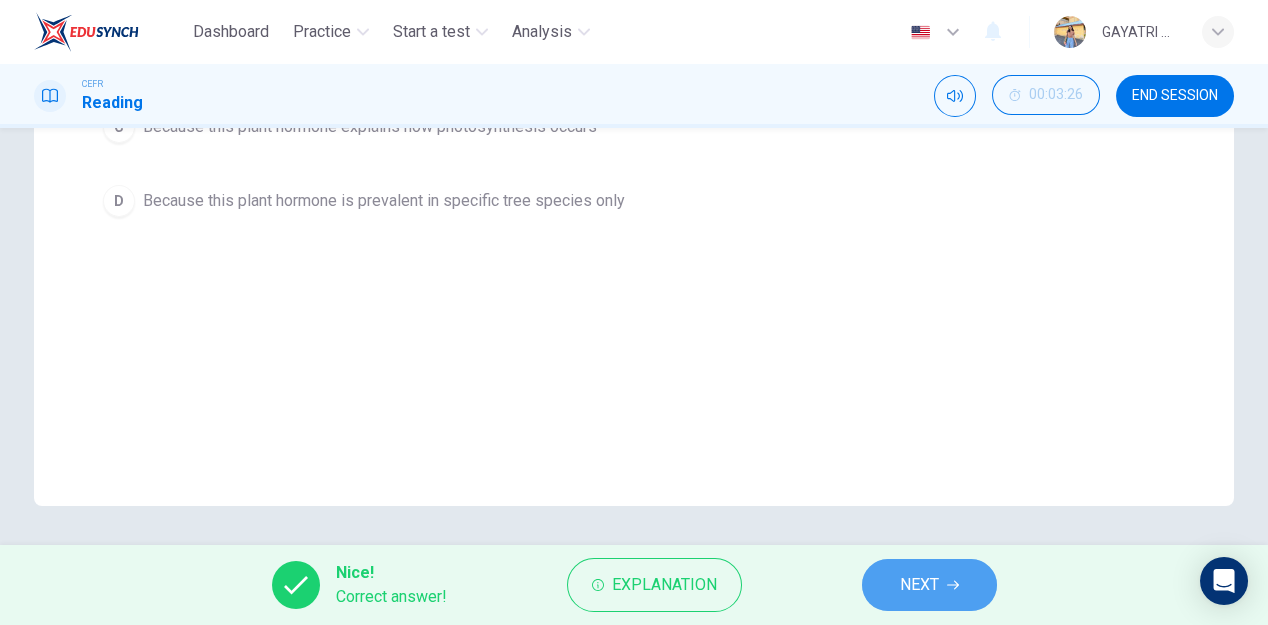 click on "NEXT" at bounding box center (919, 585) 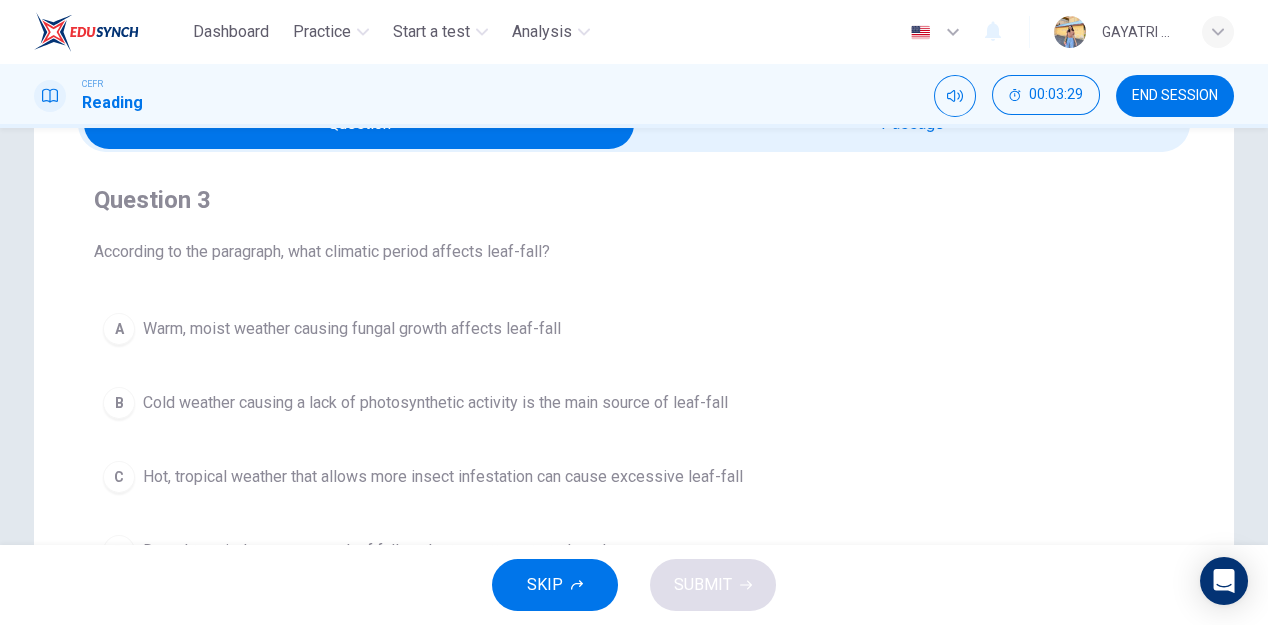 scroll, scrollTop: 0, scrollLeft: 0, axis: both 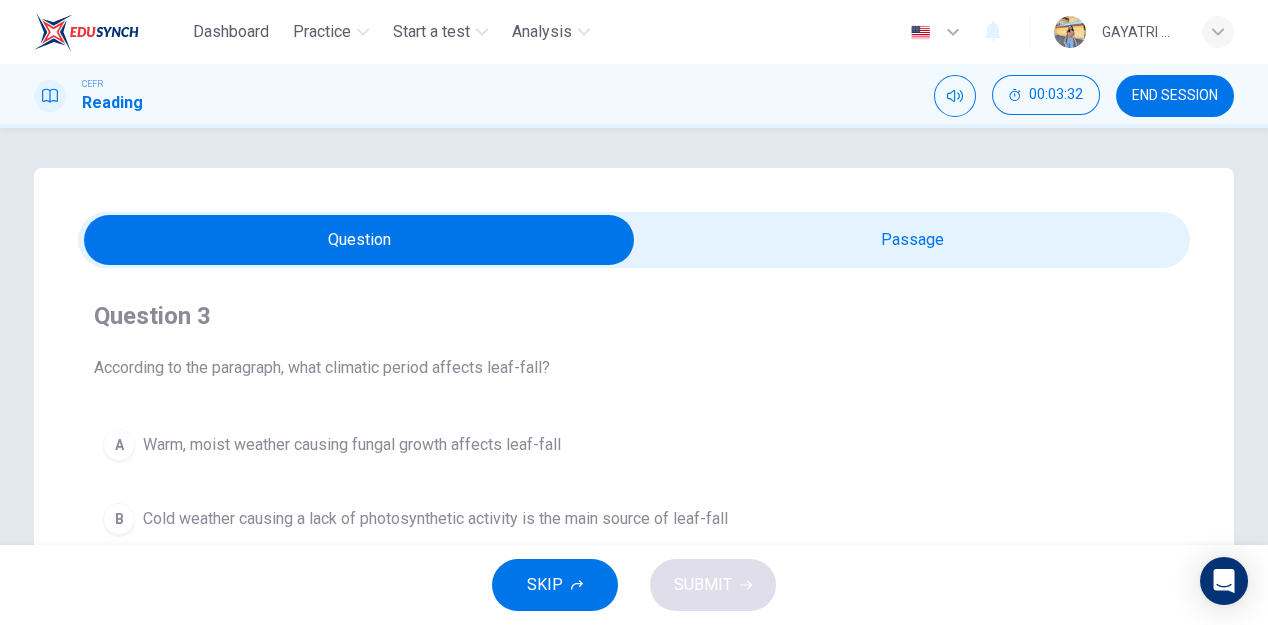 click at bounding box center [359, 240] 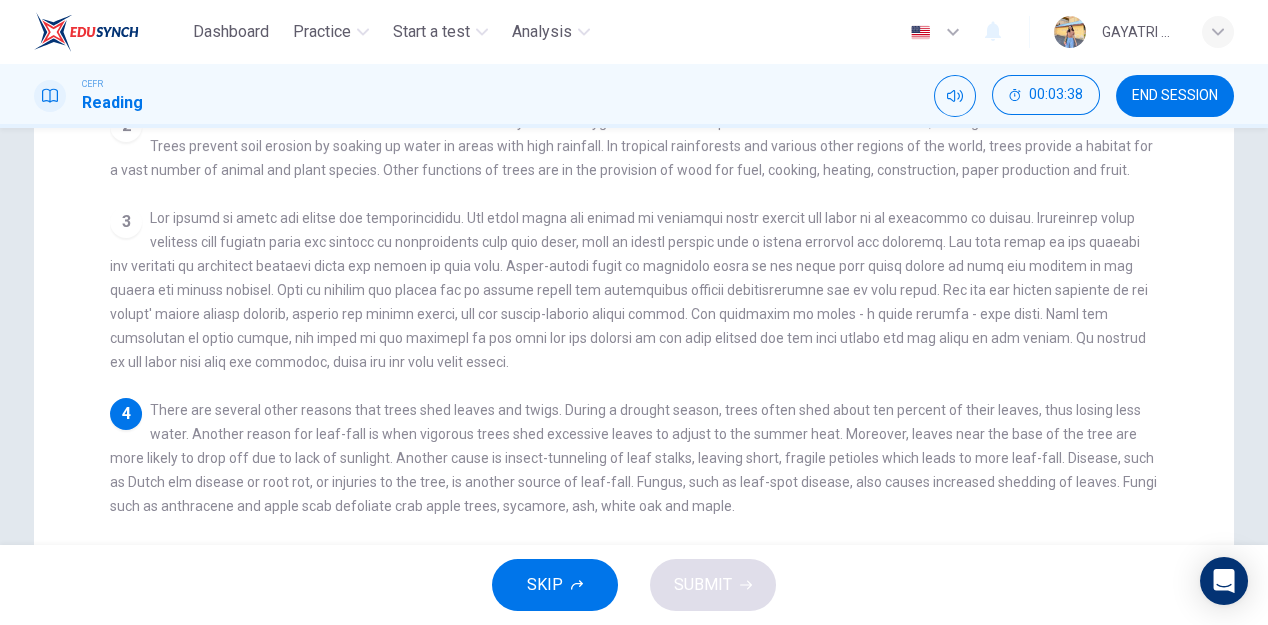 scroll, scrollTop: 444, scrollLeft: 0, axis: vertical 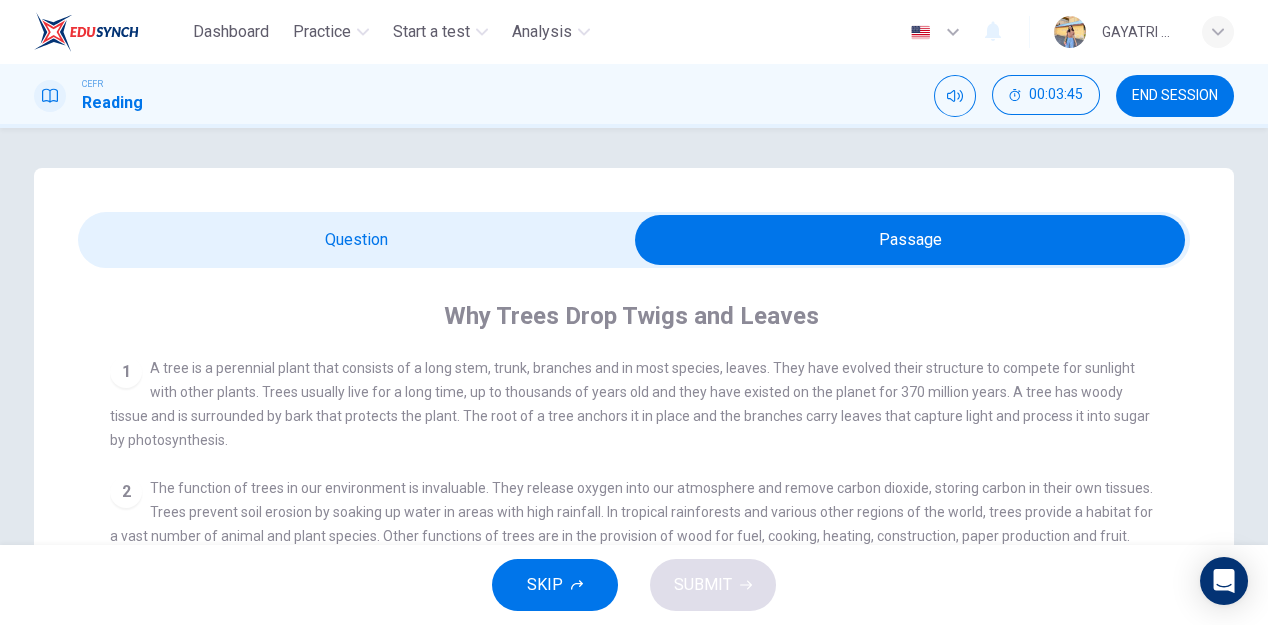 click at bounding box center [910, 240] 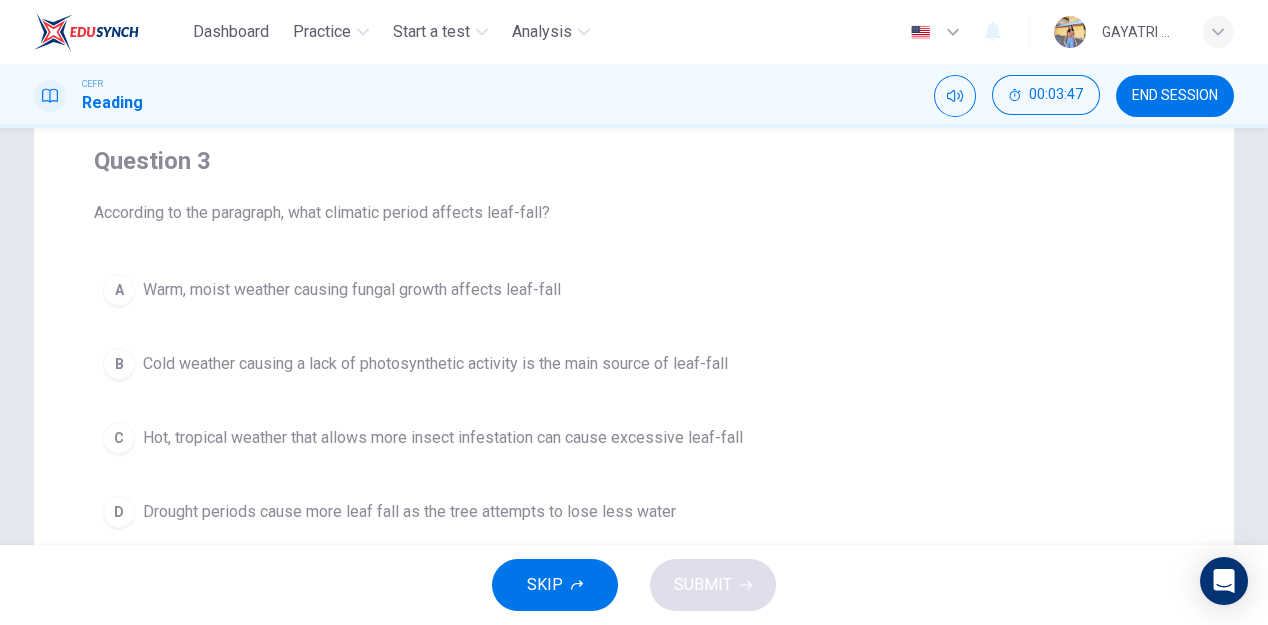 scroll, scrollTop: 157, scrollLeft: 0, axis: vertical 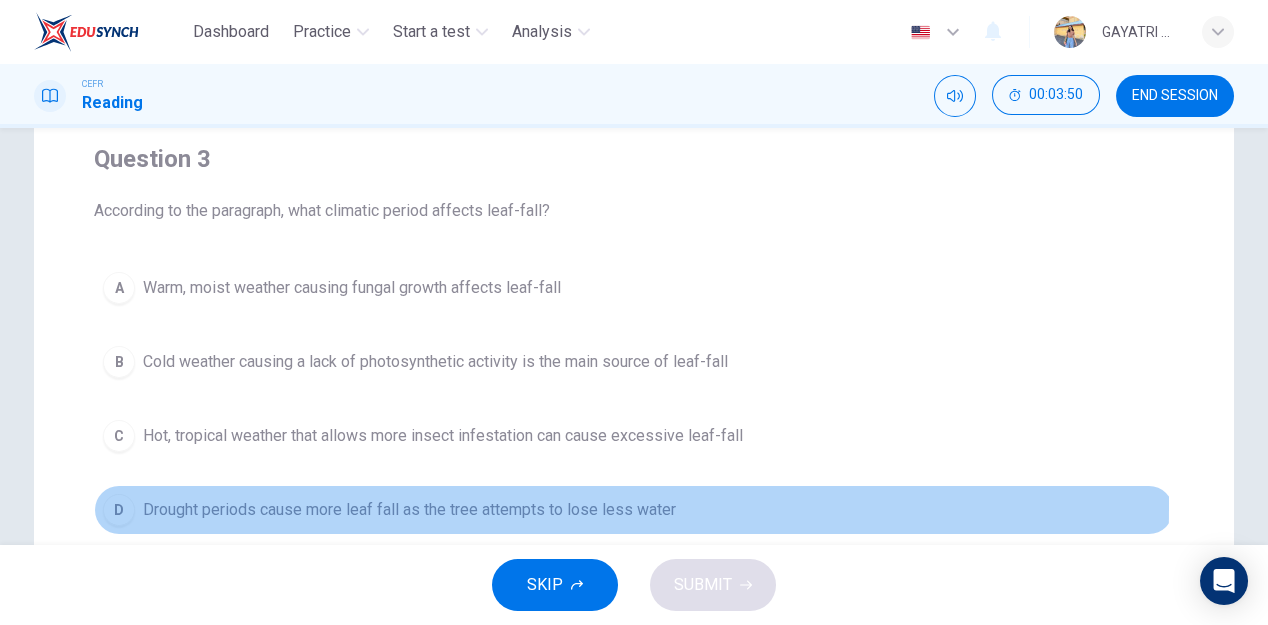 click on "D" at bounding box center [119, 510] 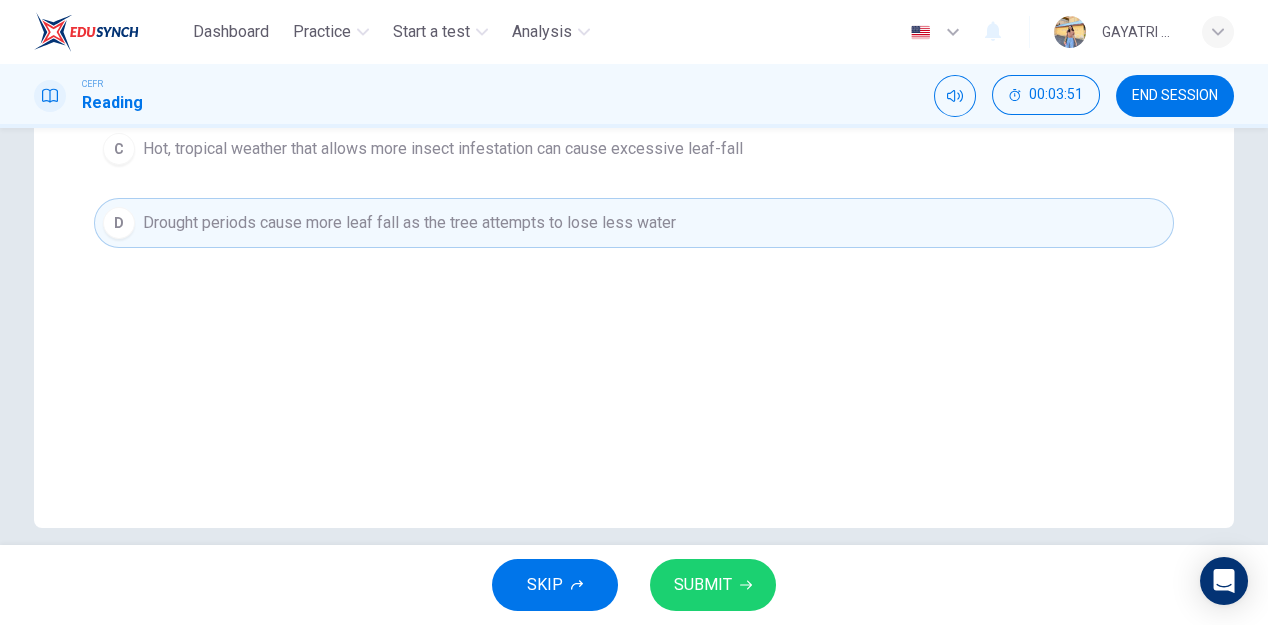 scroll, scrollTop: 466, scrollLeft: 0, axis: vertical 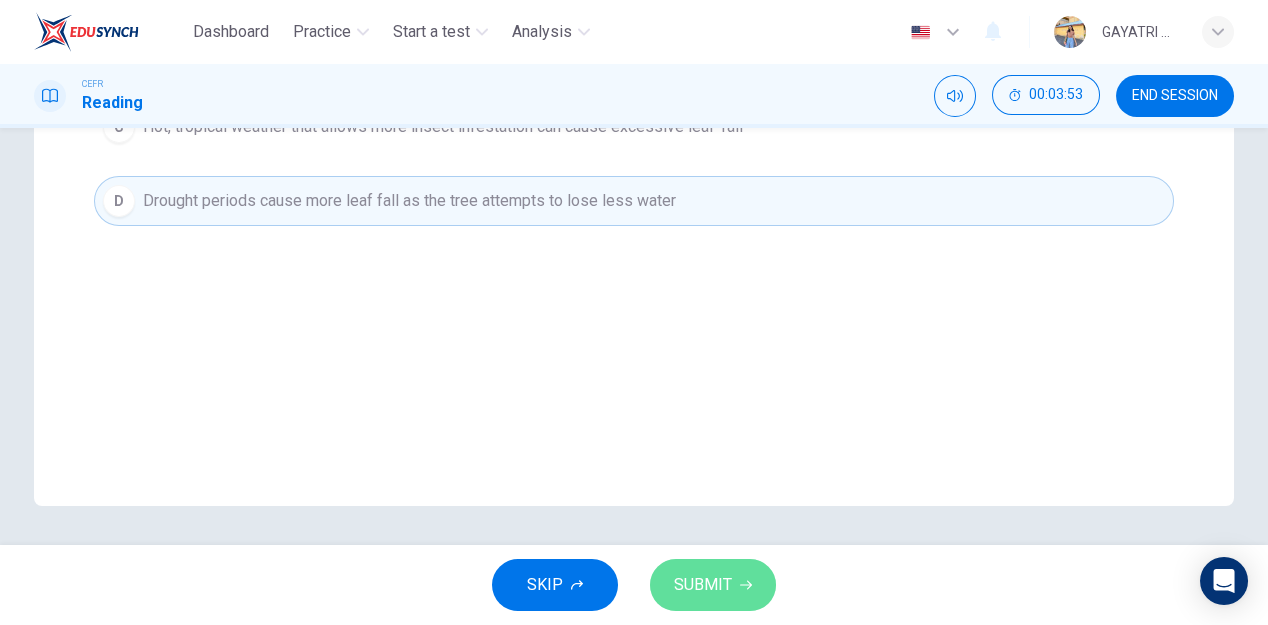click on "SUBMIT" at bounding box center [703, 585] 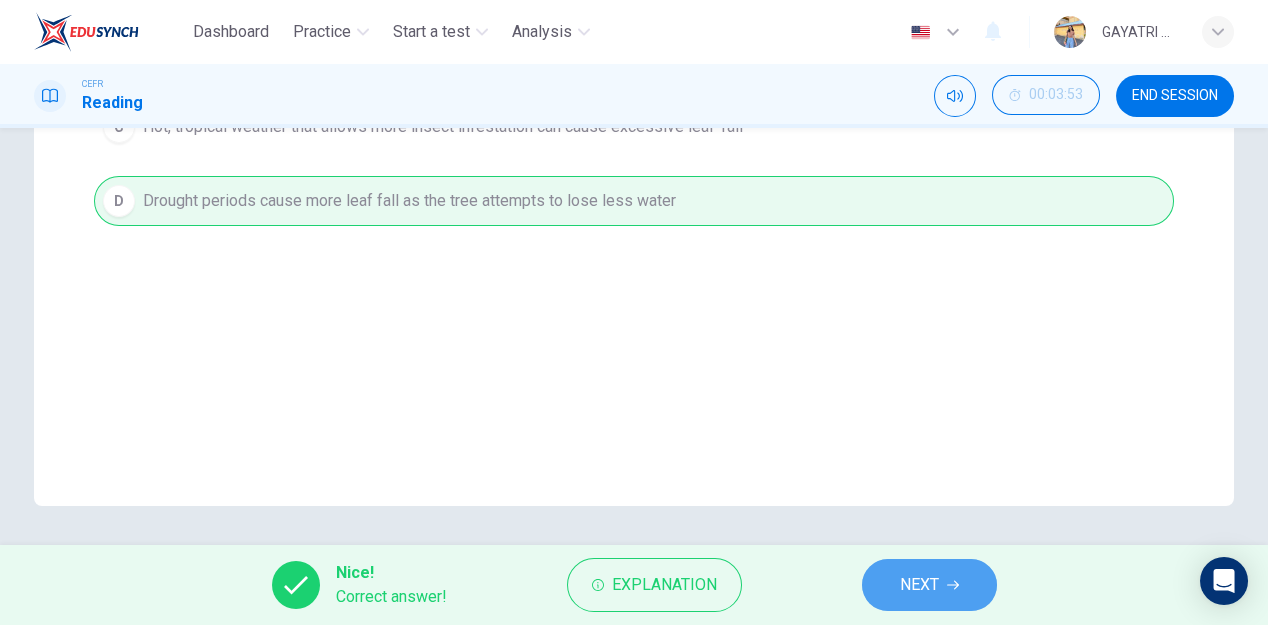 click on "NEXT" at bounding box center (919, 585) 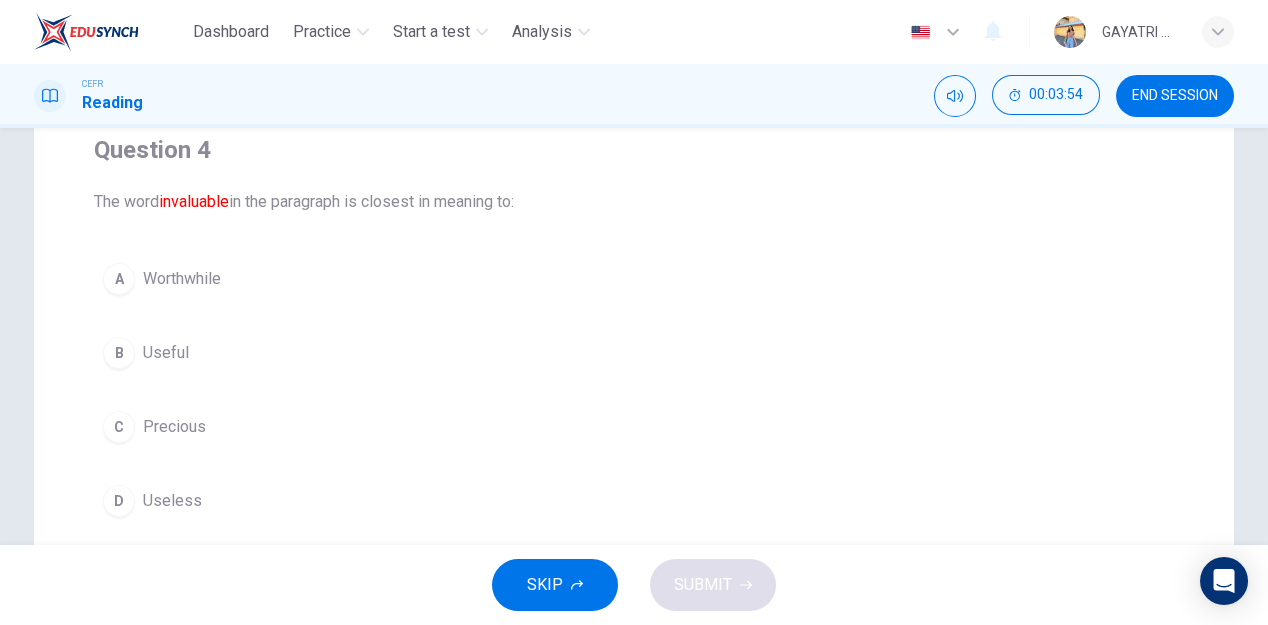 scroll, scrollTop: 164, scrollLeft: 0, axis: vertical 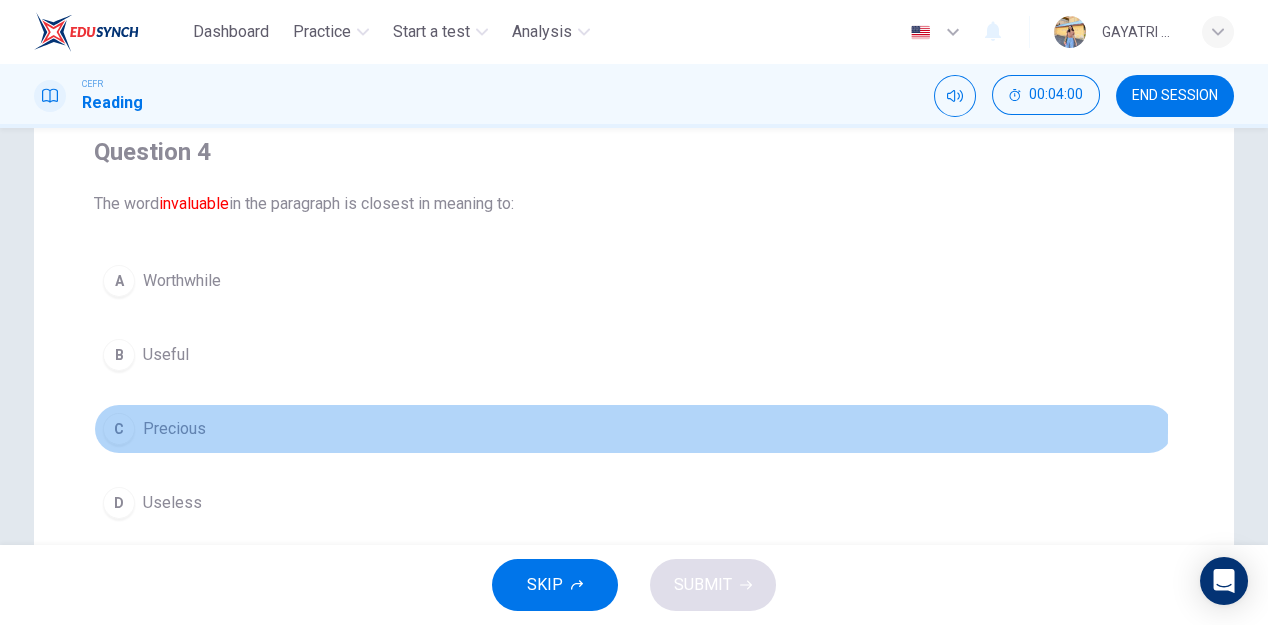 click on "C" at bounding box center [119, 429] 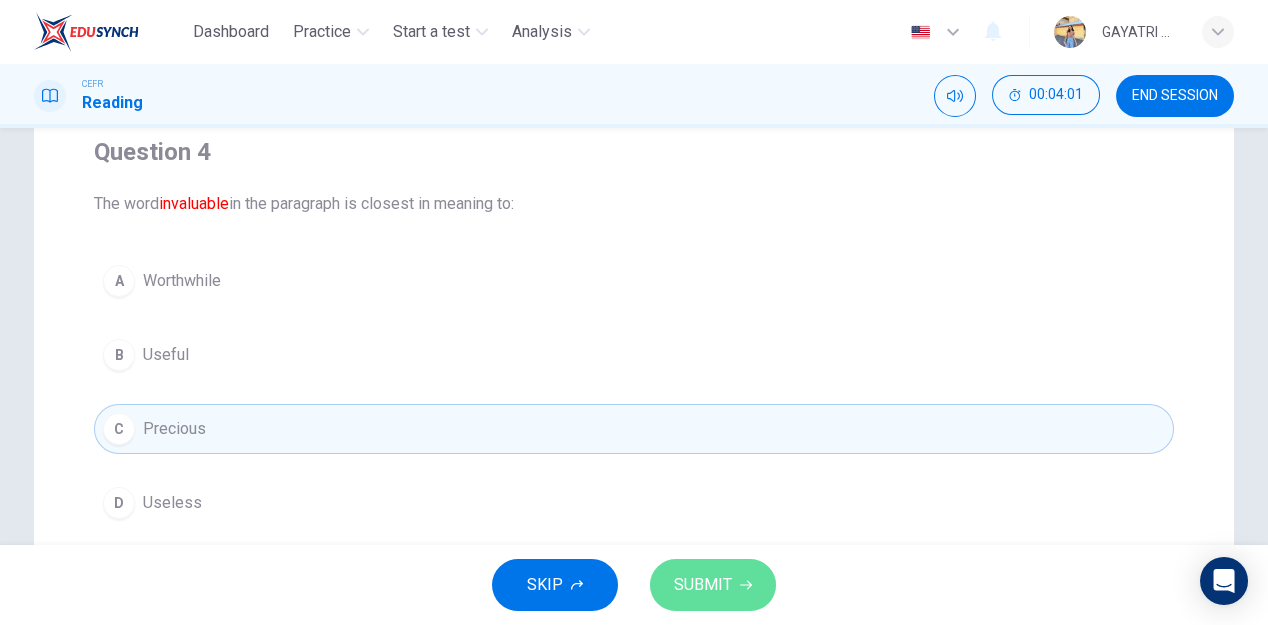 click on "SUBMIT" at bounding box center [703, 585] 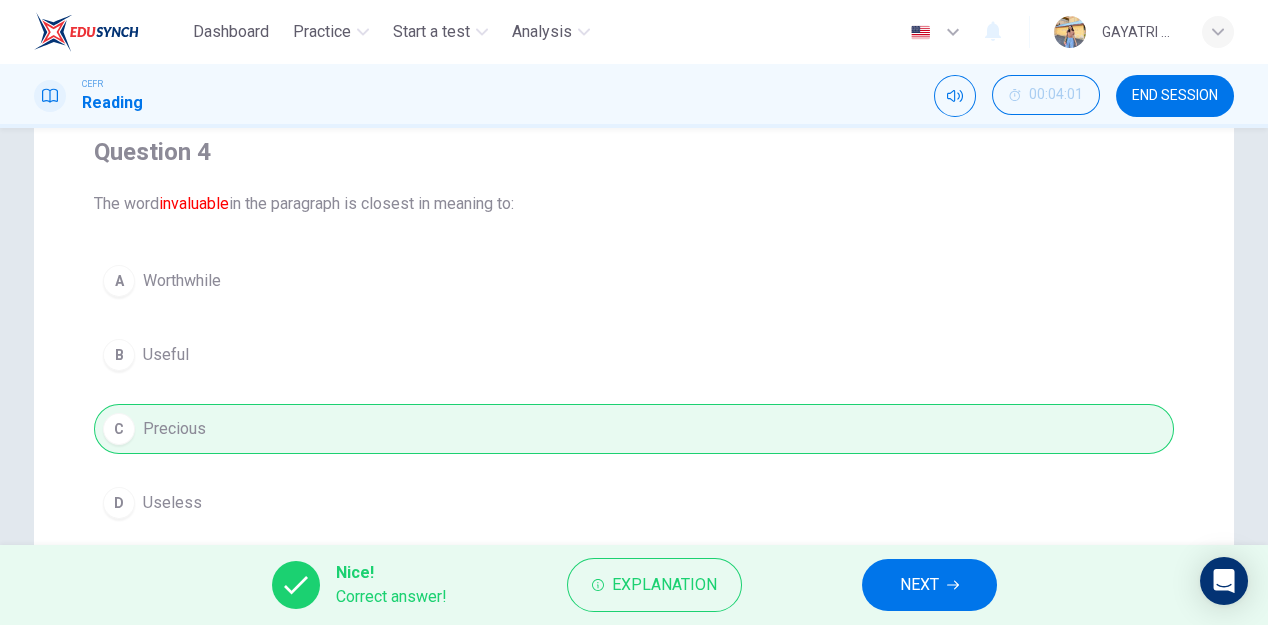 click on "NEXT" at bounding box center (919, 585) 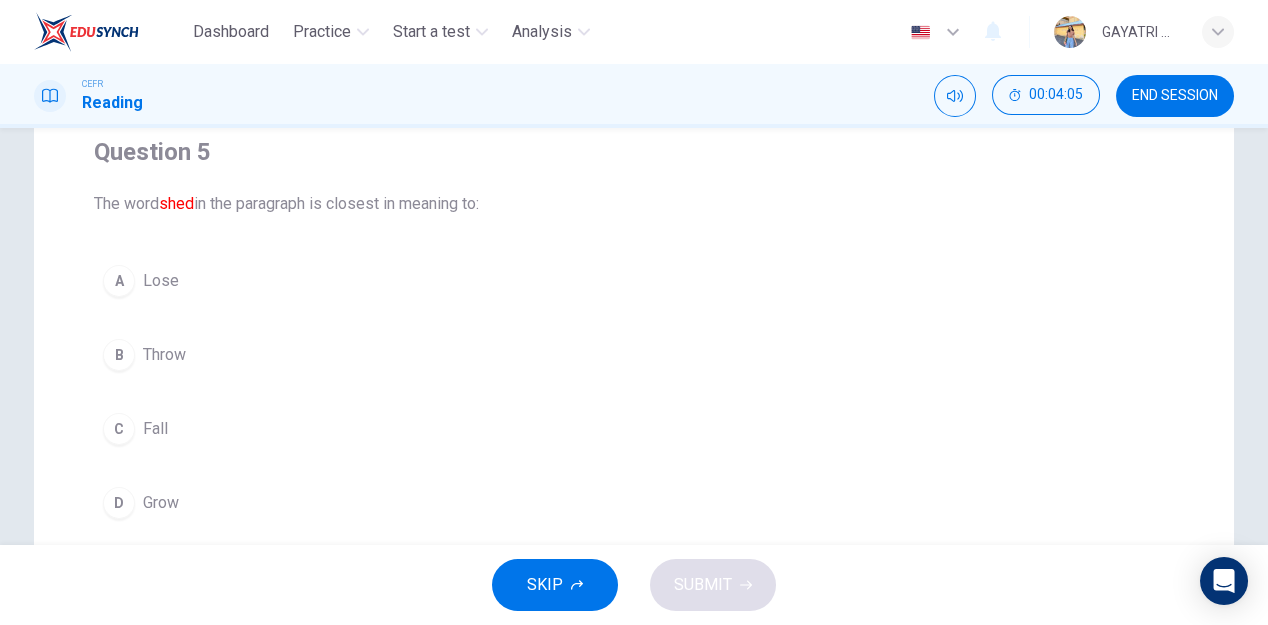 scroll, scrollTop: 0, scrollLeft: 0, axis: both 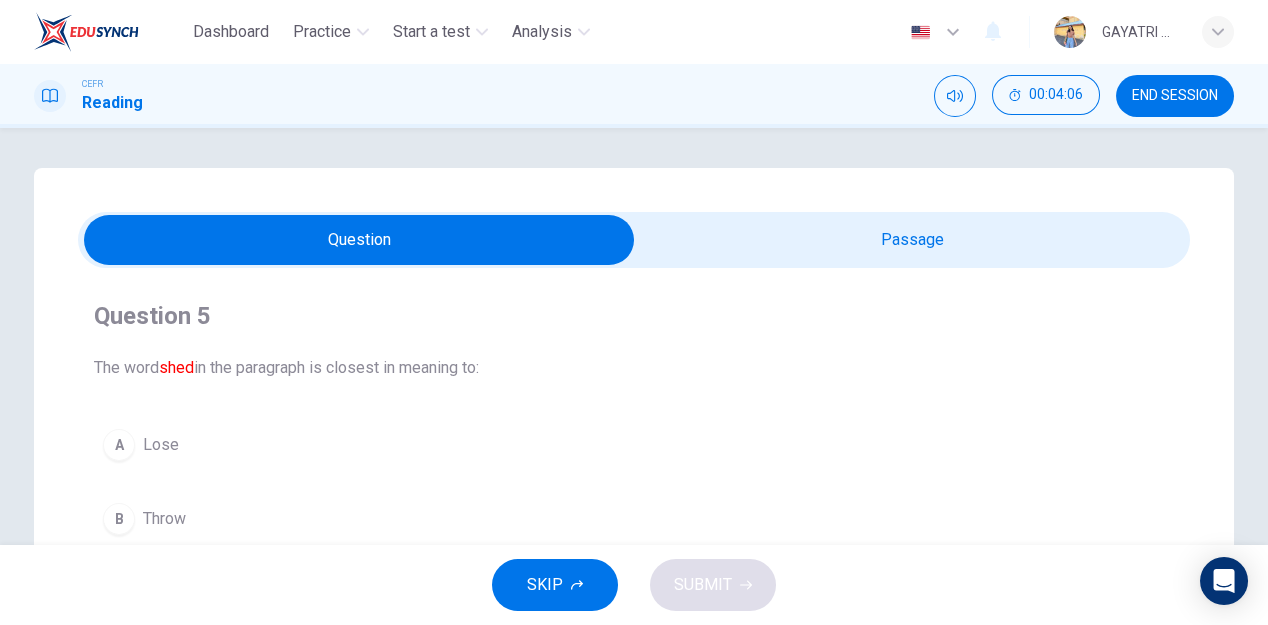 click at bounding box center (359, 240) 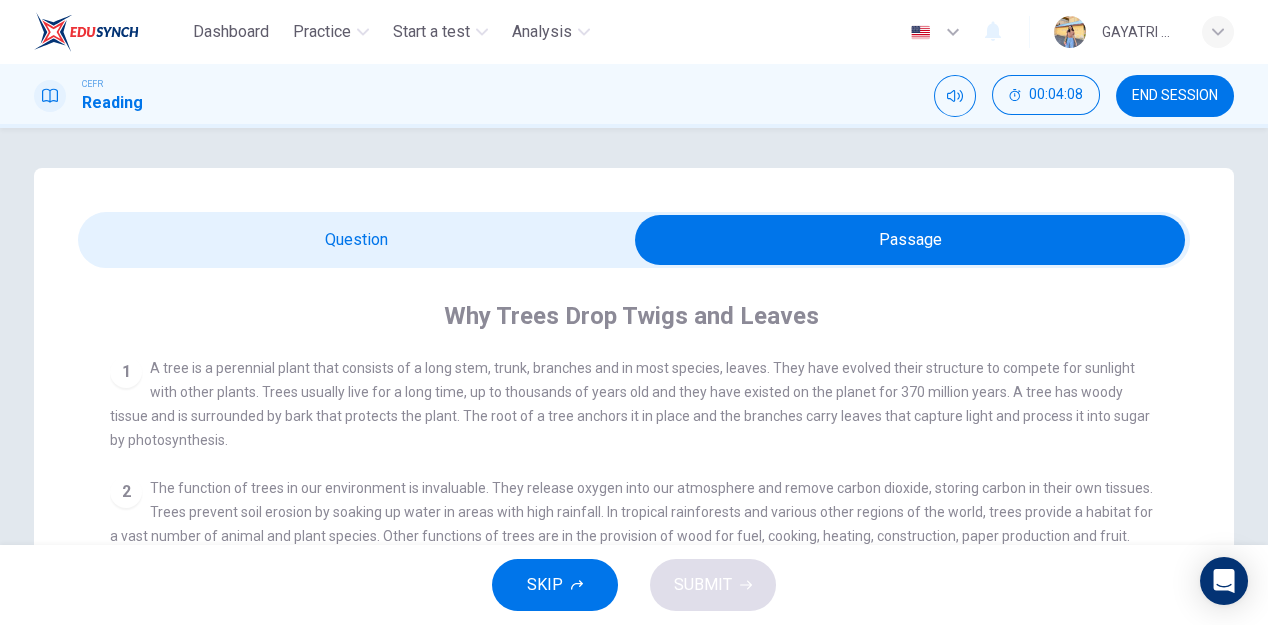 scroll, scrollTop: 2, scrollLeft: 0, axis: vertical 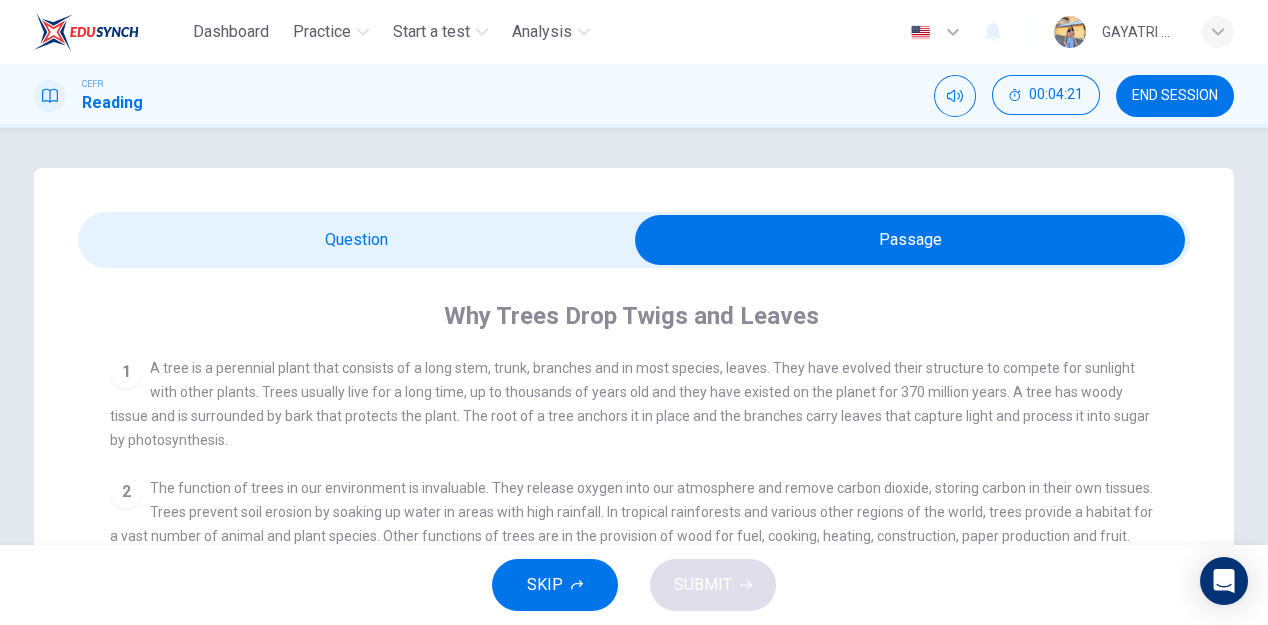 click at bounding box center [910, 240] 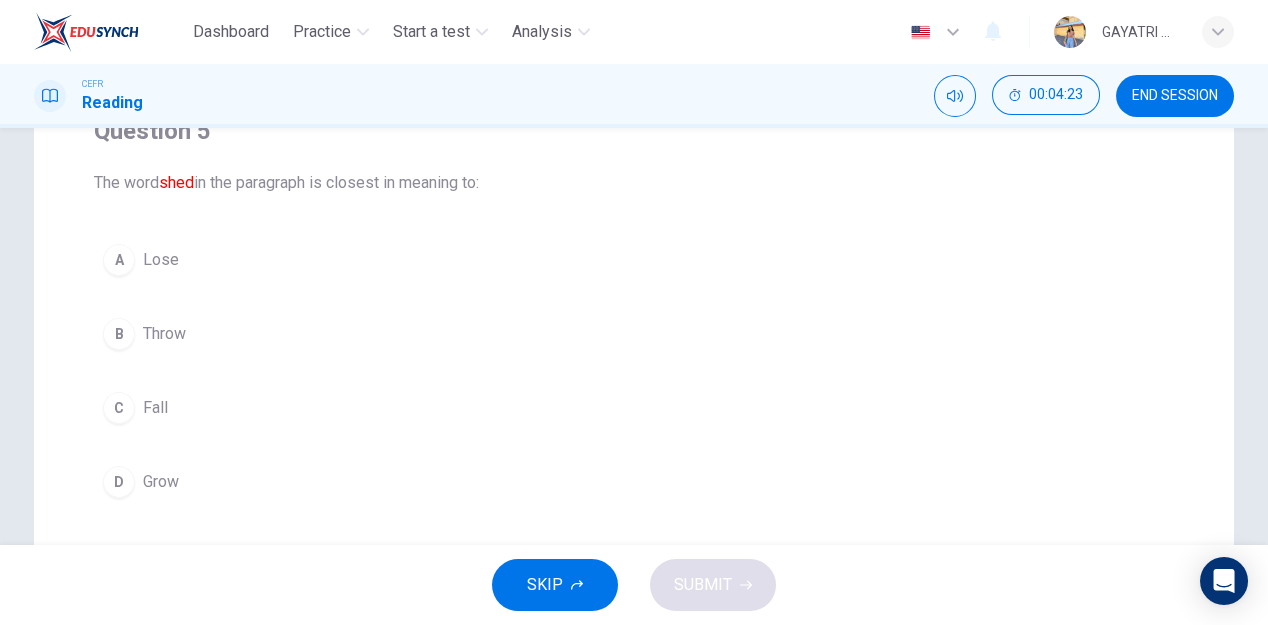scroll, scrollTop: 184, scrollLeft: 0, axis: vertical 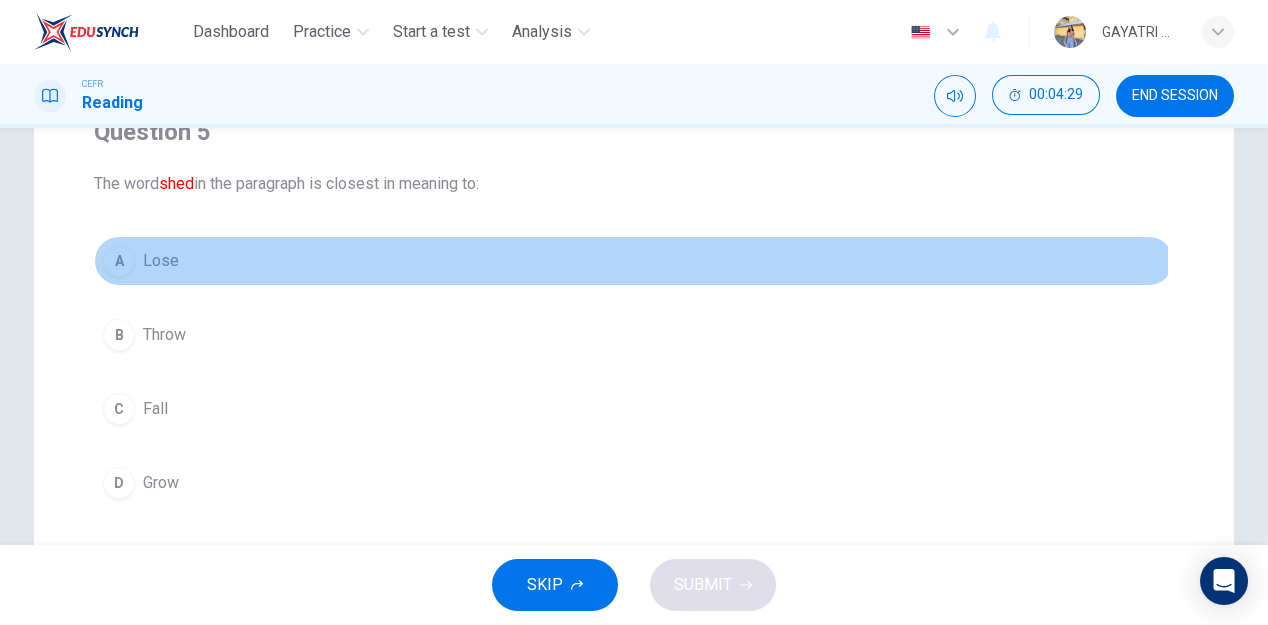 click on "A Lose" at bounding box center [634, 261] 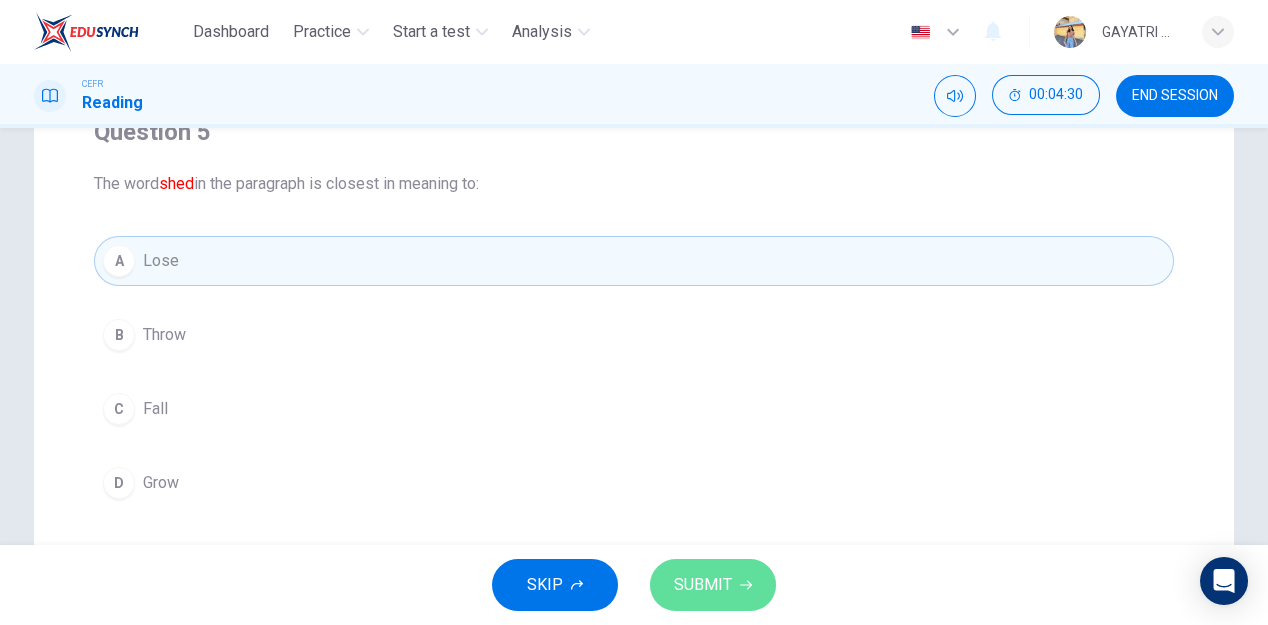 click on "SUBMIT" at bounding box center (713, 585) 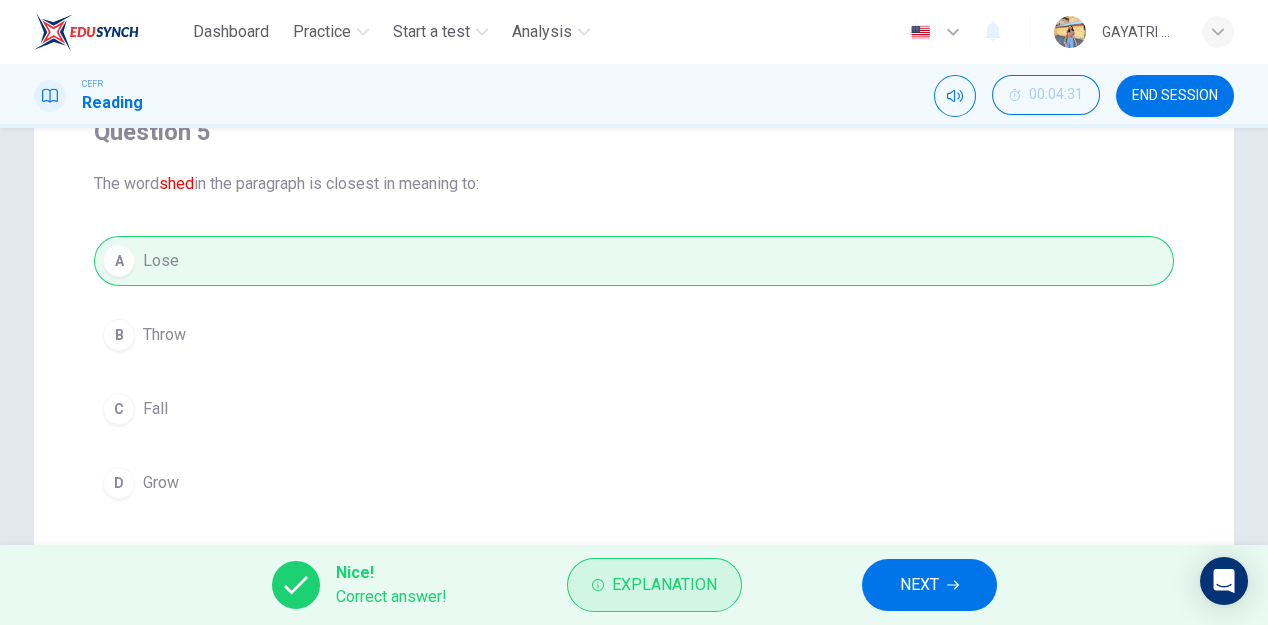 click on "Explanation" at bounding box center [664, 585] 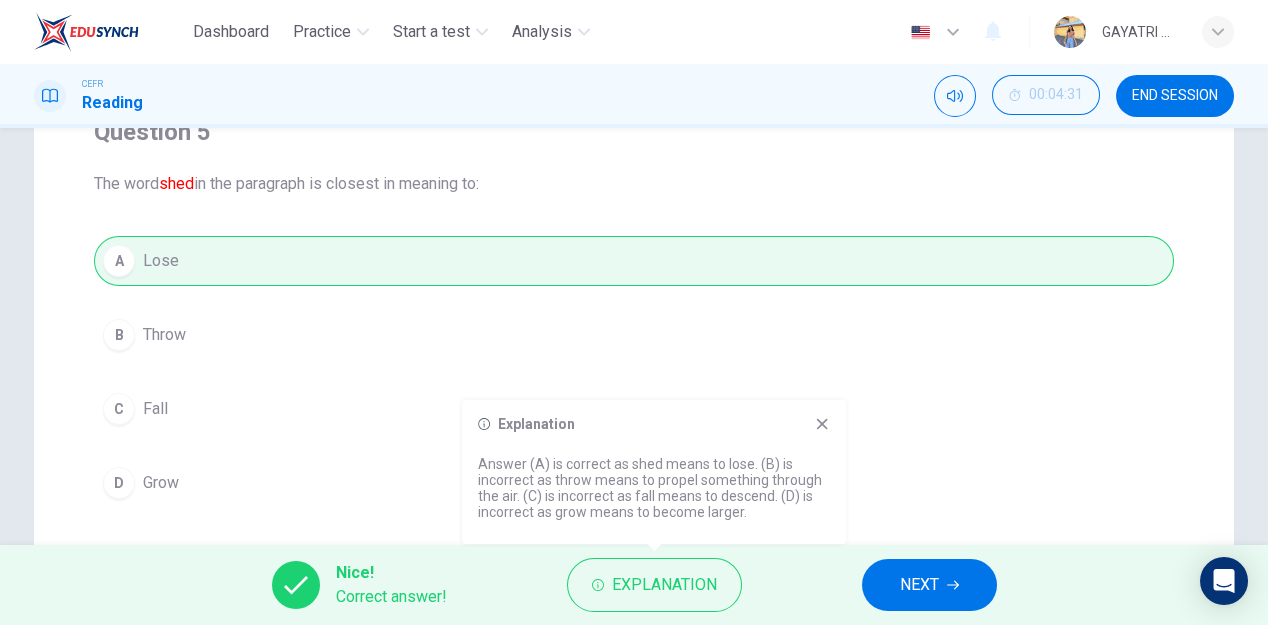 click 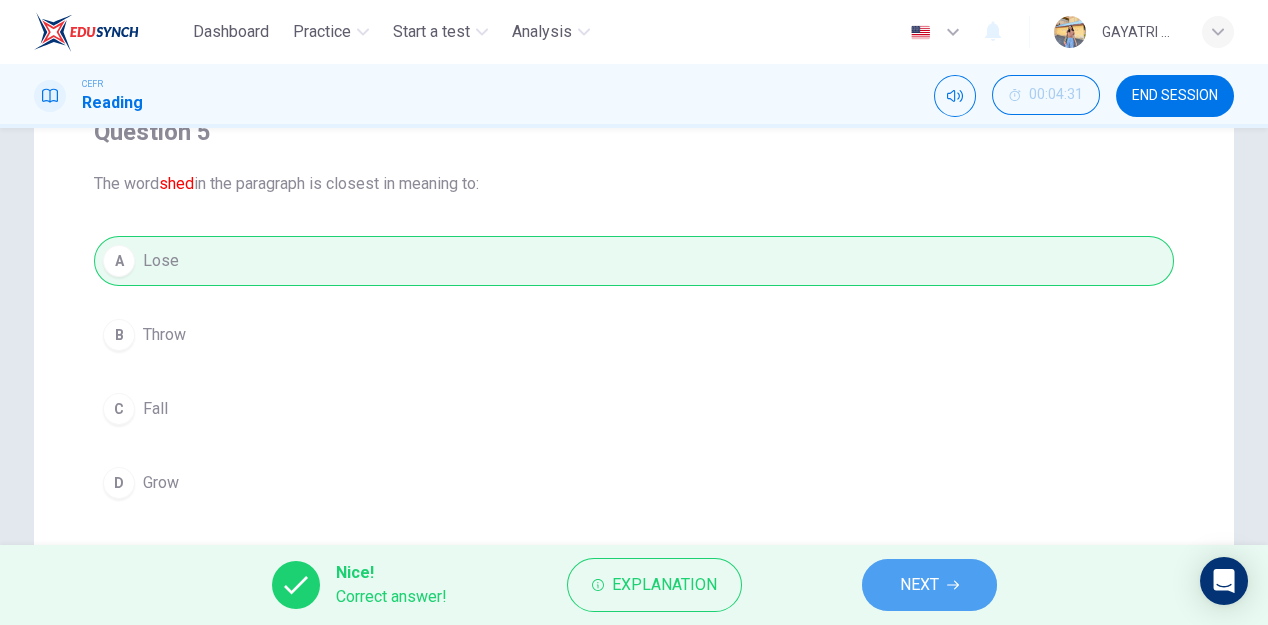 click on "NEXT" at bounding box center (929, 585) 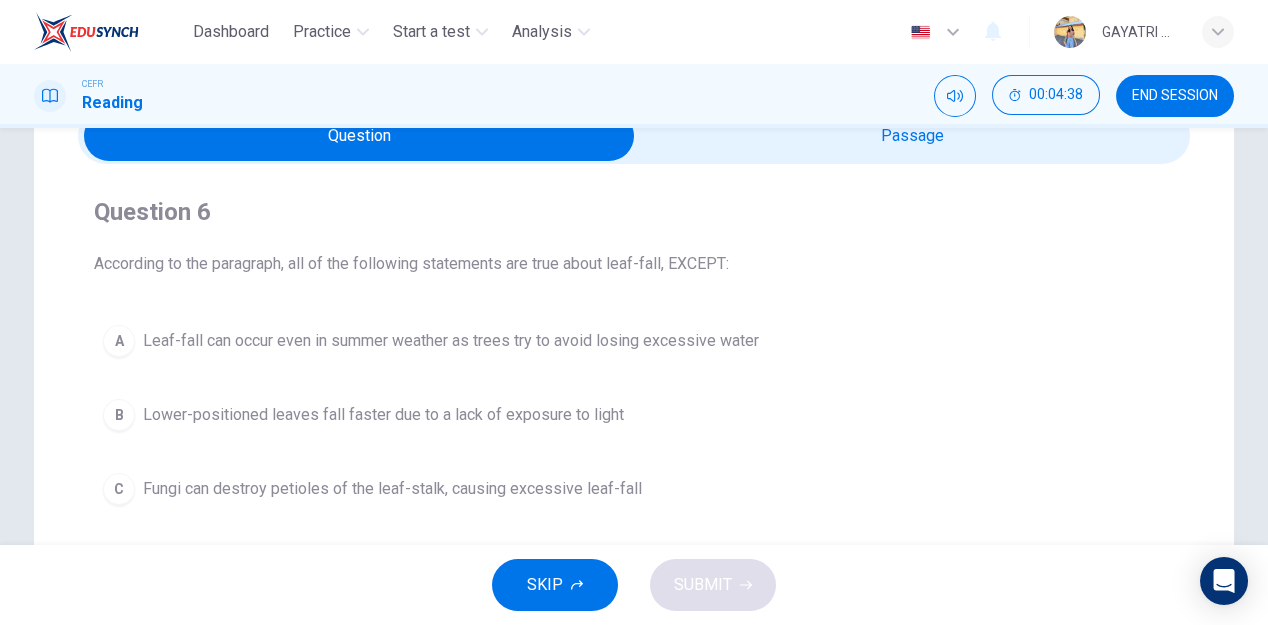 scroll, scrollTop: 72, scrollLeft: 0, axis: vertical 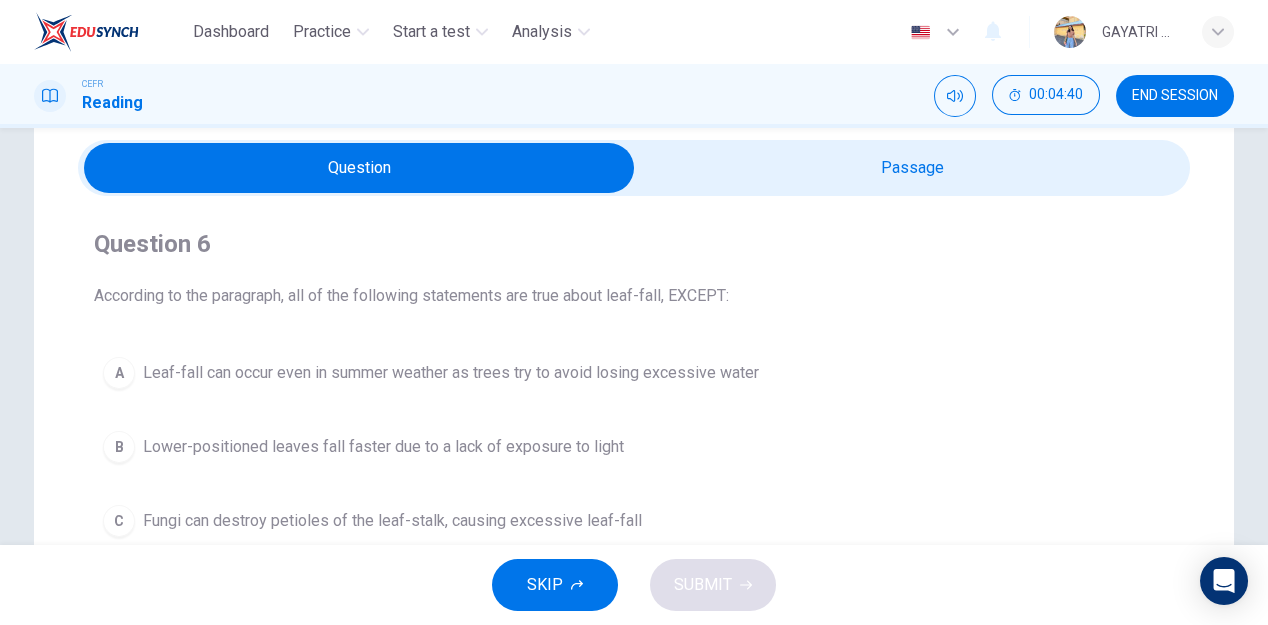 click at bounding box center (359, 168) 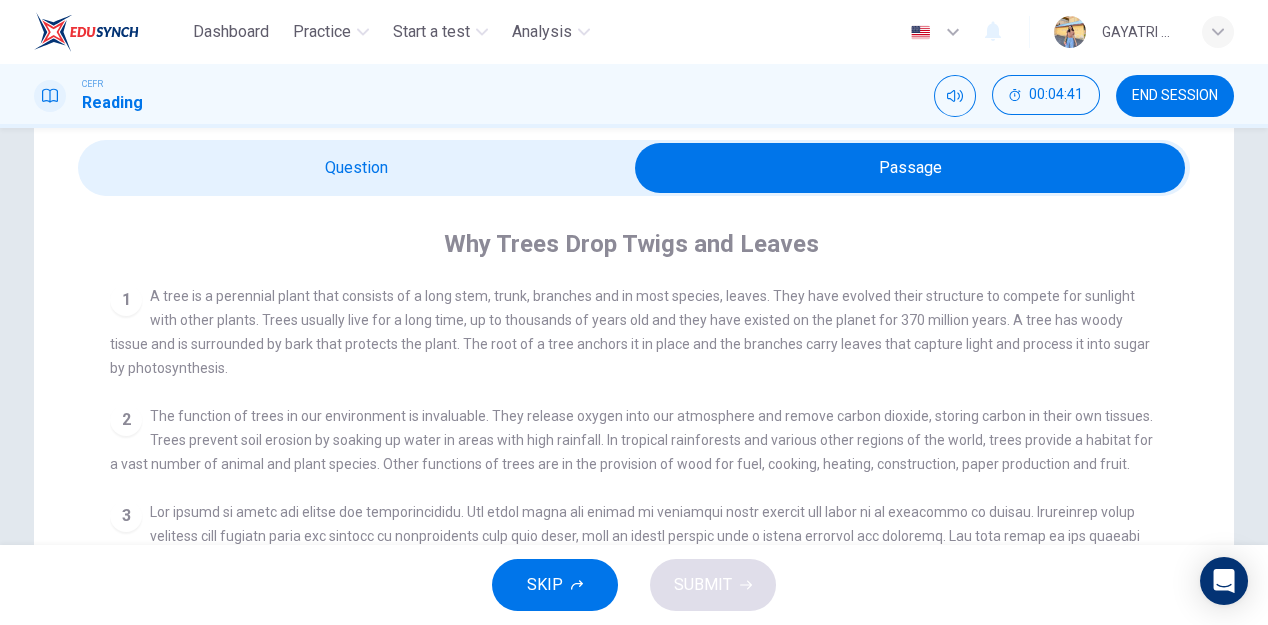 scroll, scrollTop: 2, scrollLeft: 0, axis: vertical 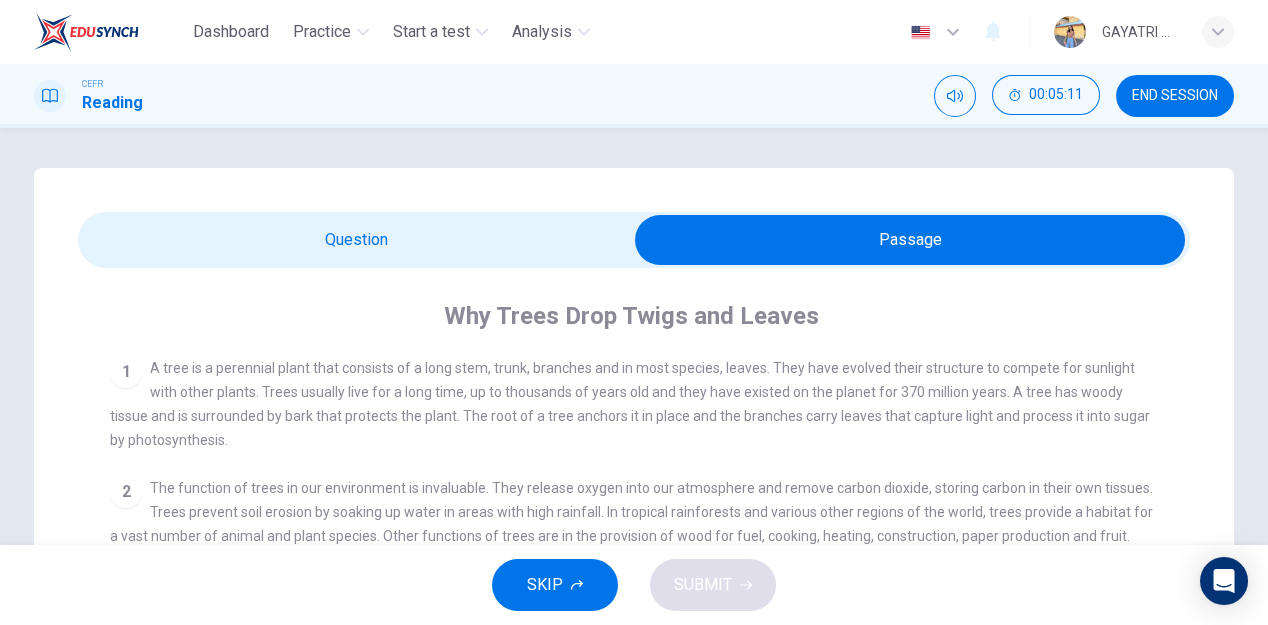 click at bounding box center [910, 240] 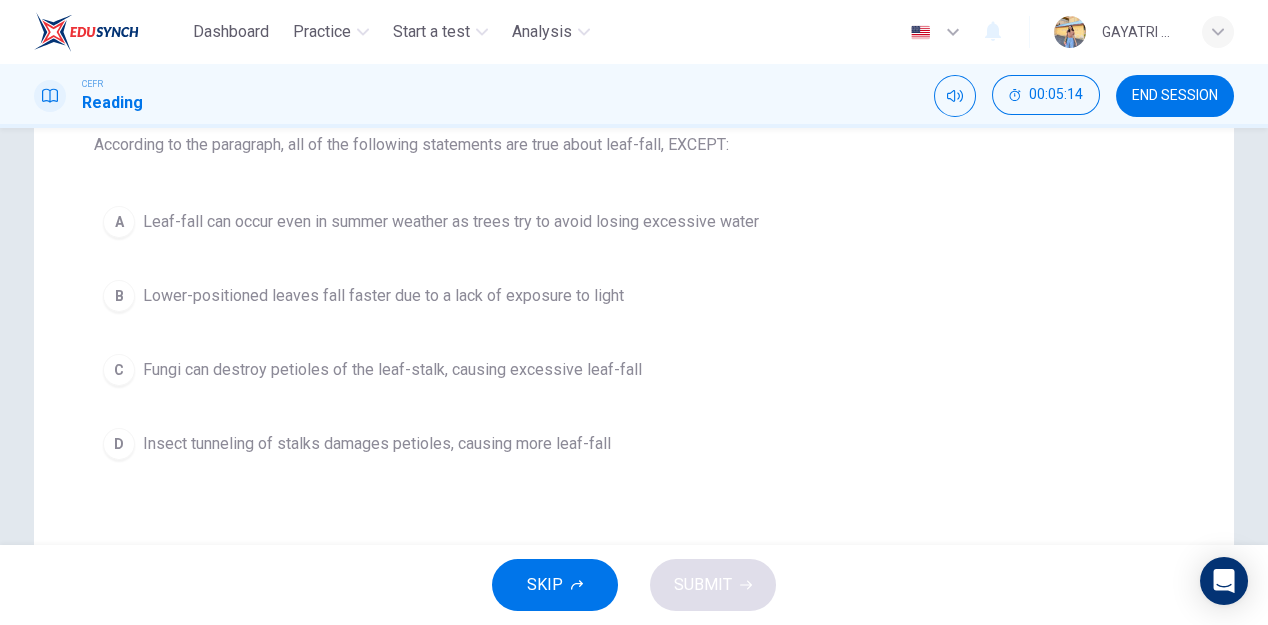 scroll, scrollTop: 218, scrollLeft: 0, axis: vertical 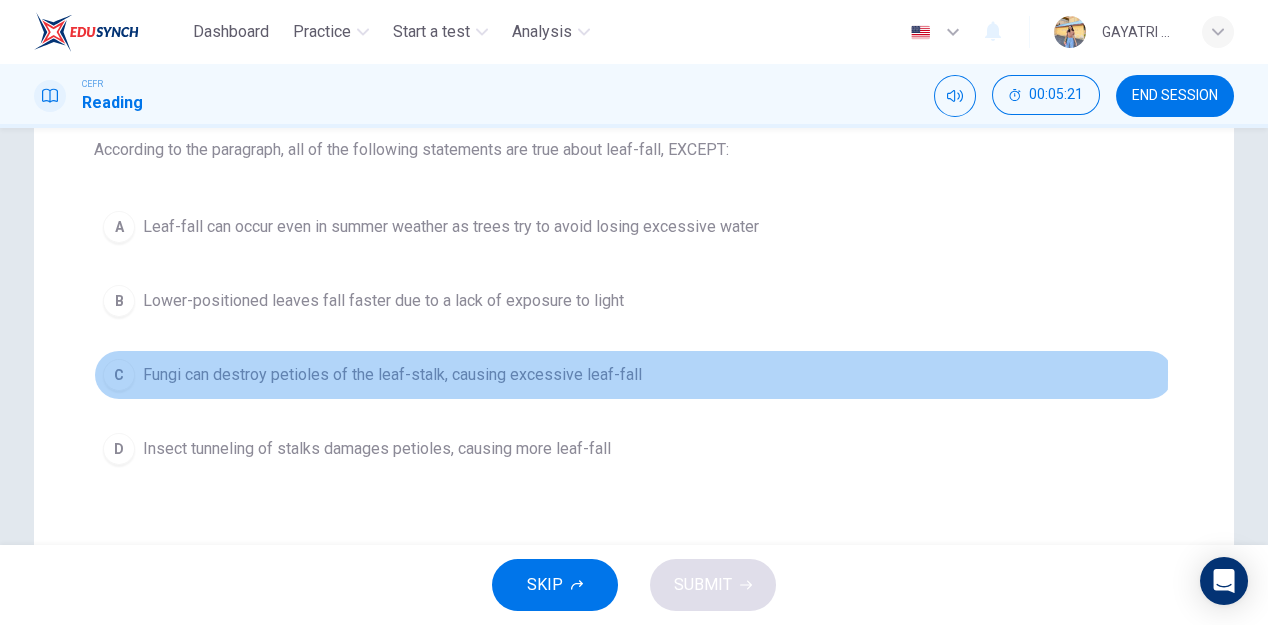 click on "Fungi can destroy petioles of the leaf-stalk, causing excessive leaf-fall" at bounding box center (392, 375) 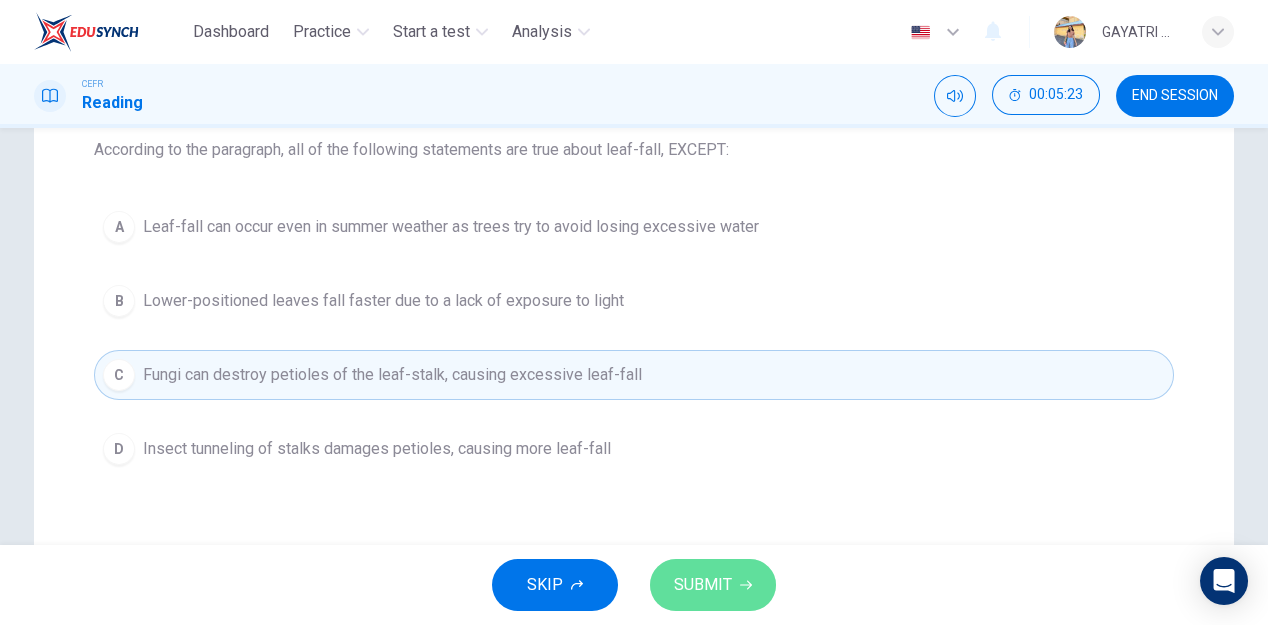 click on "SUBMIT" at bounding box center [713, 585] 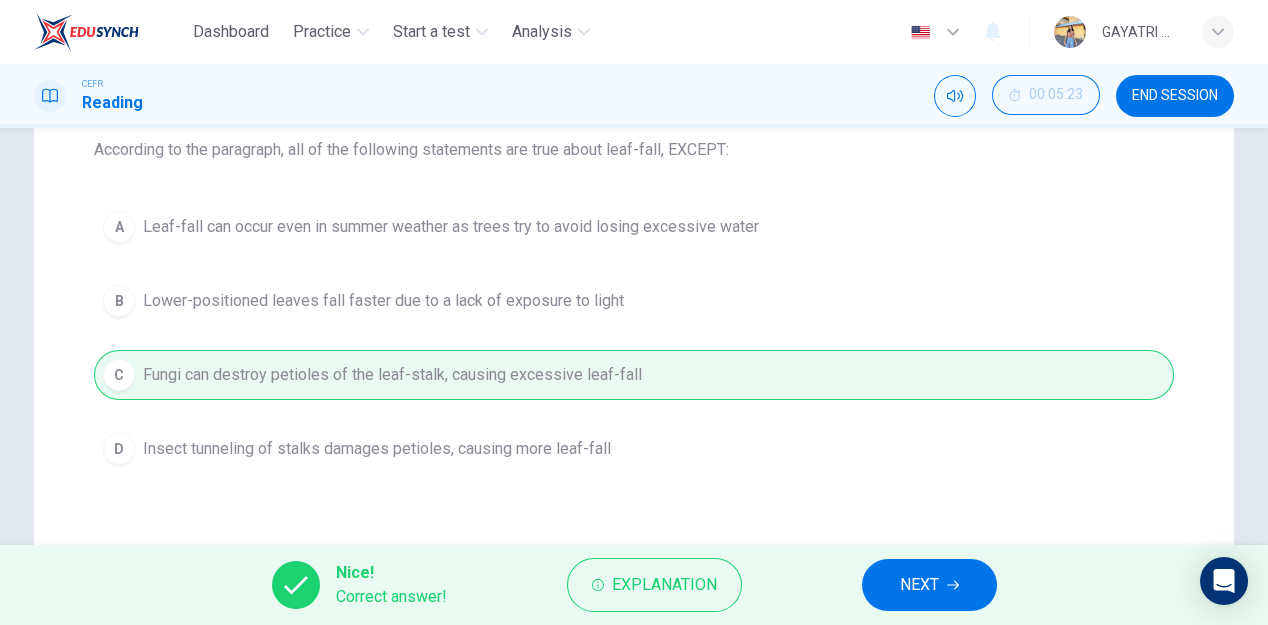 scroll, scrollTop: 466, scrollLeft: 0, axis: vertical 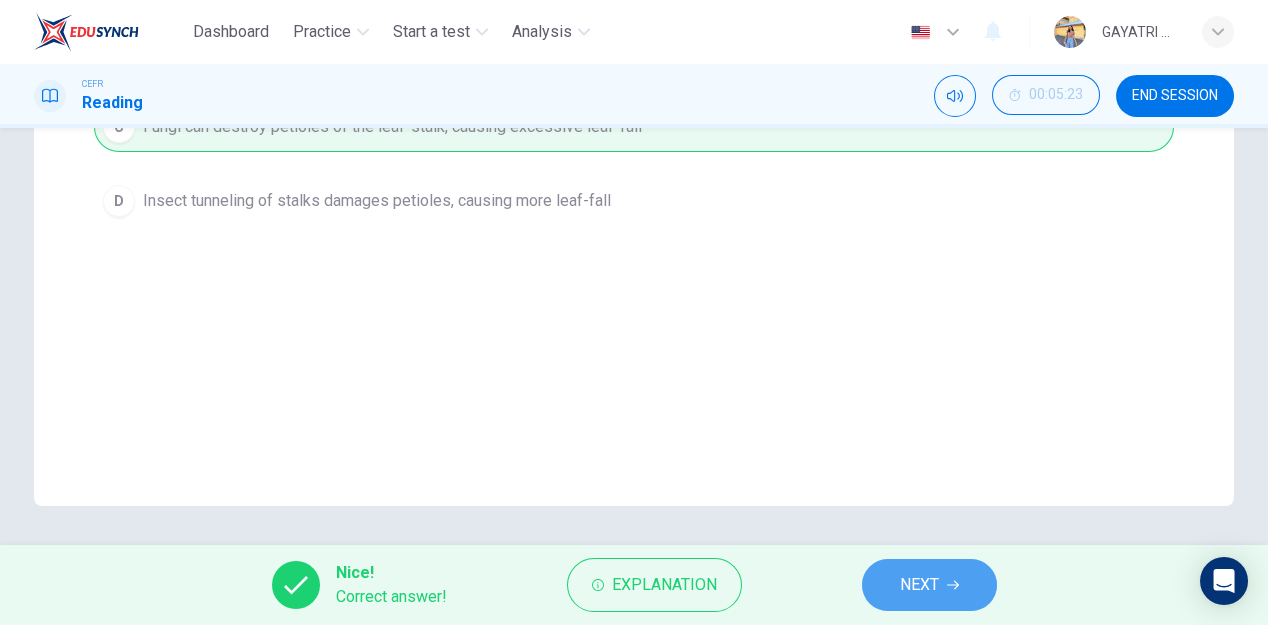 click on "NEXT" at bounding box center [919, 585] 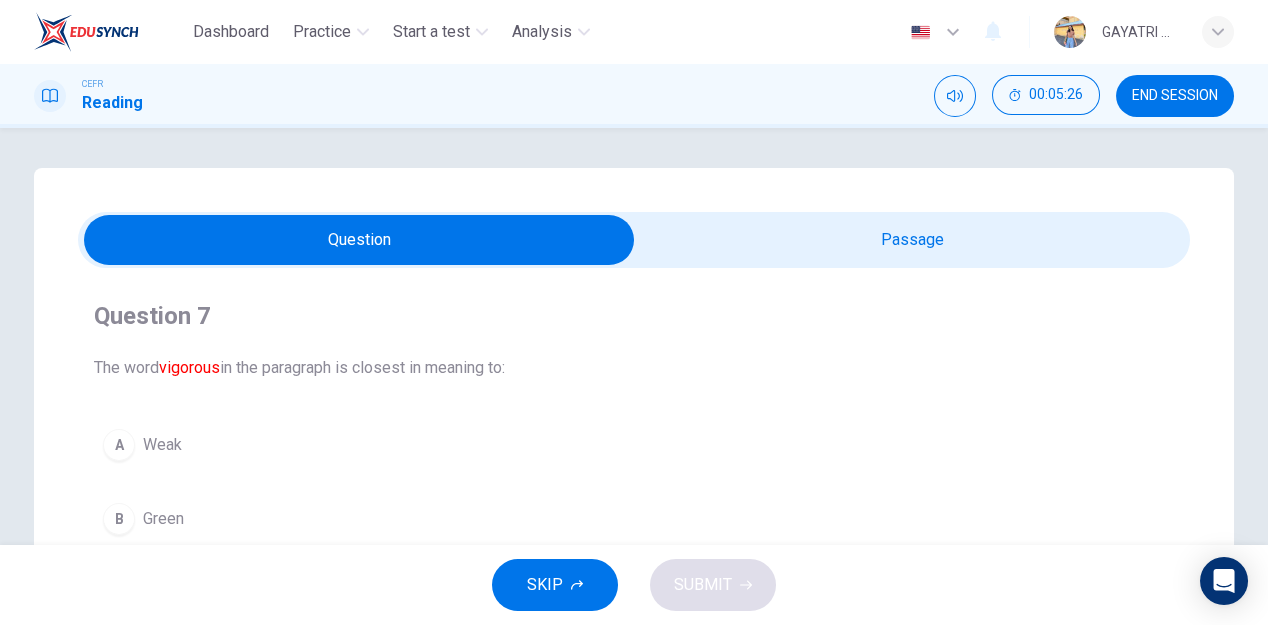 scroll, scrollTop: 0, scrollLeft: 0, axis: both 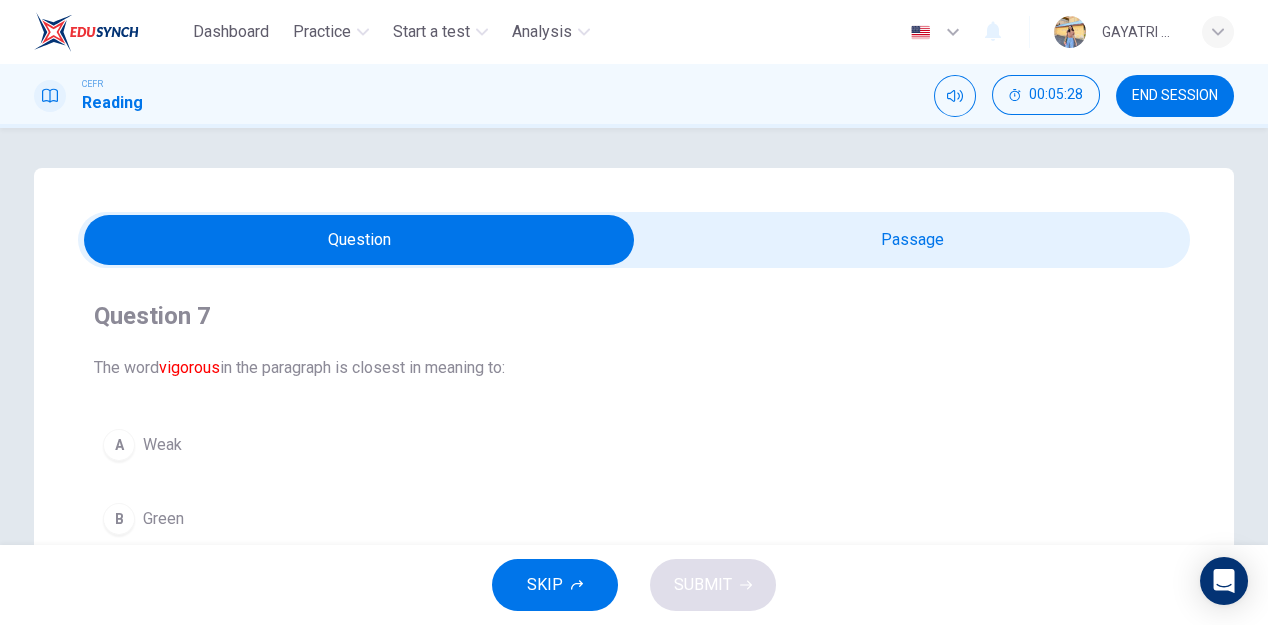 click at bounding box center (359, 240) 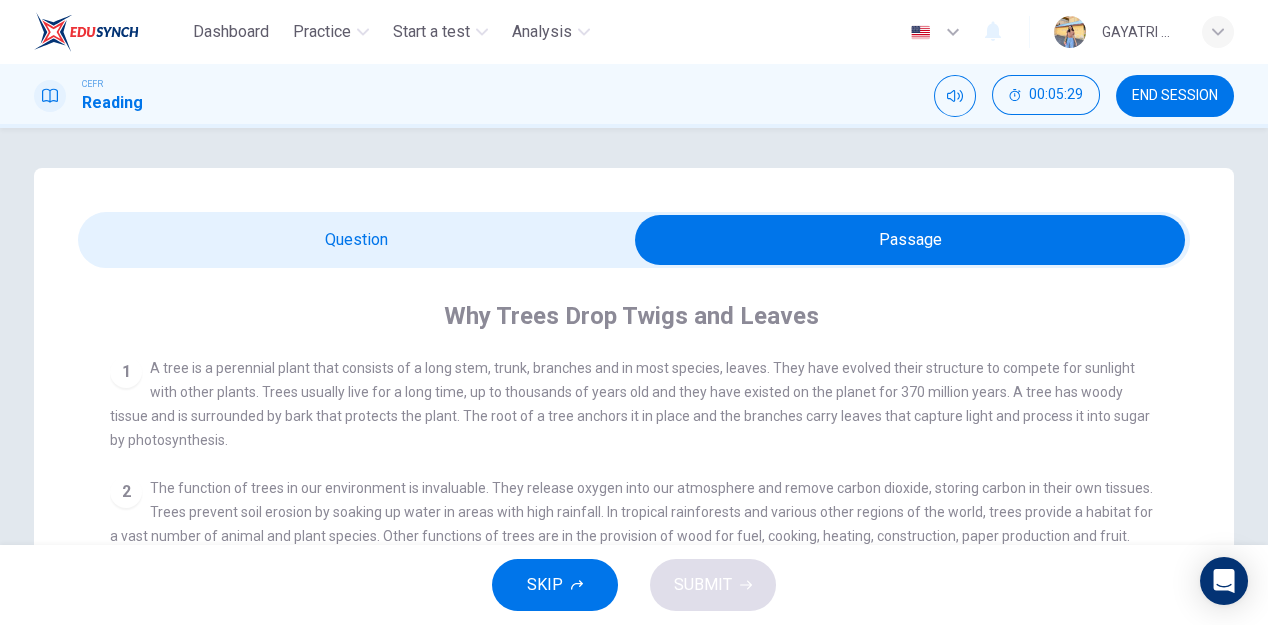 scroll, scrollTop: 2, scrollLeft: 0, axis: vertical 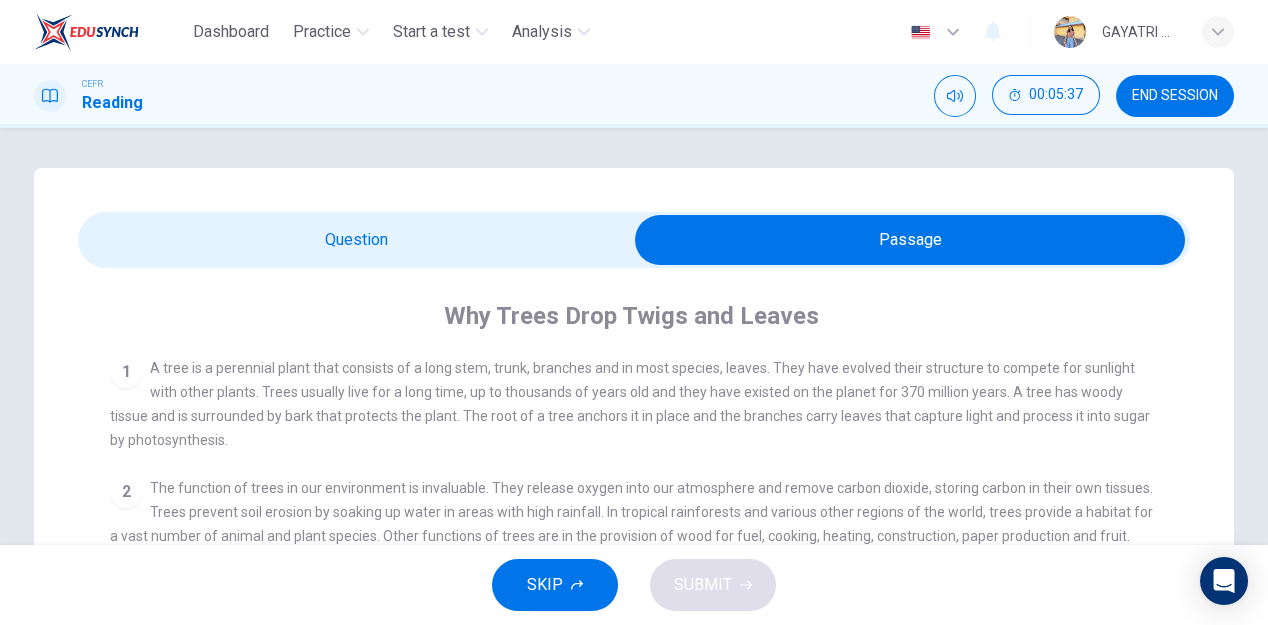click at bounding box center (910, 240) 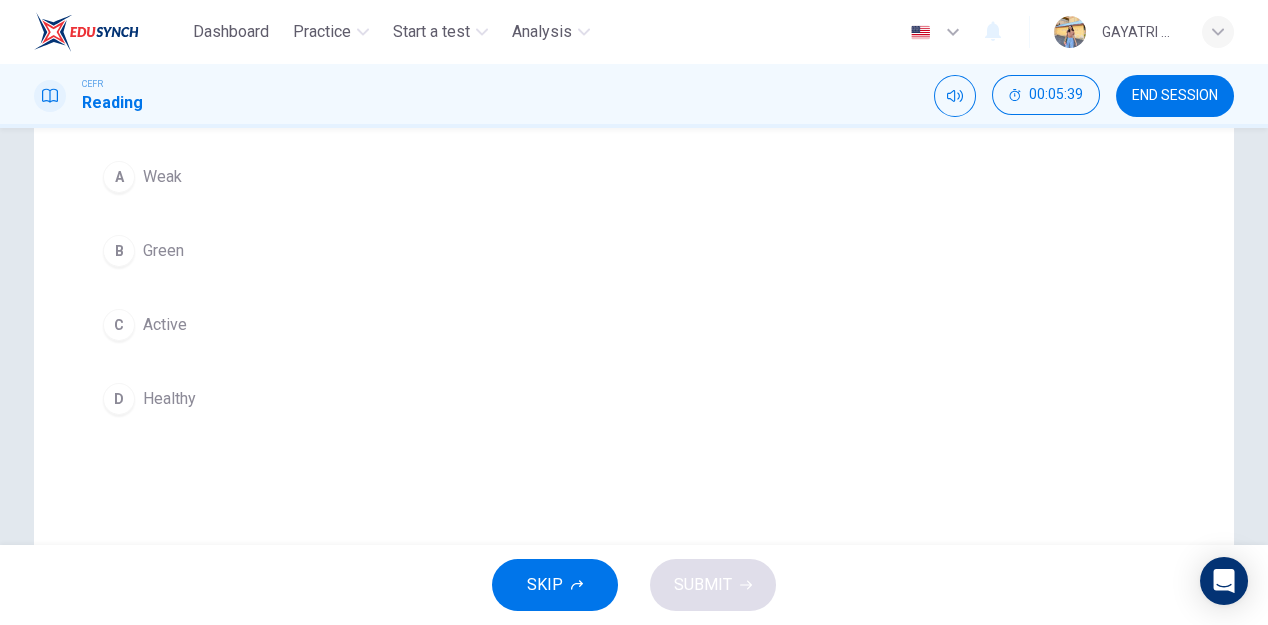 scroll, scrollTop: 274, scrollLeft: 0, axis: vertical 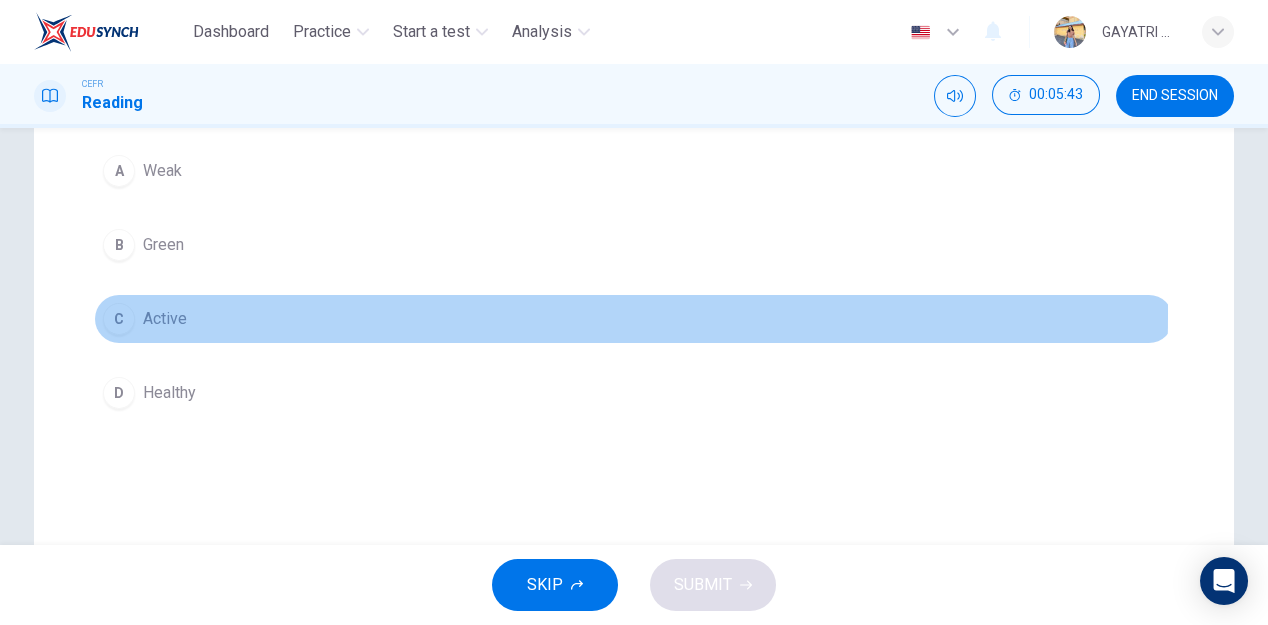 click on "Active" at bounding box center (165, 319) 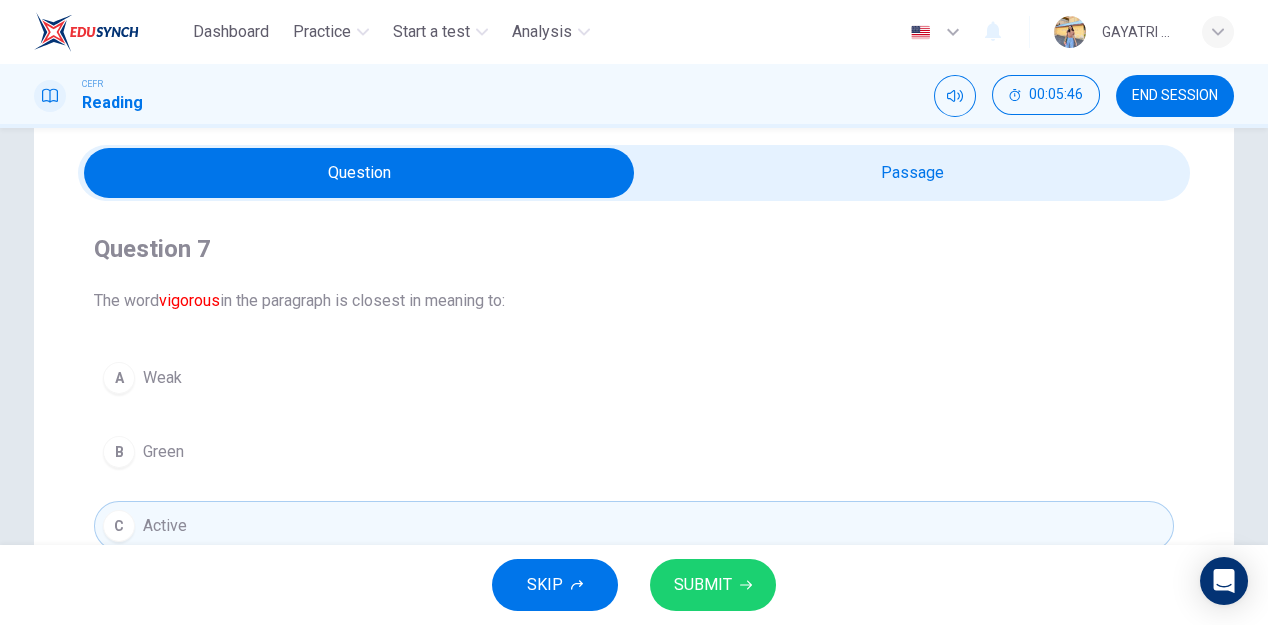 scroll, scrollTop: 68, scrollLeft: 0, axis: vertical 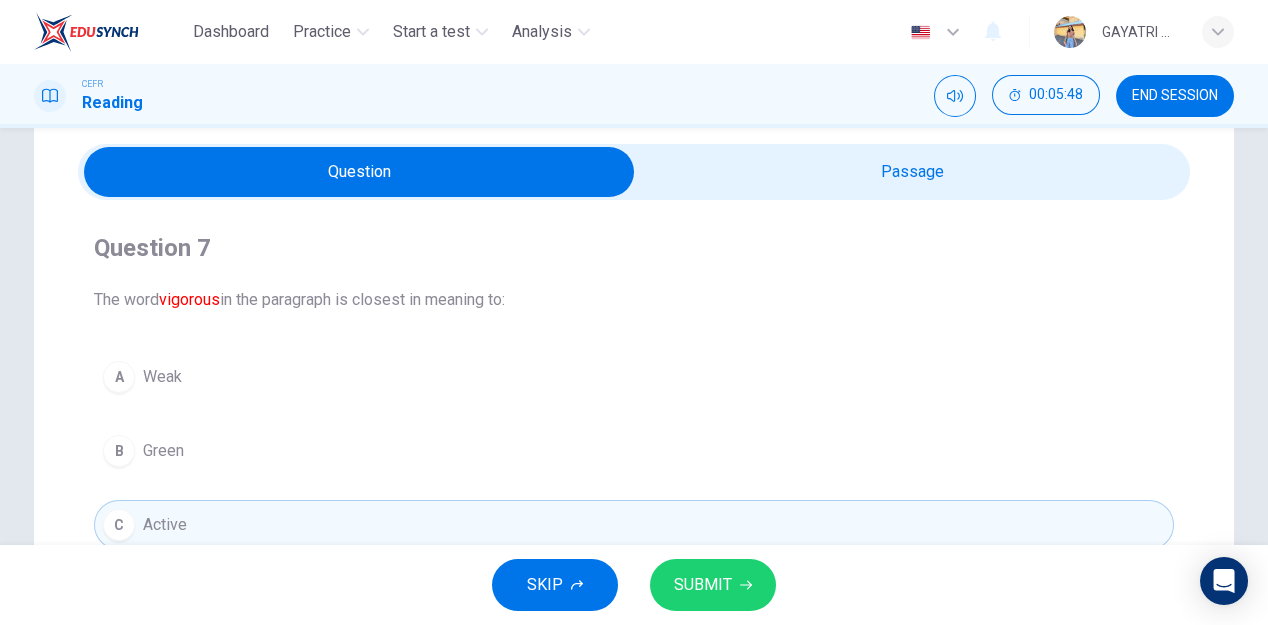 click at bounding box center (359, 172) 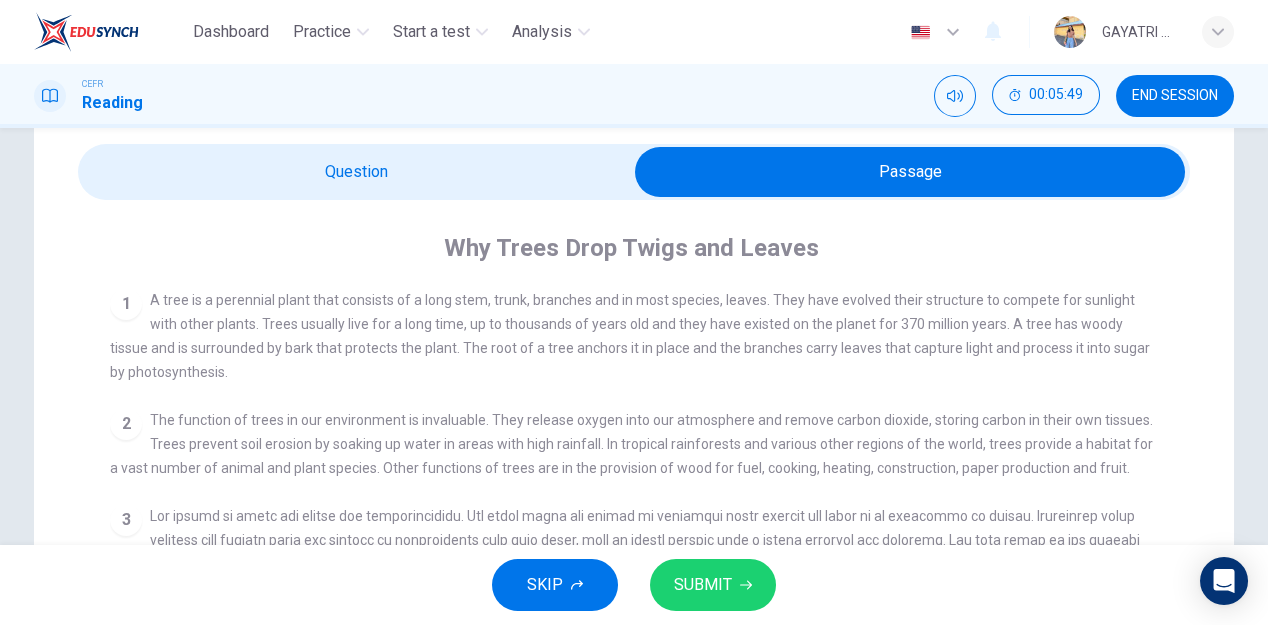 scroll, scrollTop: 2, scrollLeft: 0, axis: vertical 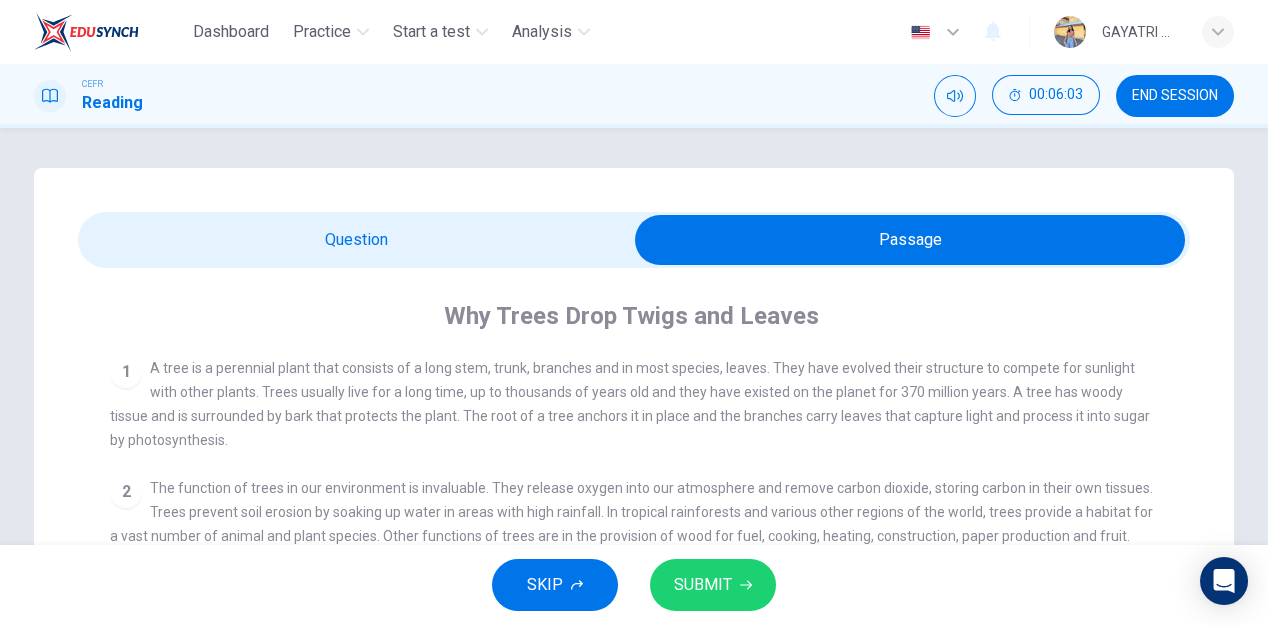 click at bounding box center (910, 240) 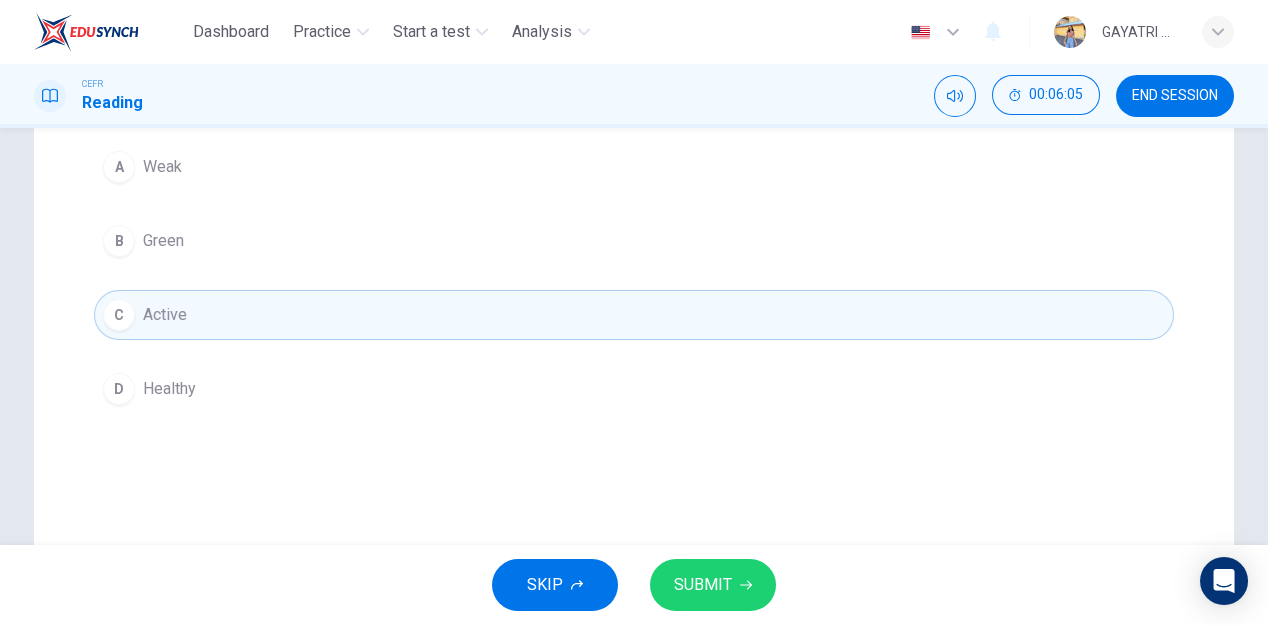 scroll, scrollTop: 279, scrollLeft: 0, axis: vertical 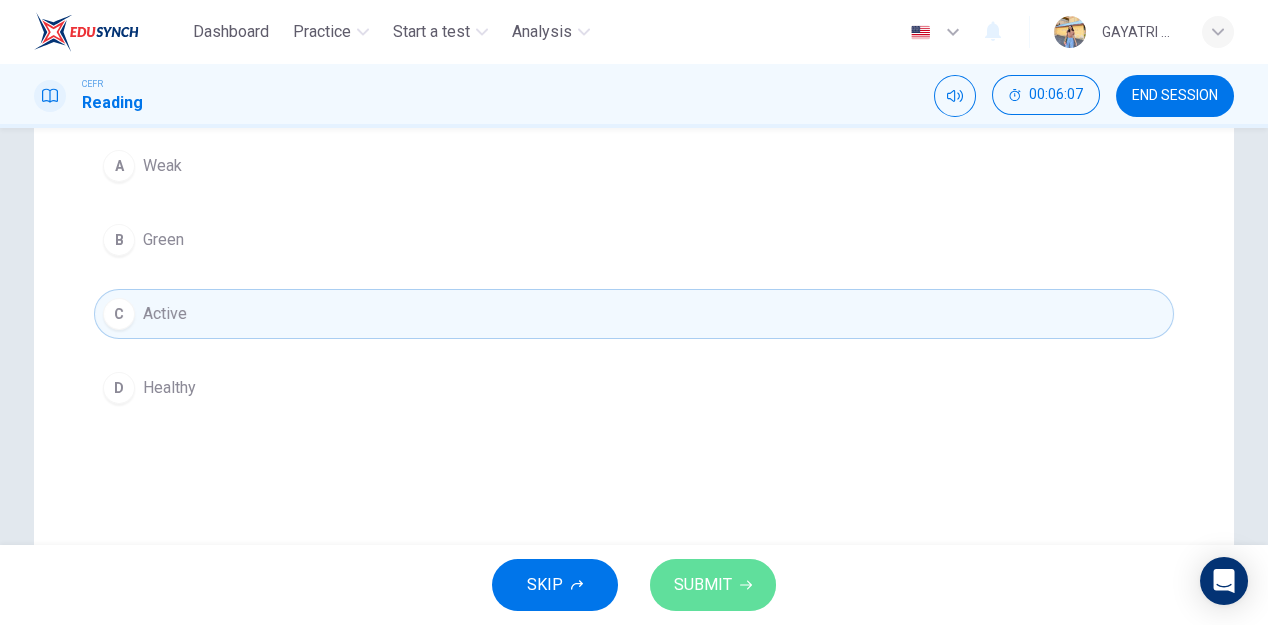 click on "SUBMIT" at bounding box center [713, 585] 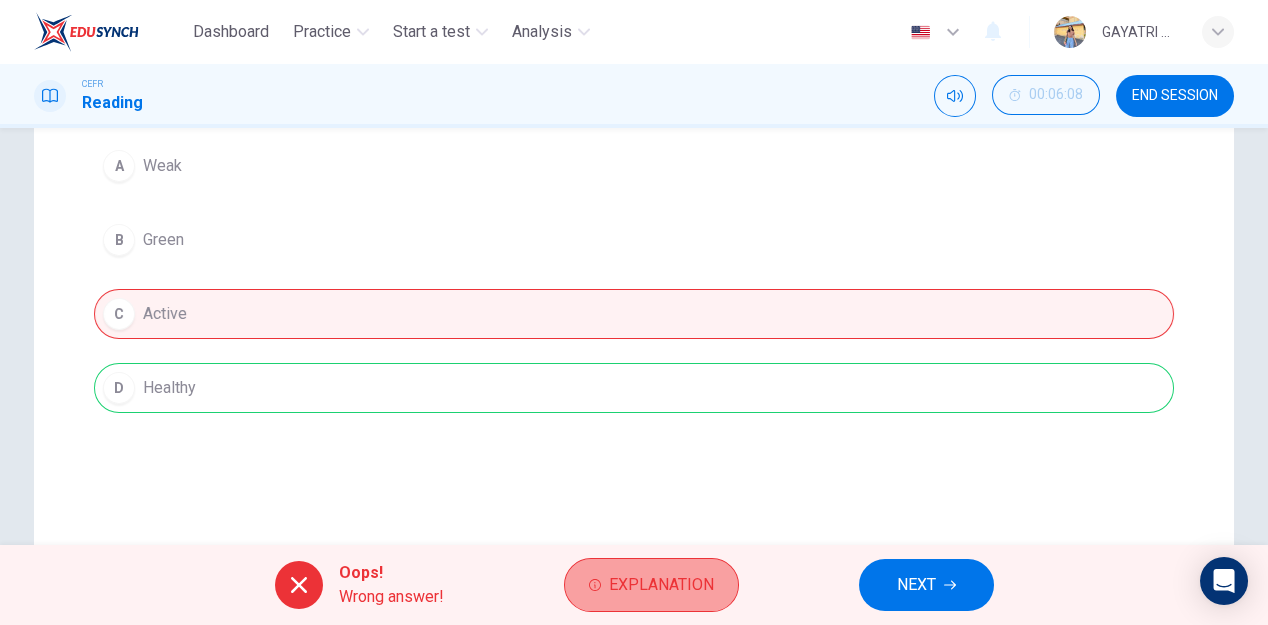click on "Explanation" at bounding box center [661, 585] 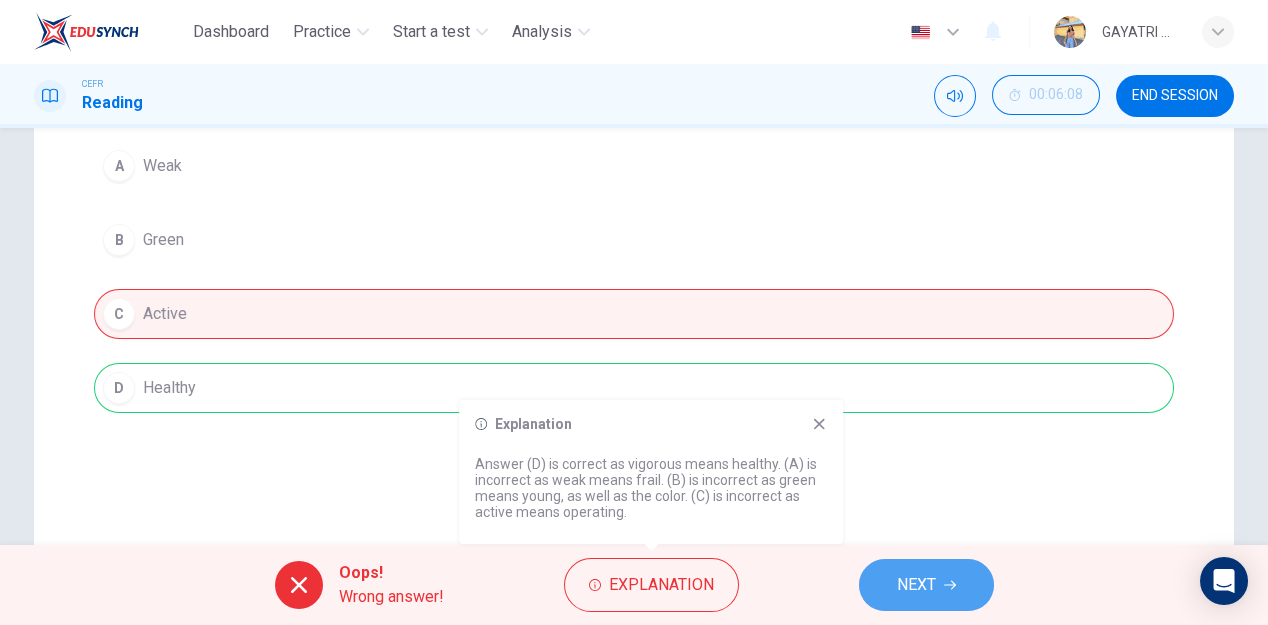 click on "NEXT" at bounding box center (916, 585) 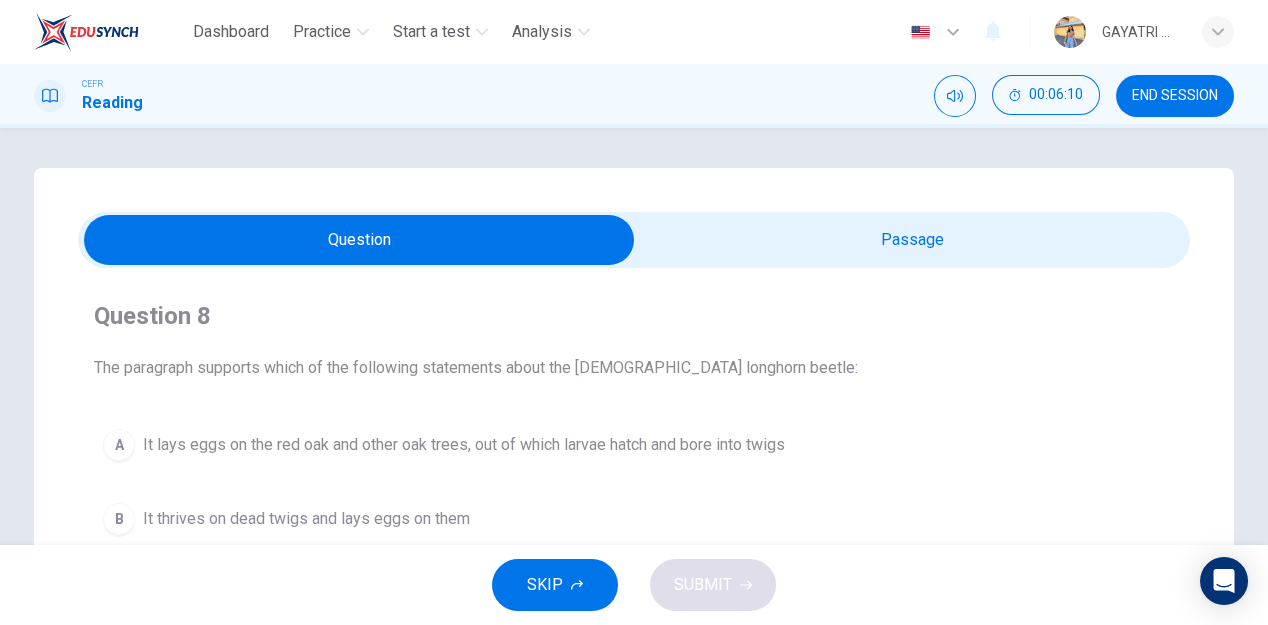 scroll, scrollTop: 69, scrollLeft: 0, axis: vertical 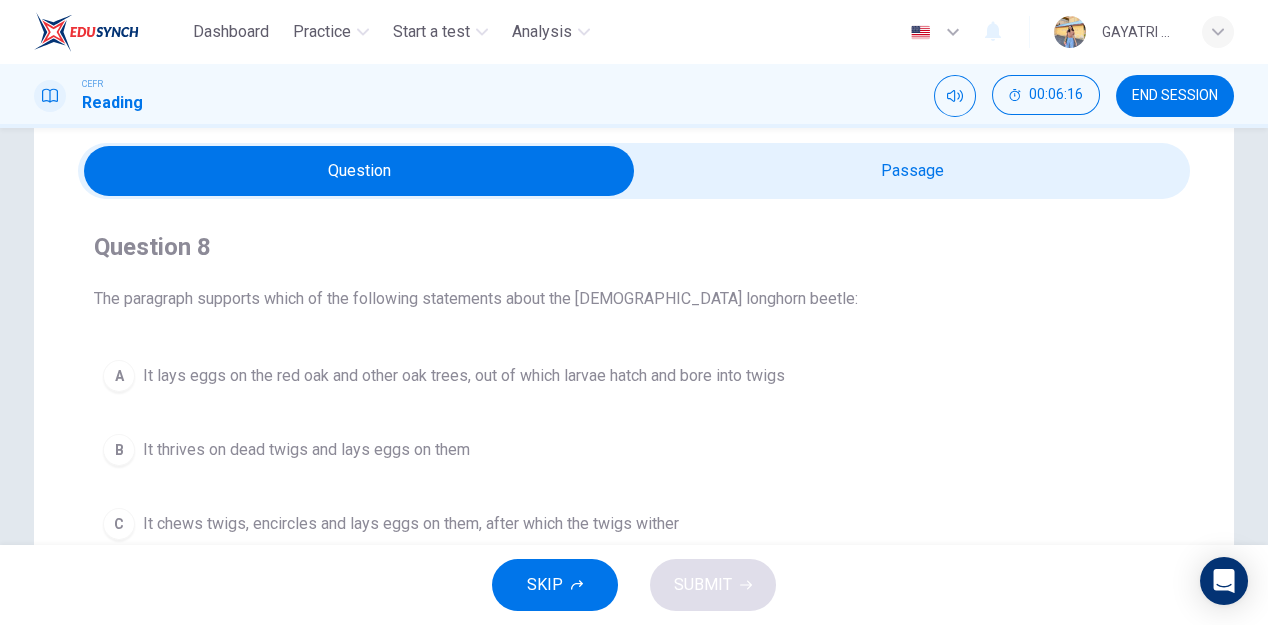 click at bounding box center (359, 171) 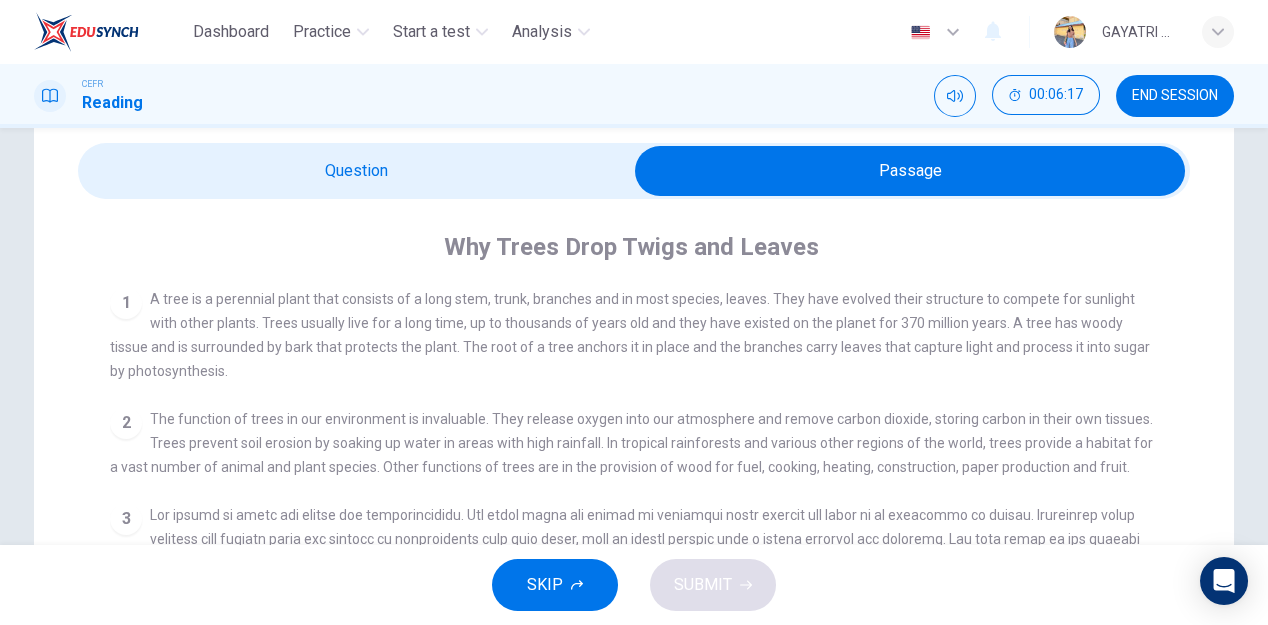 scroll, scrollTop: 2, scrollLeft: 0, axis: vertical 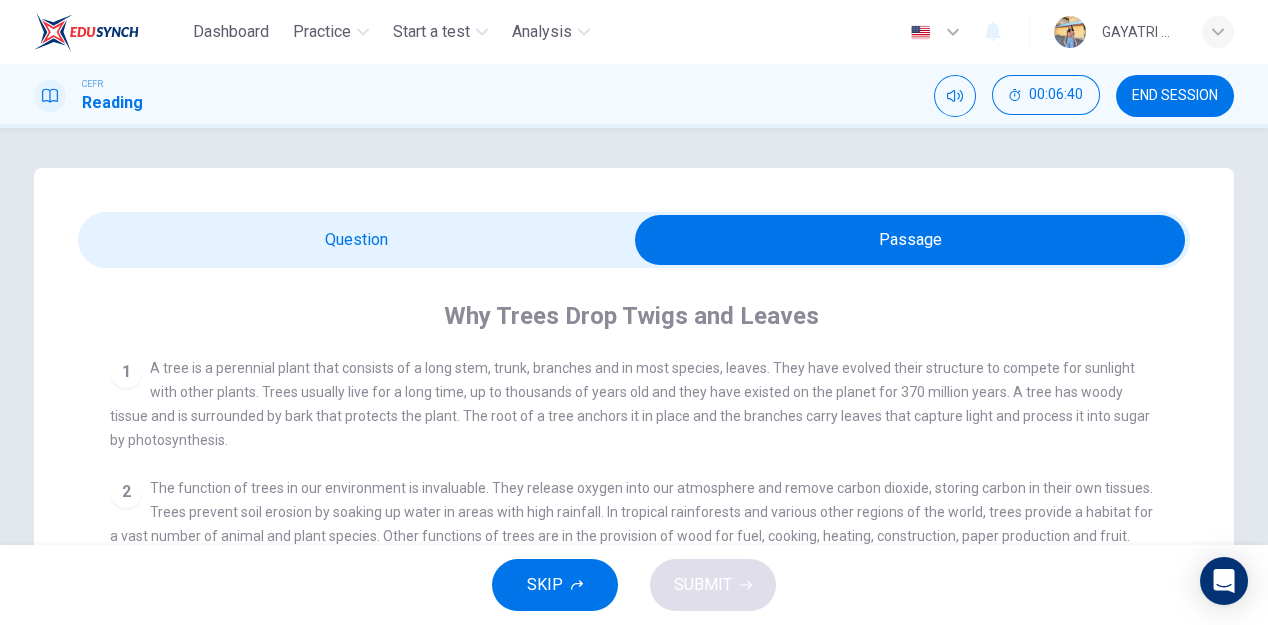 click at bounding box center [910, 240] 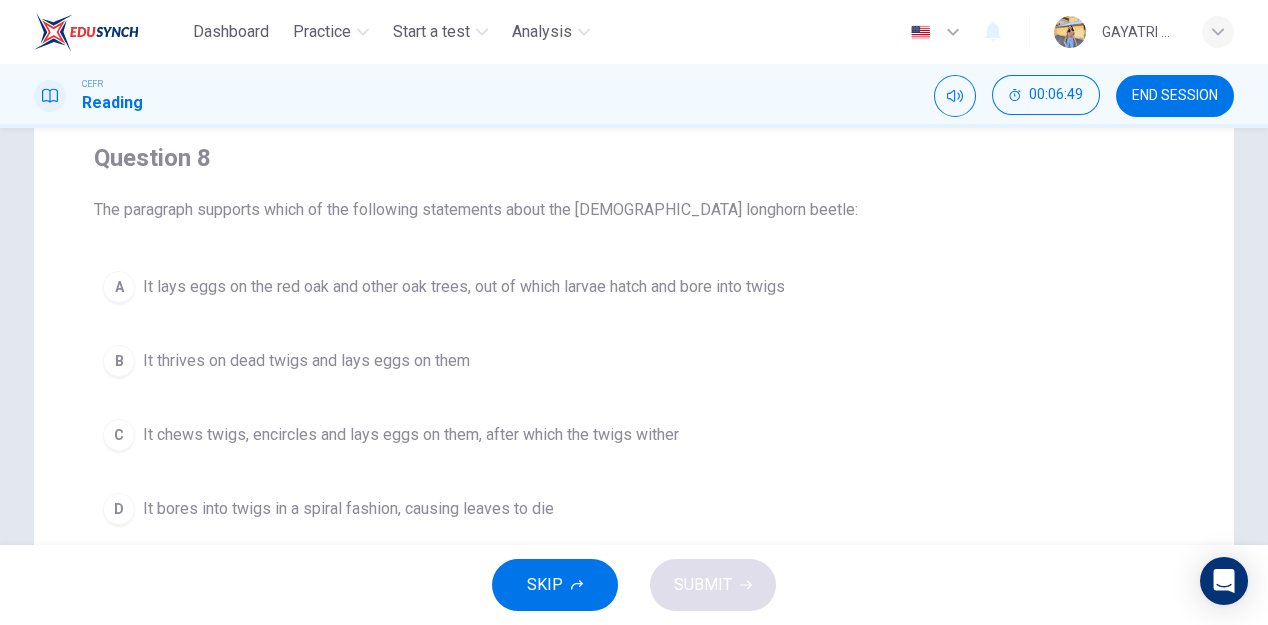 scroll, scrollTop: 0, scrollLeft: 0, axis: both 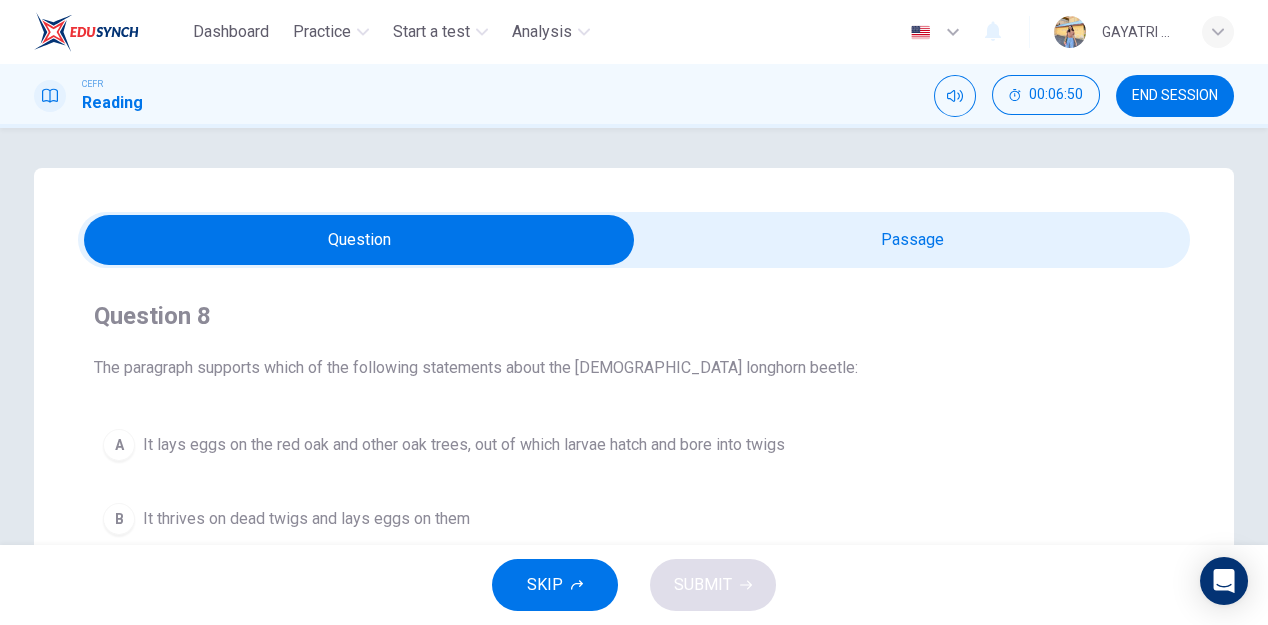 click at bounding box center [359, 240] 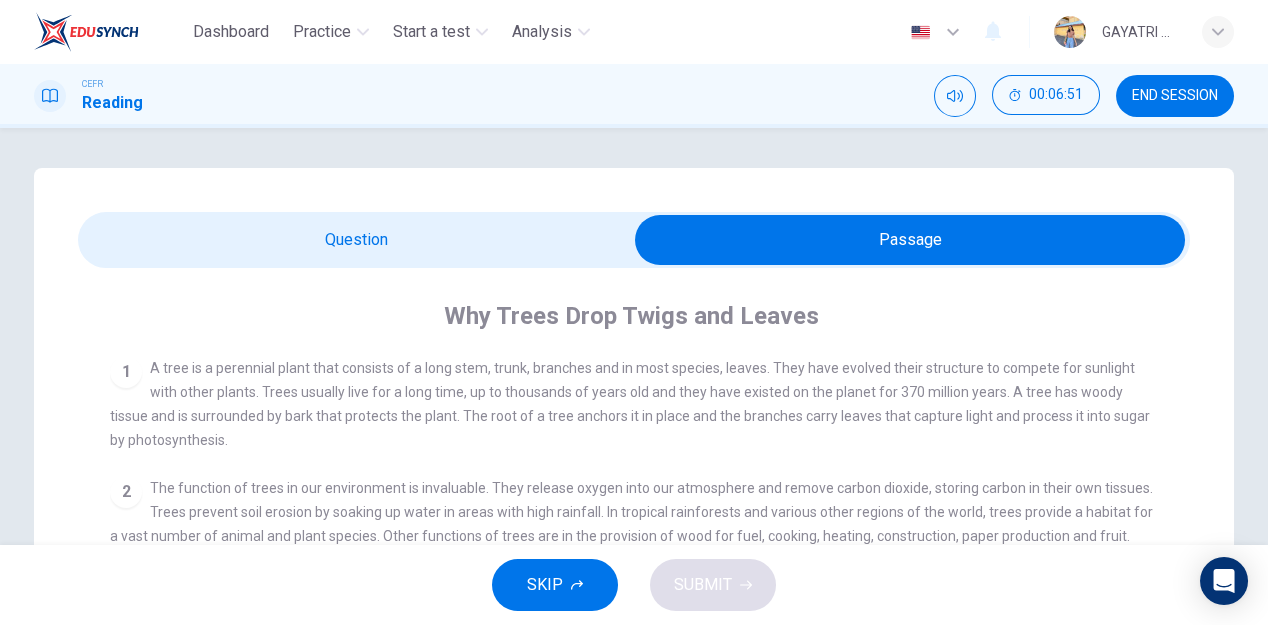 scroll, scrollTop: 2, scrollLeft: 0, axis: vertical 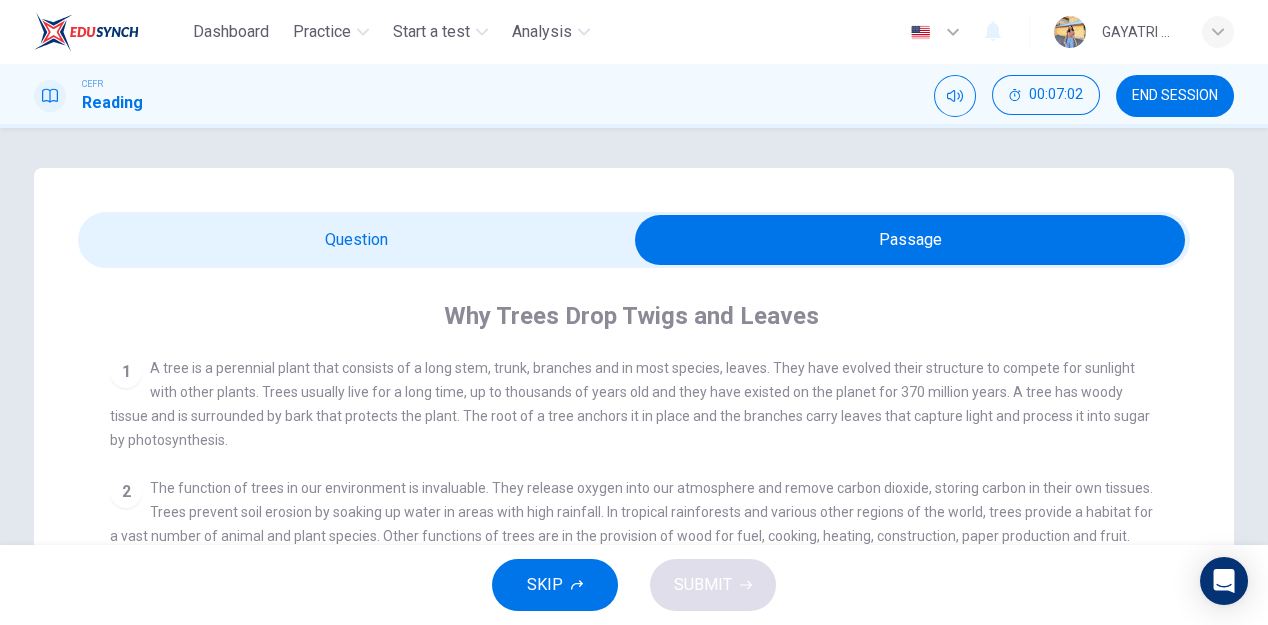 click at bounding box center [634, 240] 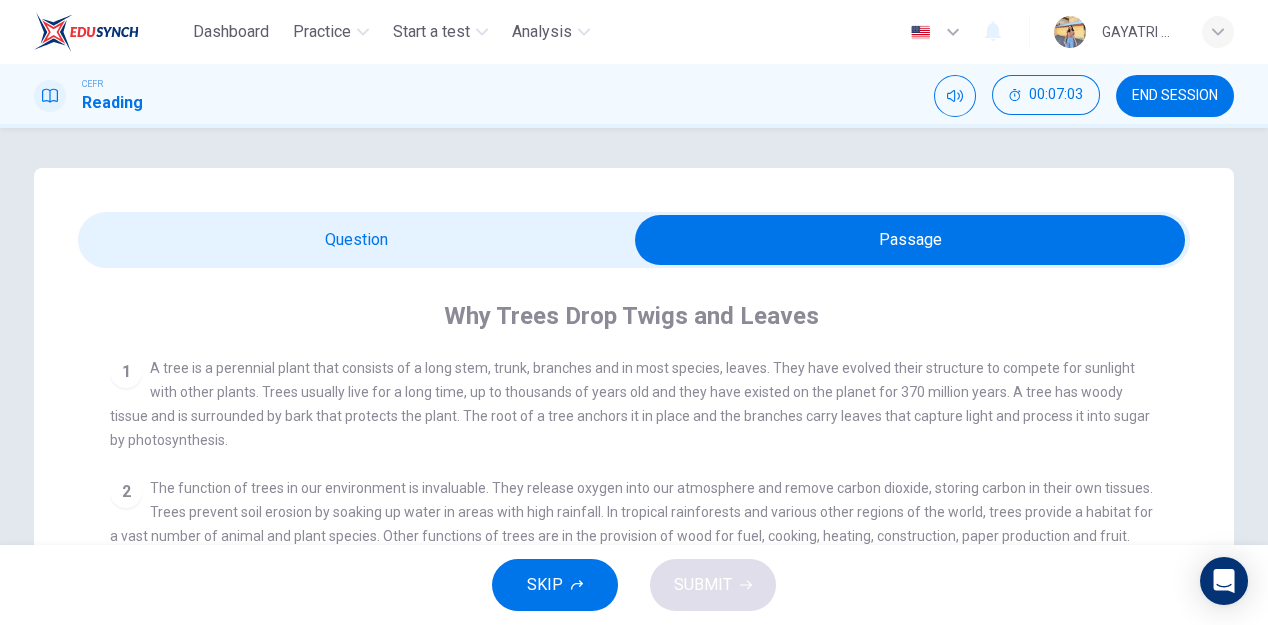 click at bounding box center [910, 240] 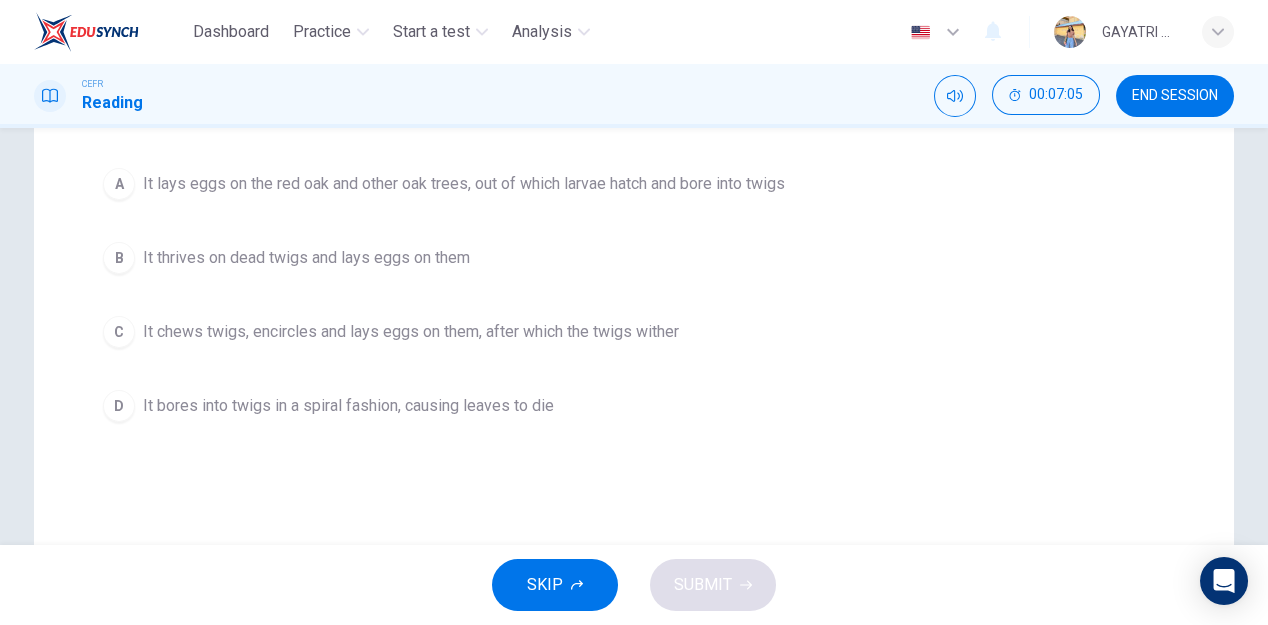 scroll, scrollTop: 260, scrollLeft: 0, axis: vertical 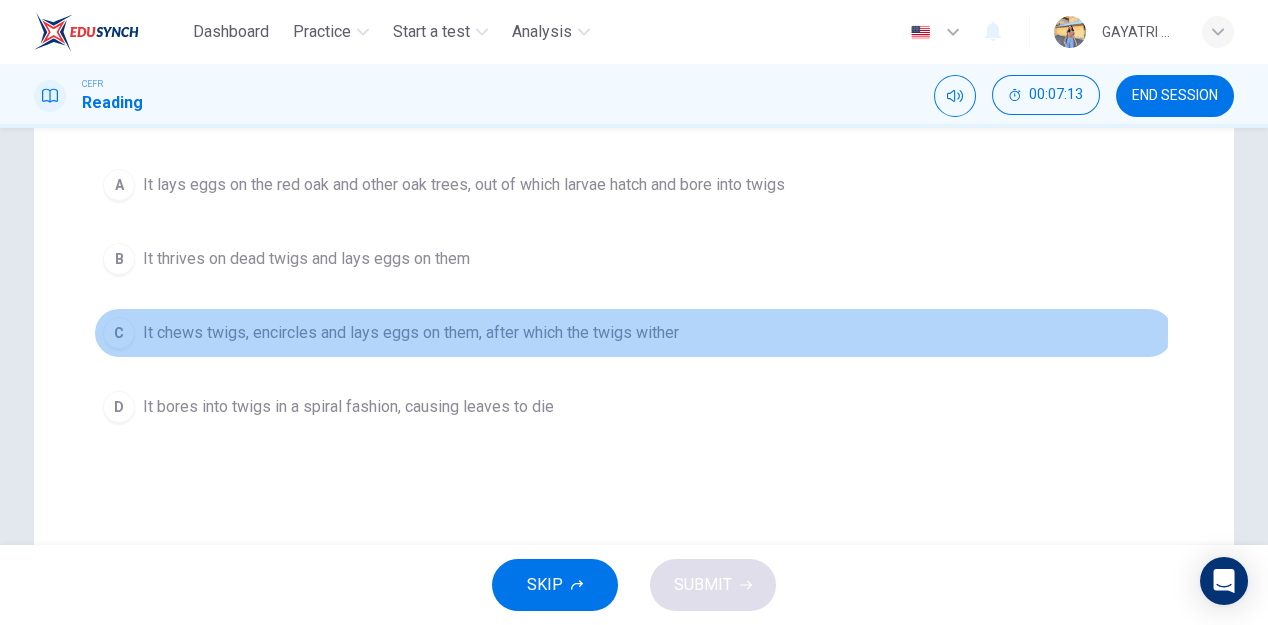 click on "C" at bounding box center [119, 333] 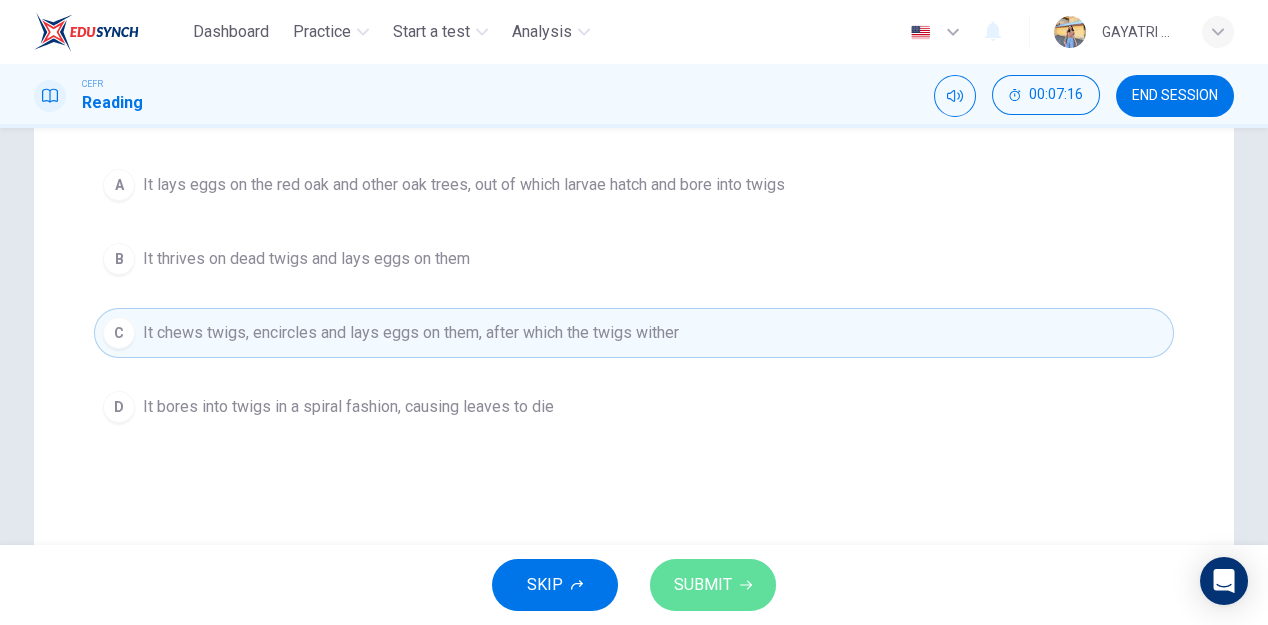 click on "SUBMIT" at bounding box center [703, 585] 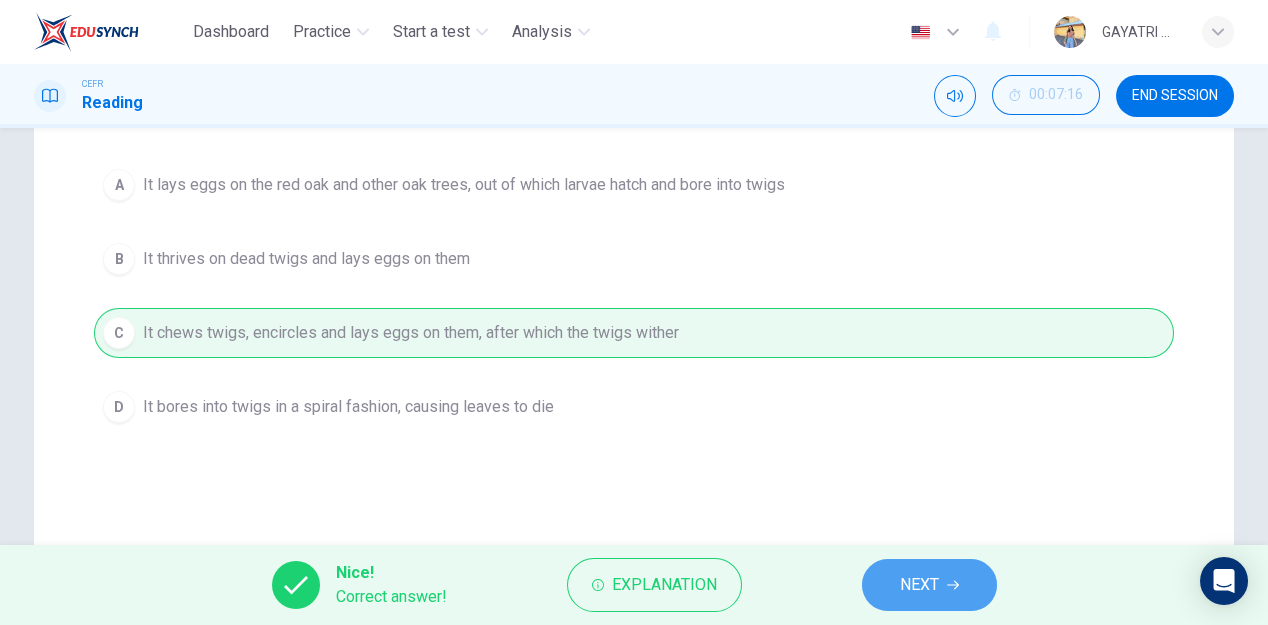click on "NEXT" at bounding box center (919, 585) 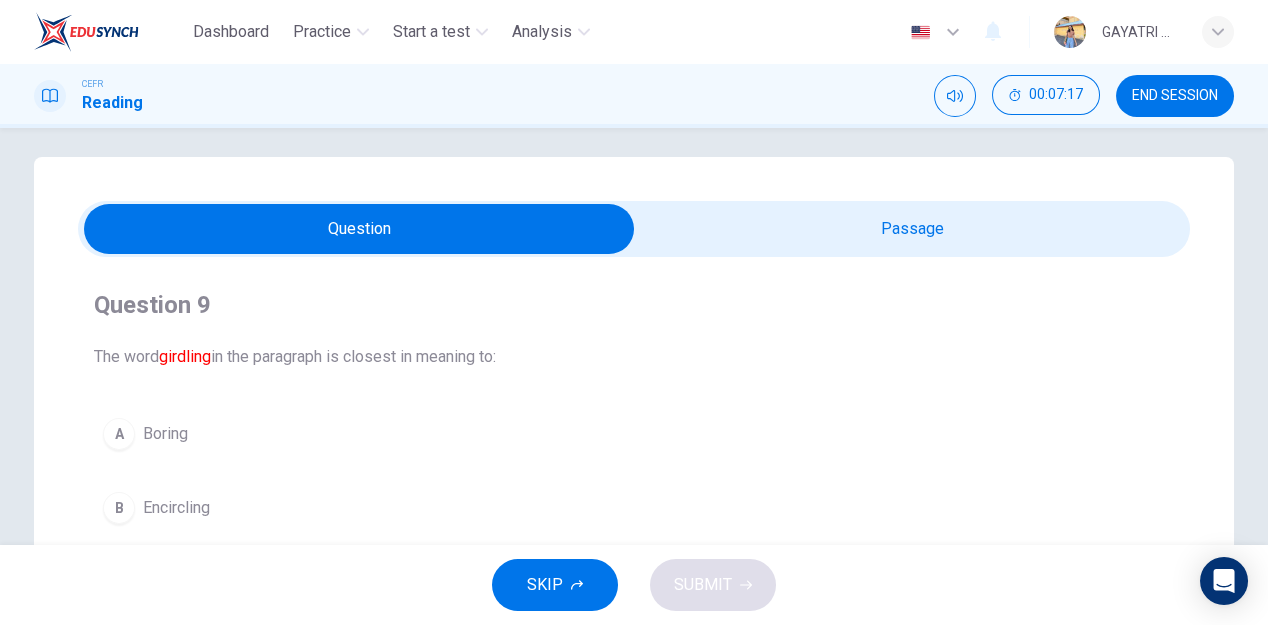 scroll, scrollTop: 0, scrollLeft: 0, axis: both 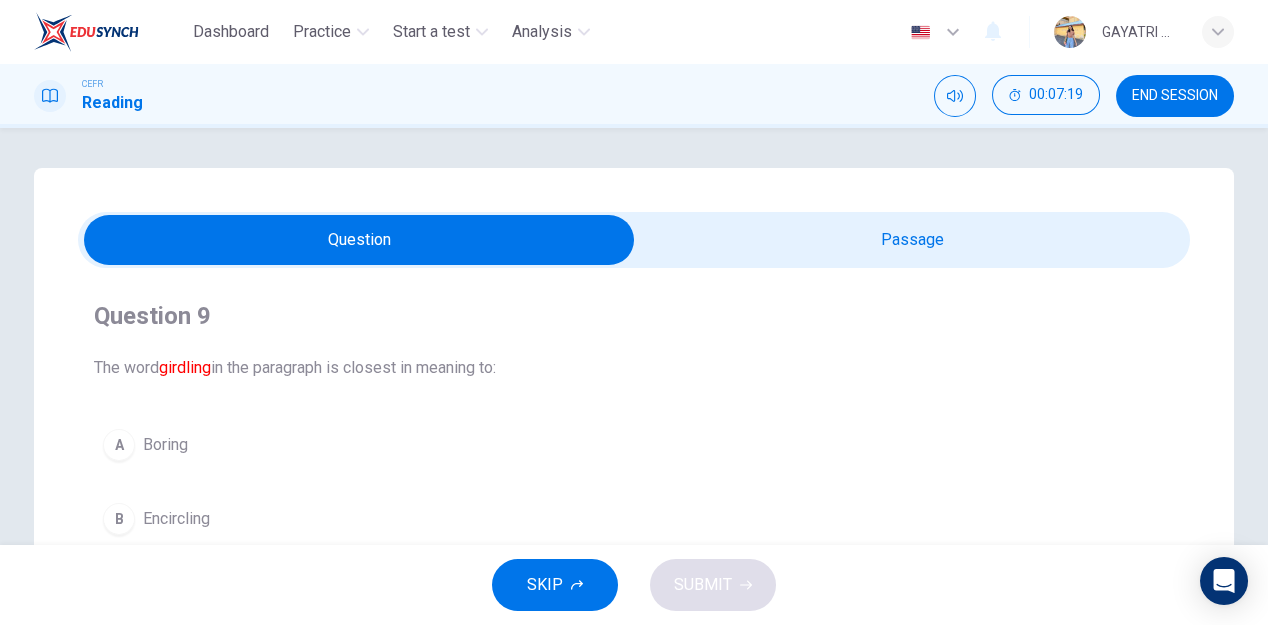 click at bounding box center (359, 240) 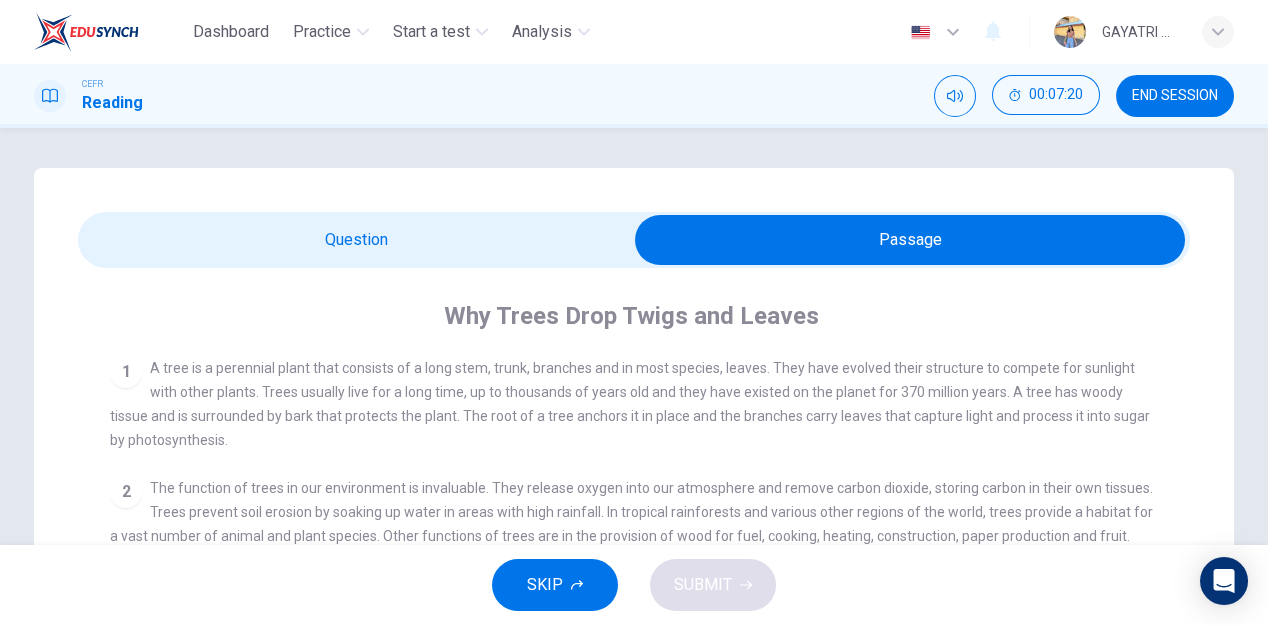 scroll, scrollTop: 2, scrollLeft: 0, axis: vertical 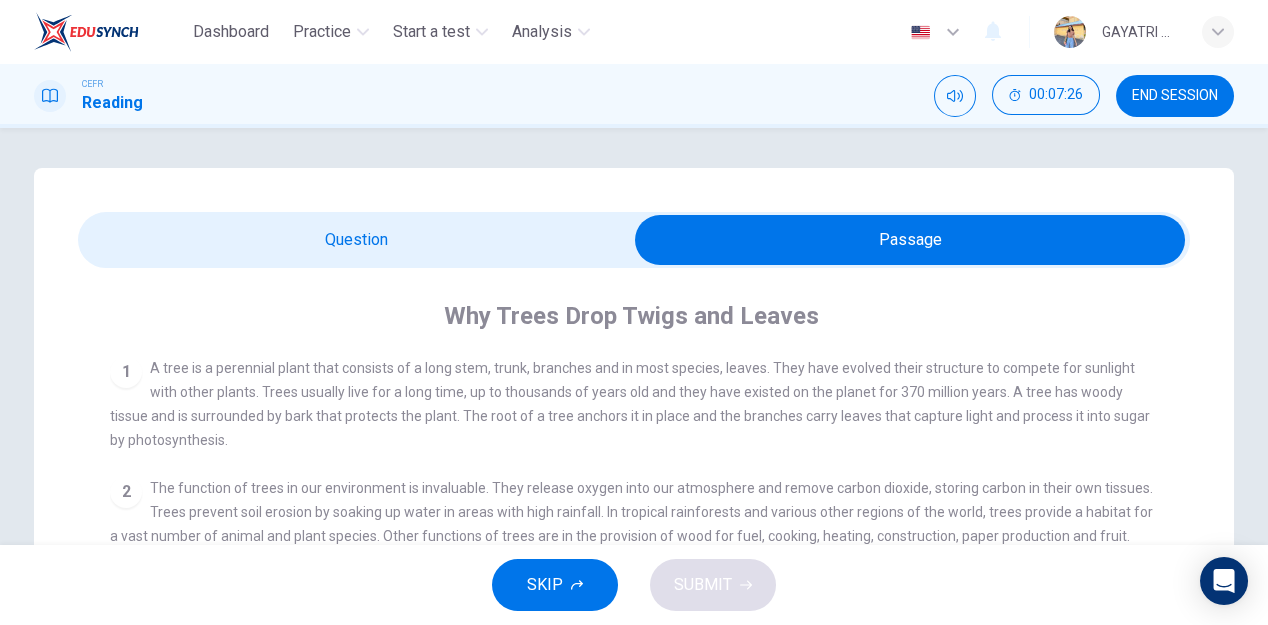 click at bounding box center [910, 240] 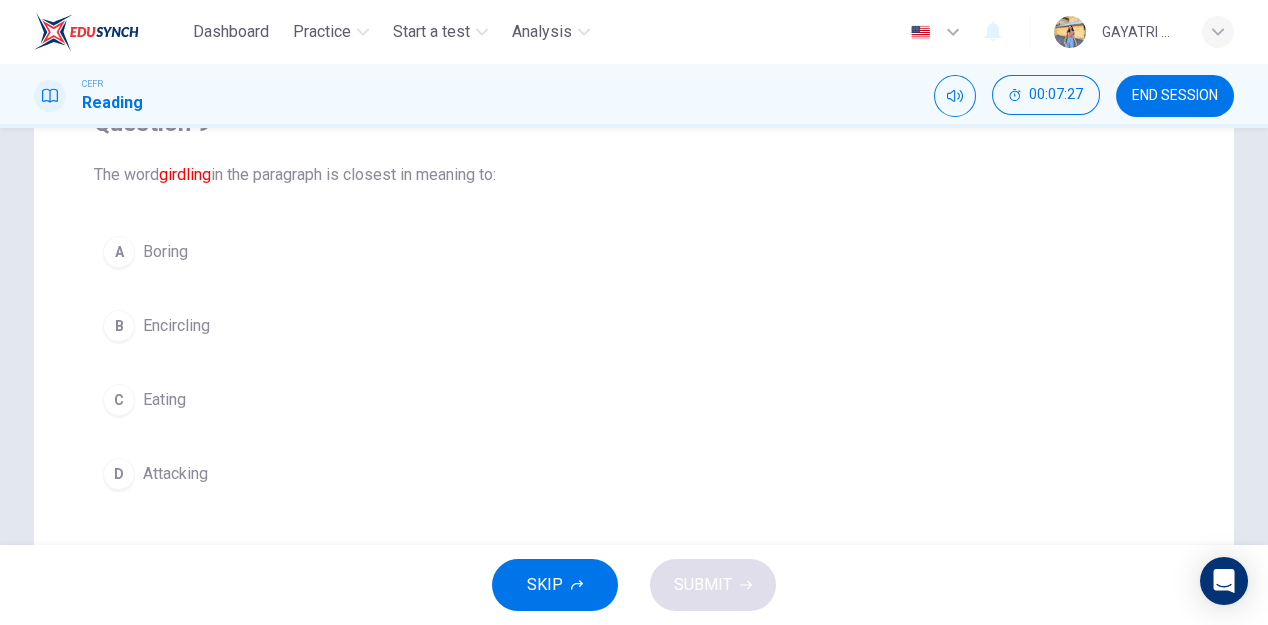 scroll, scrollTop: 196, scrollLeft: 0, axis: vertical 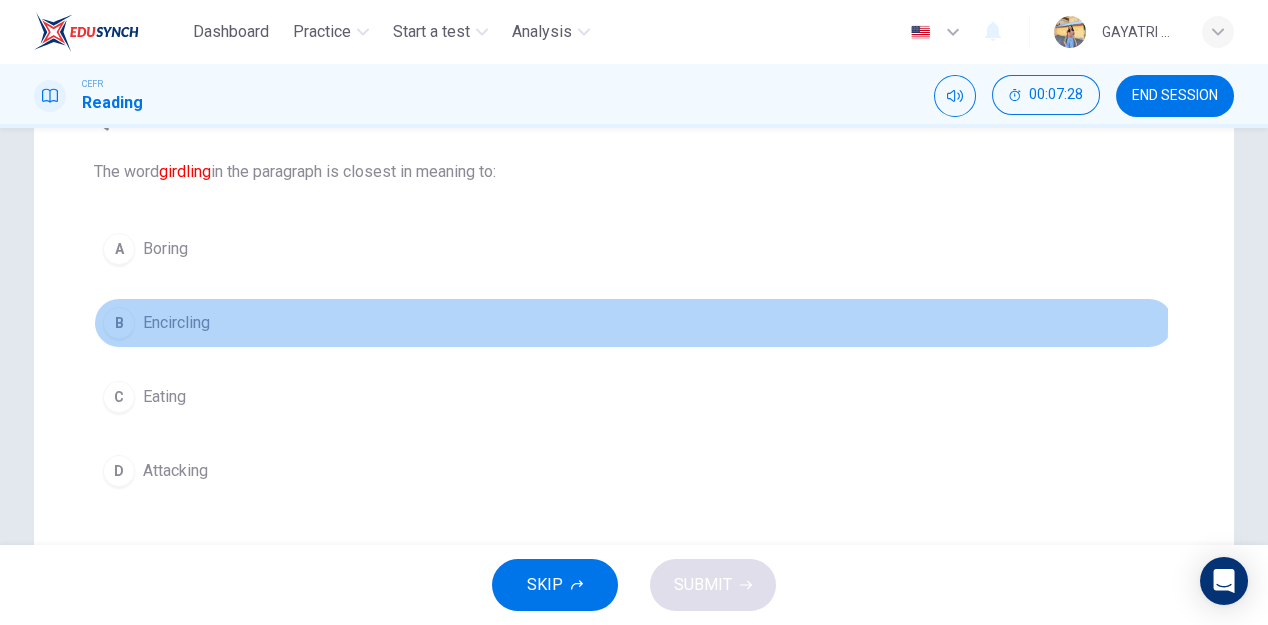 click on "B" at bounding box center (119, 323) 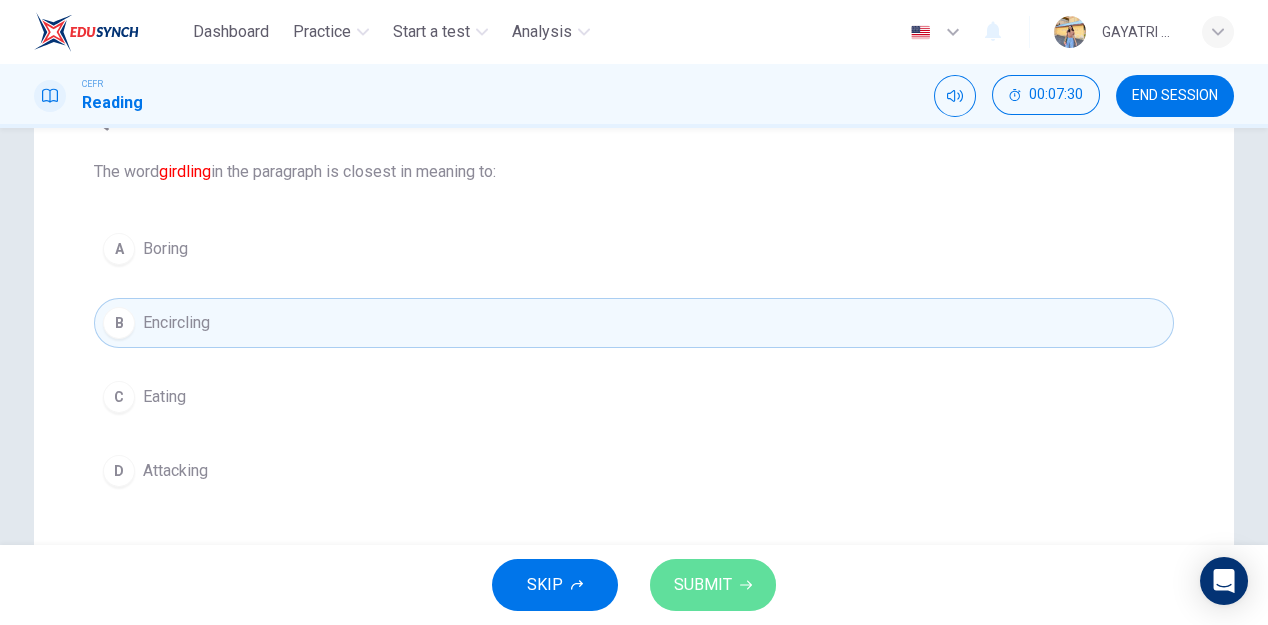 click on "SUBMIT" at bounding box center (713, 585) 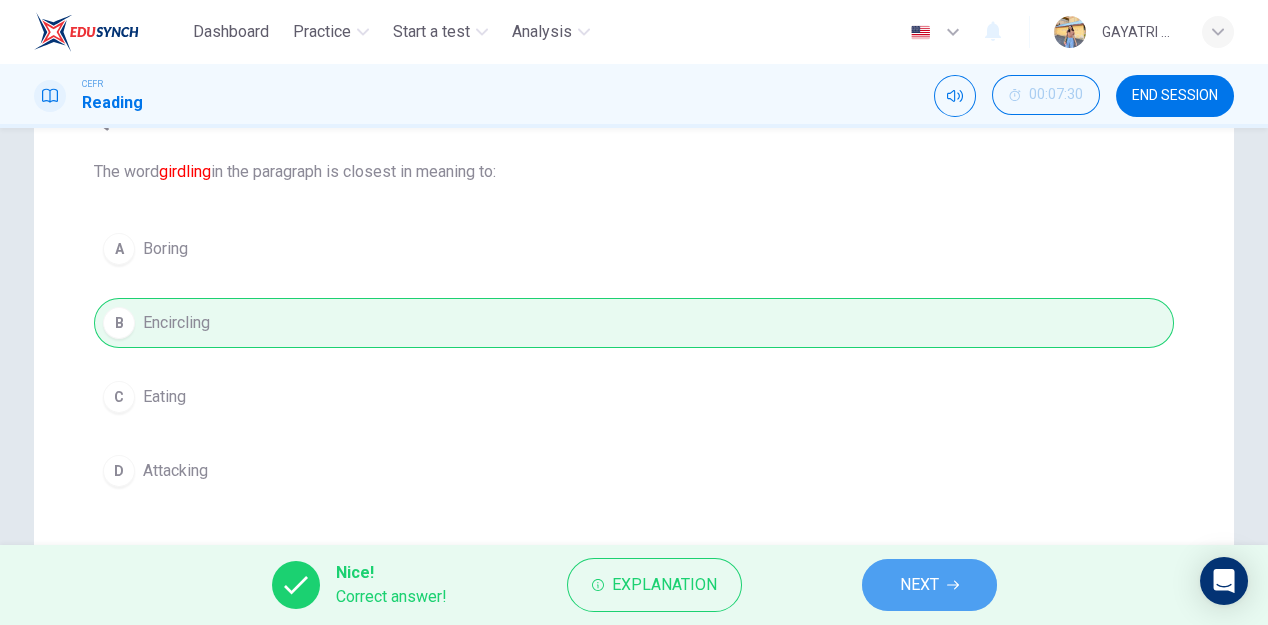 click on "NEXT" at bounding box center [919, 585] 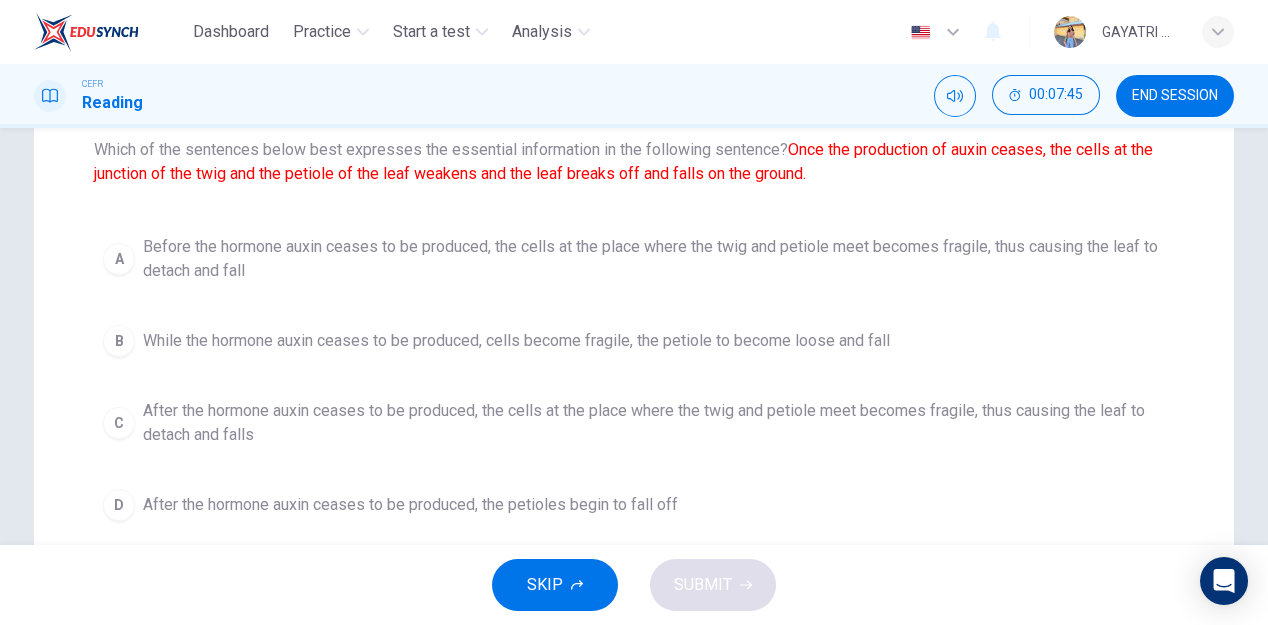 scroll, scrollTop: 217, scrollLeft: 0, axis: vertical 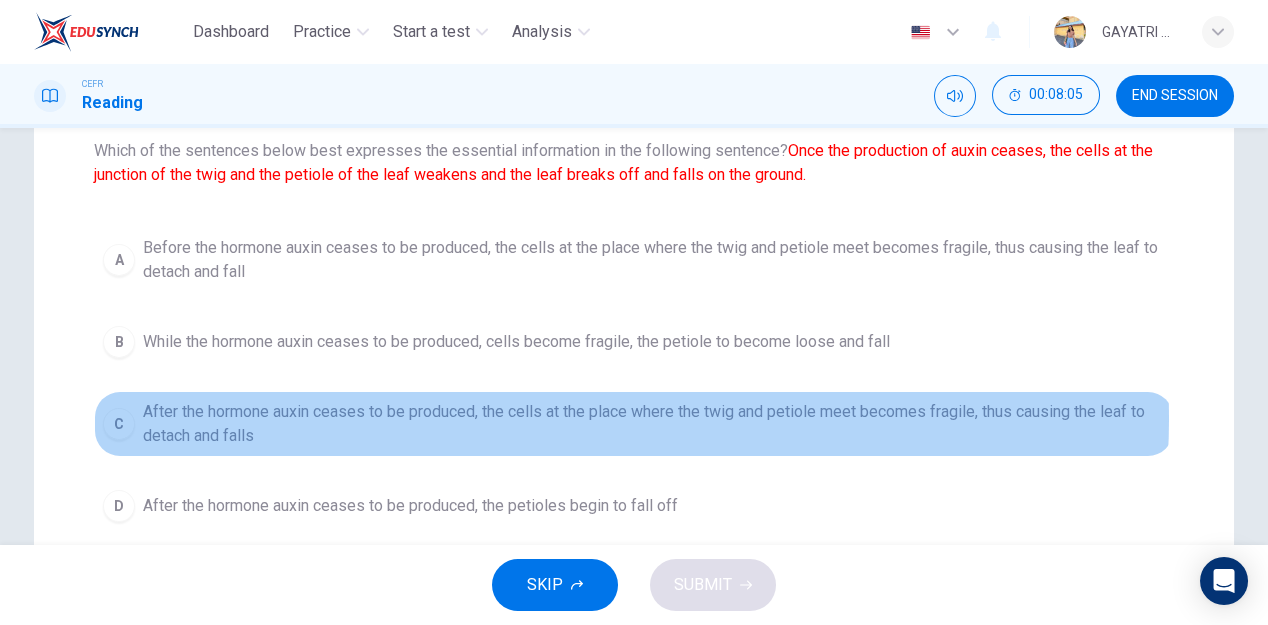 click on "After the hormone auxin ceases to be produced, the cells at the place where the twig and petiole meet becomes fragile, thus causing the leaf to detach and falls" at bounding box center [654, 424] 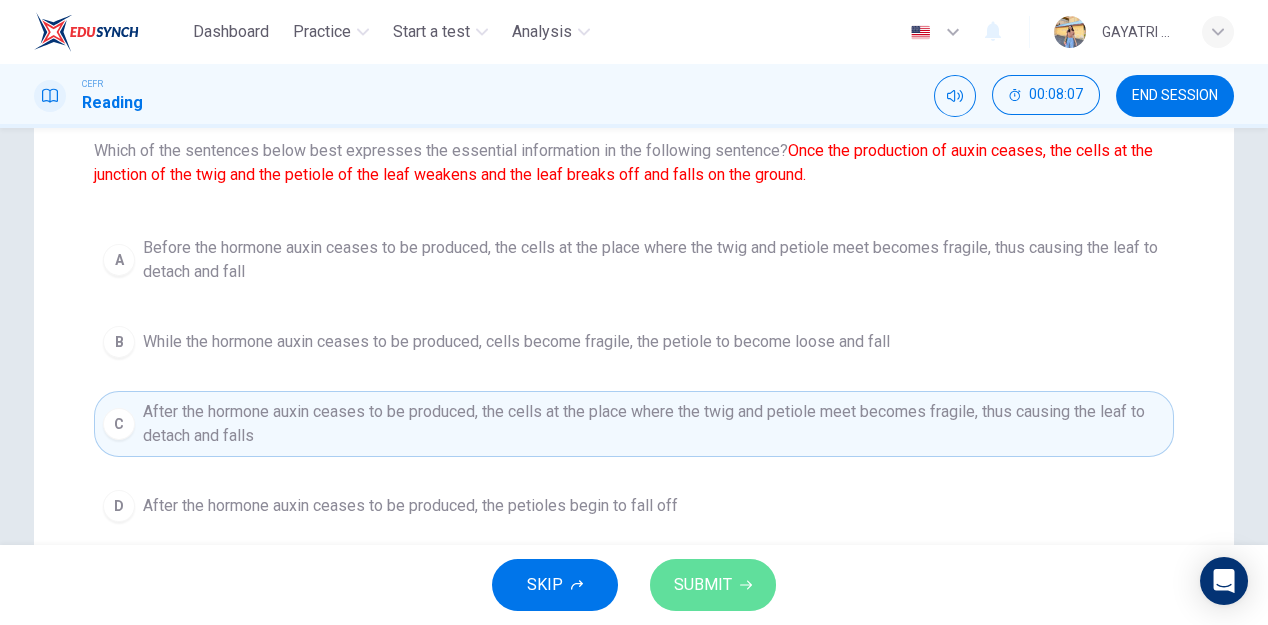 click on "SUBMIT" at bounding box center (713, 585) 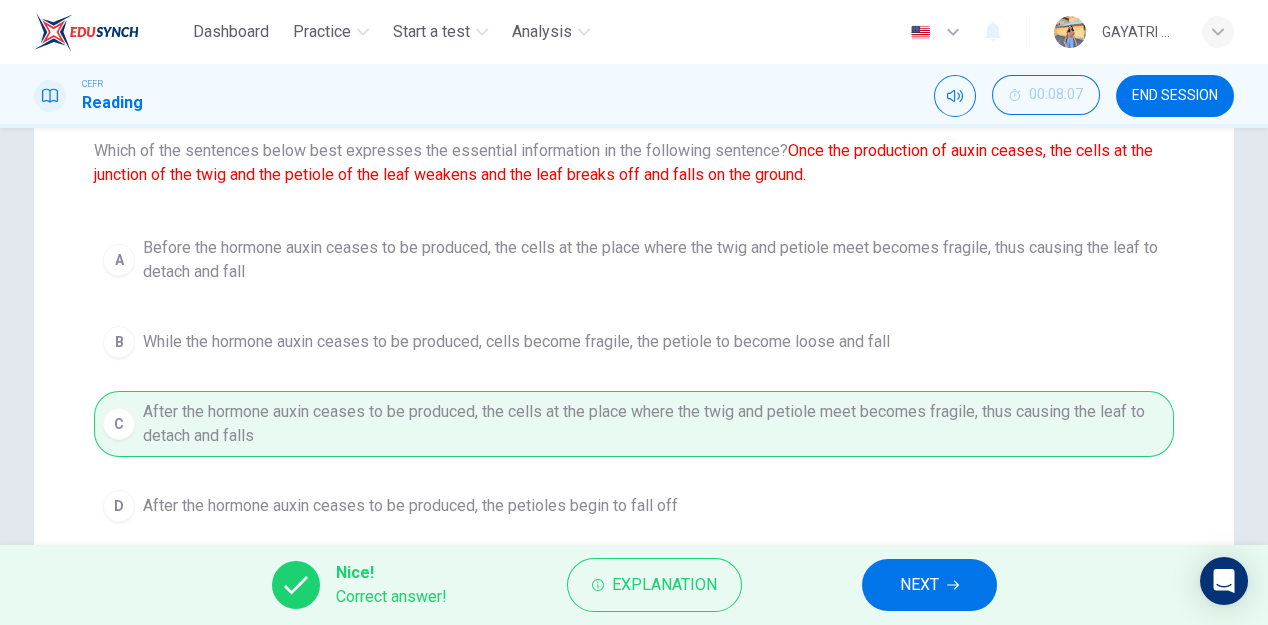 scroll, scrollTop: 466, scrollLeft: 0, axis: vertical 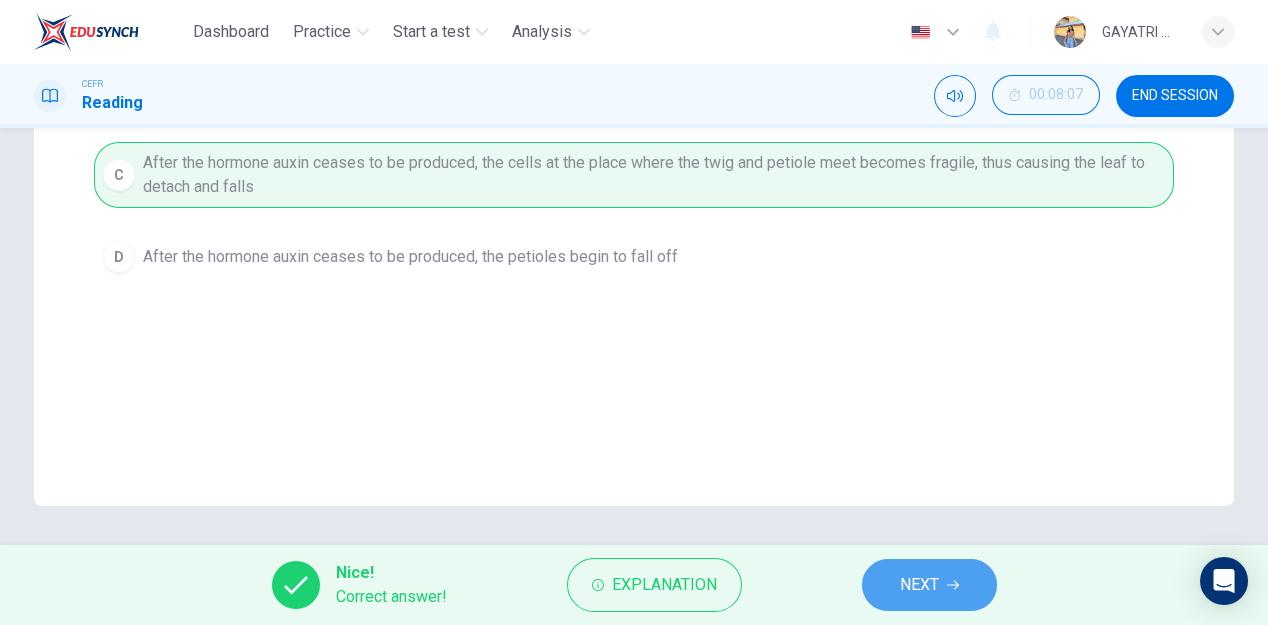 click on "NEXT" at bounding box center (929, 585) 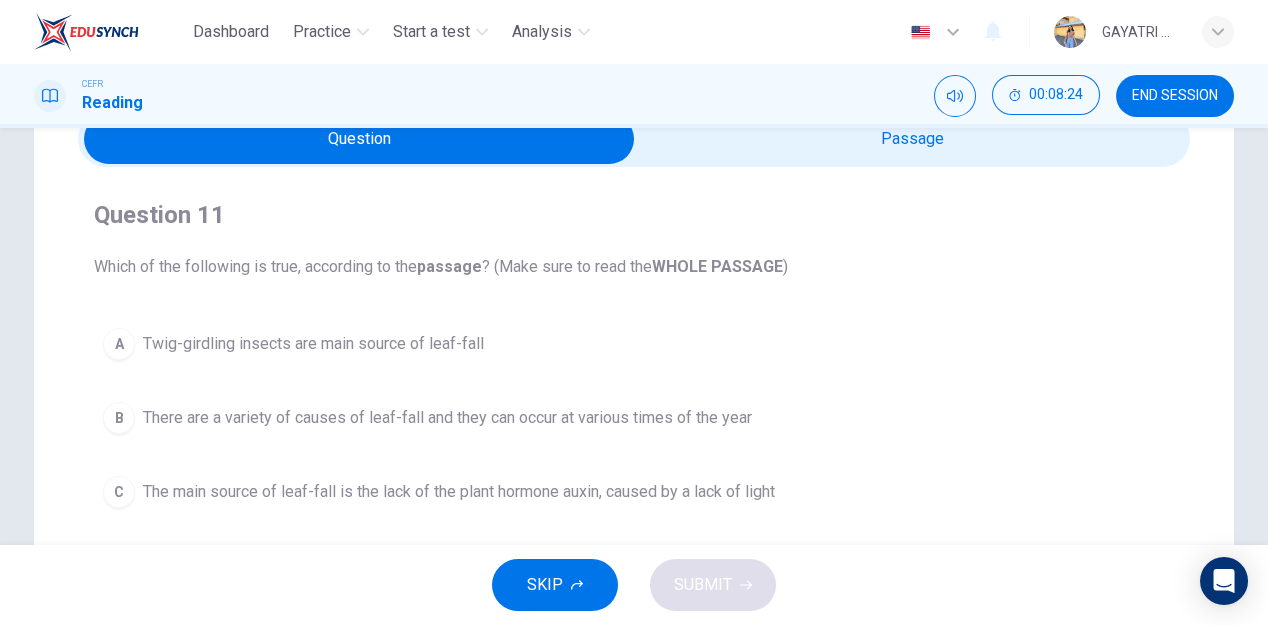 scroll, scrollTop: 64, scrollLeft: 0, axis: vertical 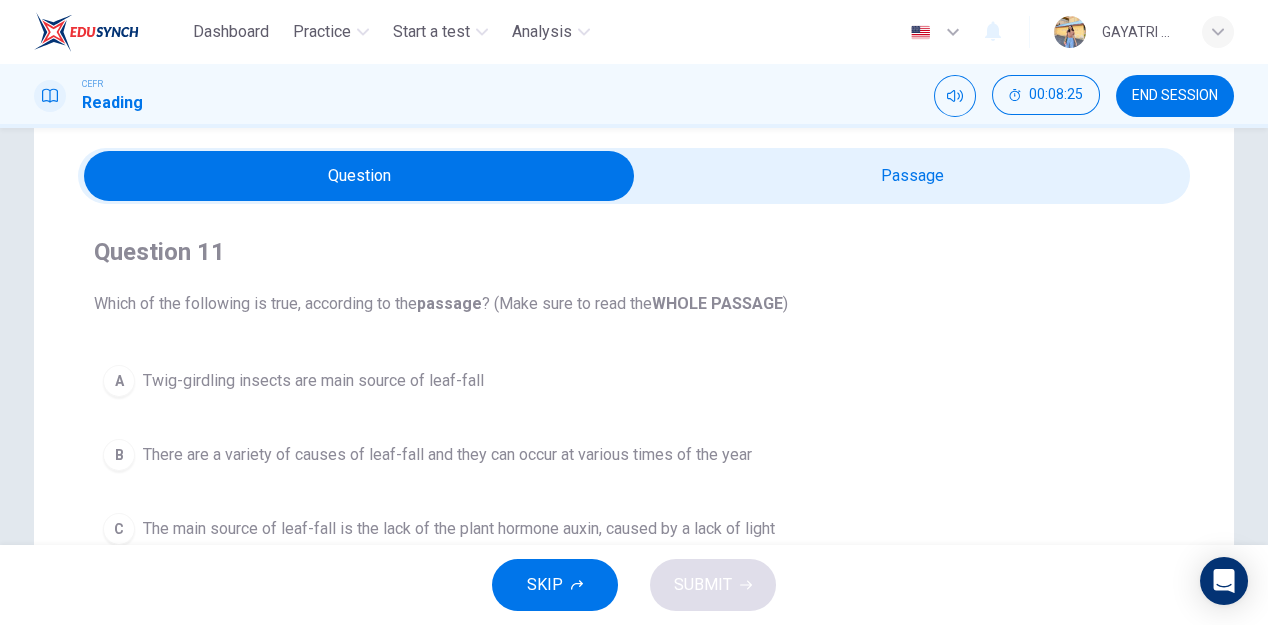 click at bounding box center [359, 176] 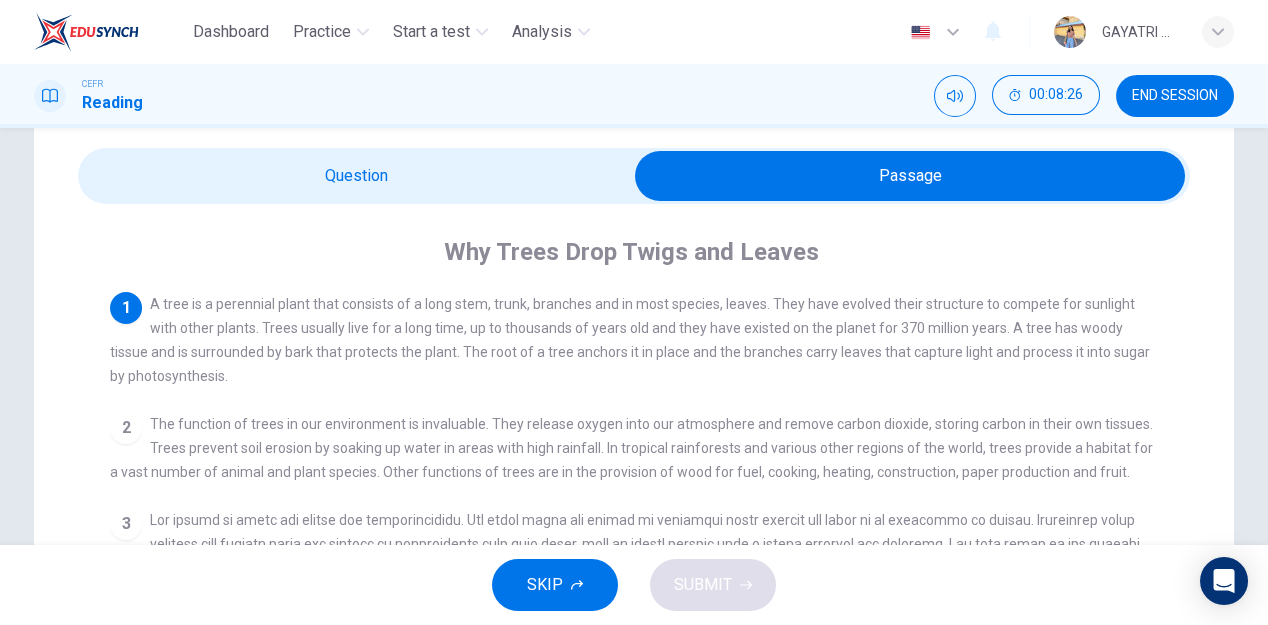 scroll, scrollTop: 2, scrollLeft: 0, axis: vertical 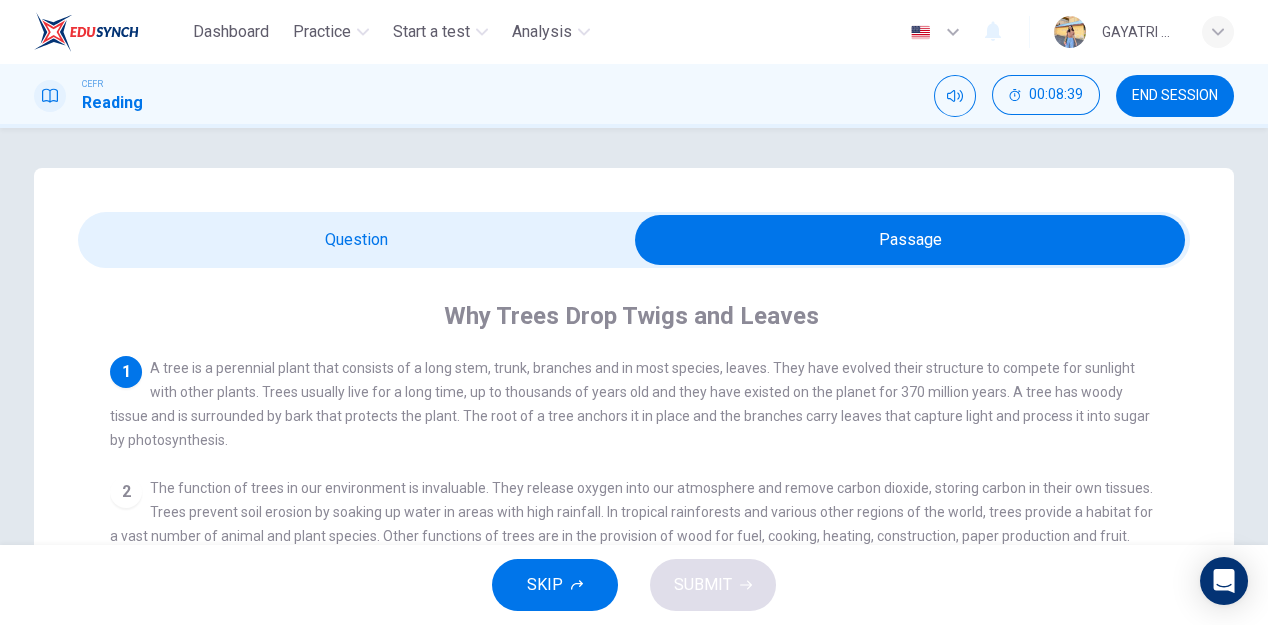 click at bounding box center [910, 240] 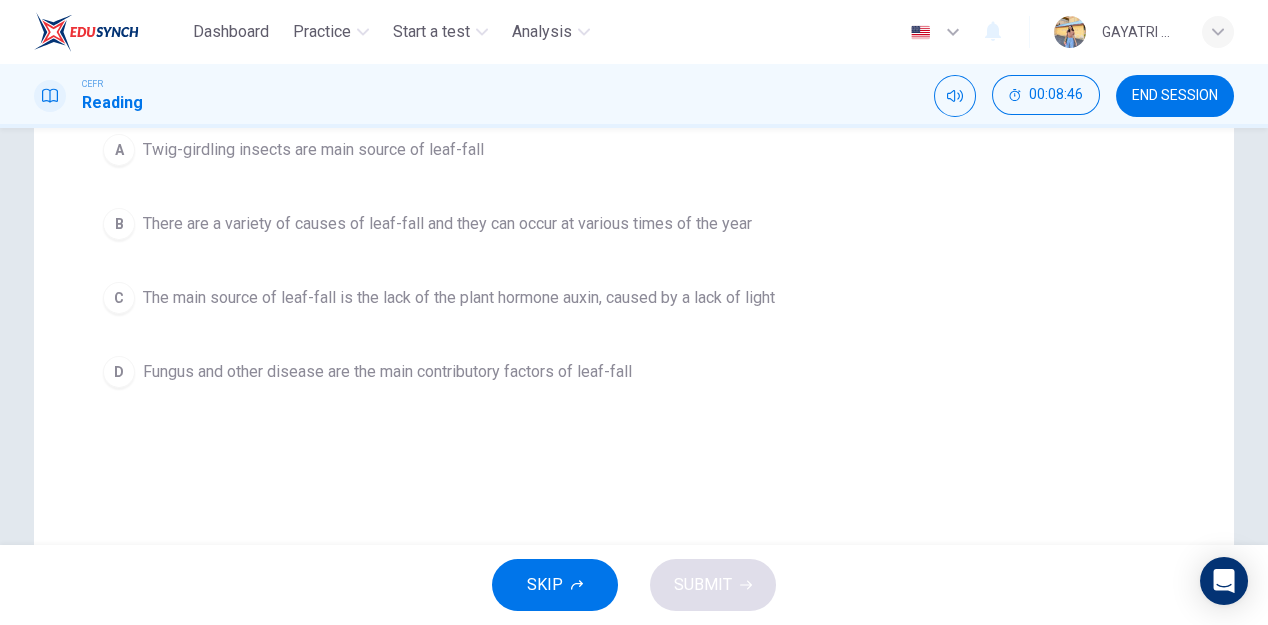 scroll, scrollTop: 0, scrollLeft: 0, axis: both 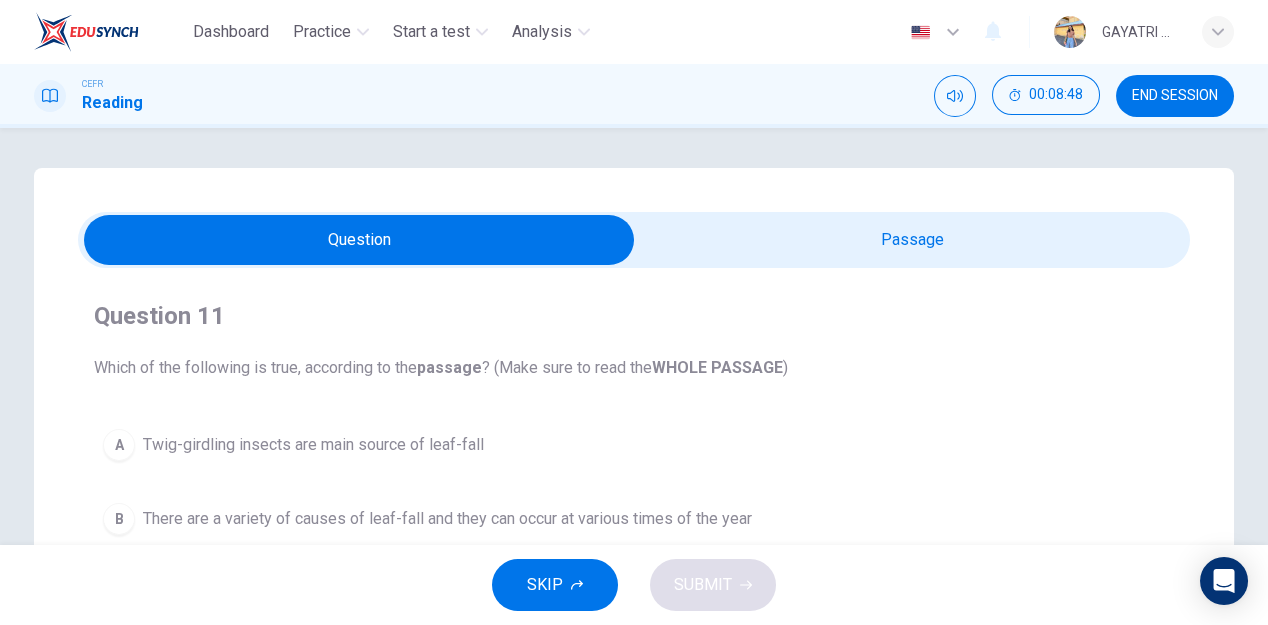 click at bounding box center (359, 240) 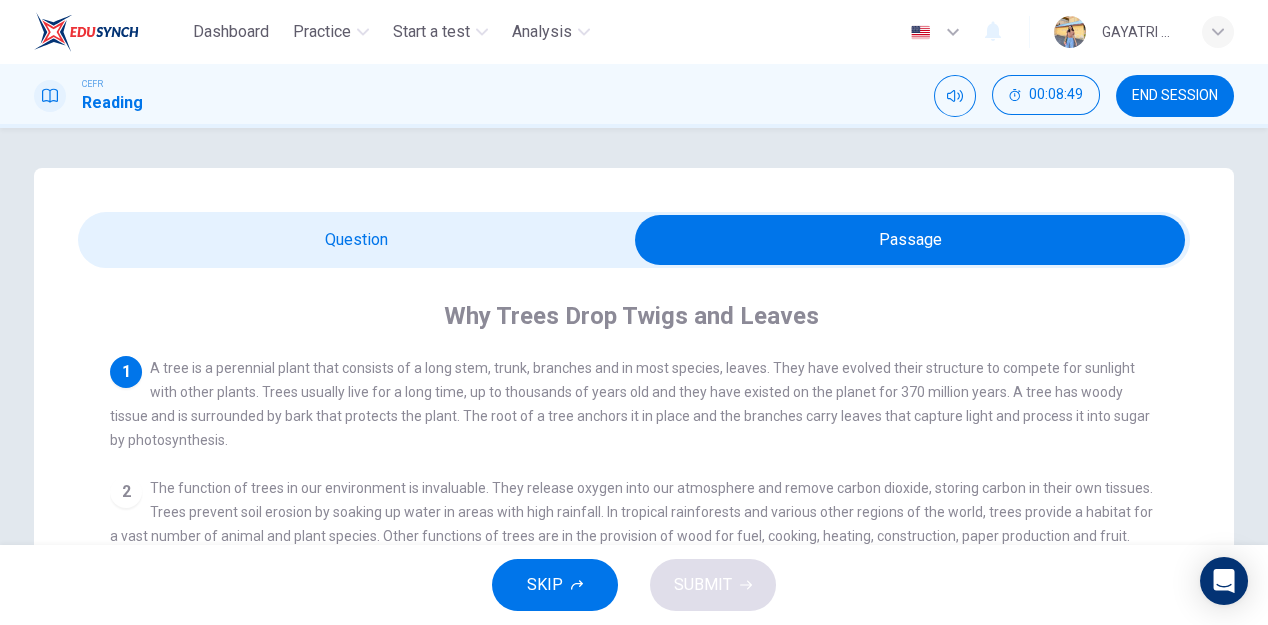 click at bounding box center [910, 240] 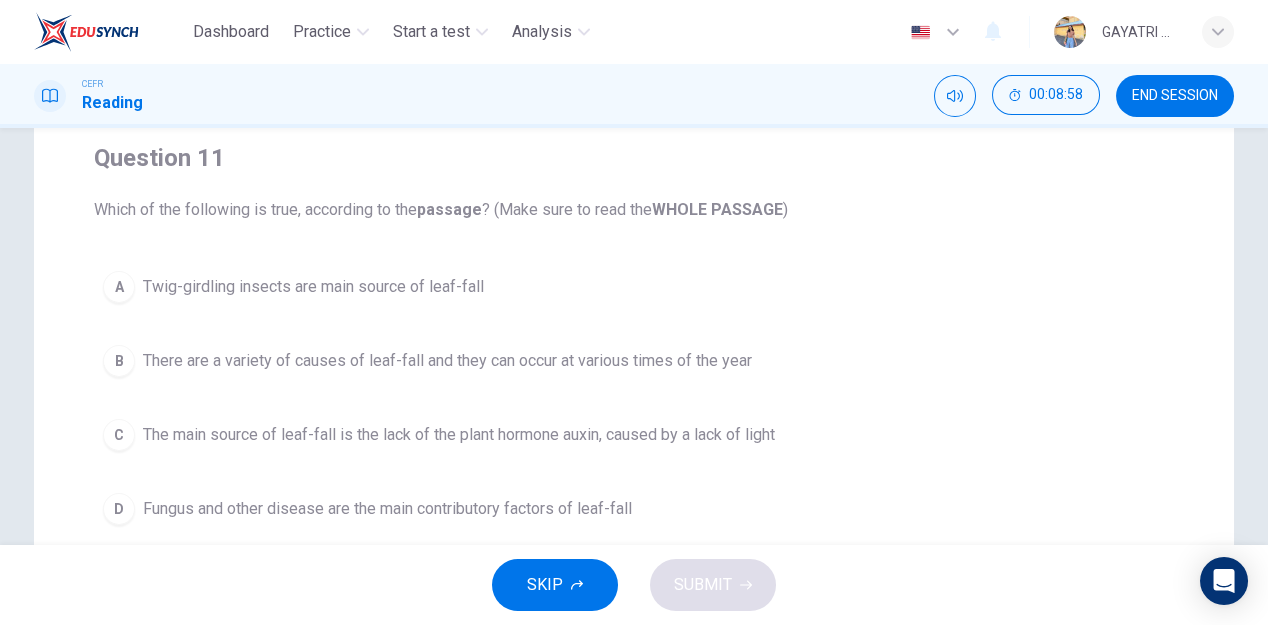 scroll, scrollTop: 0, scrollLeft: 0, axis: both 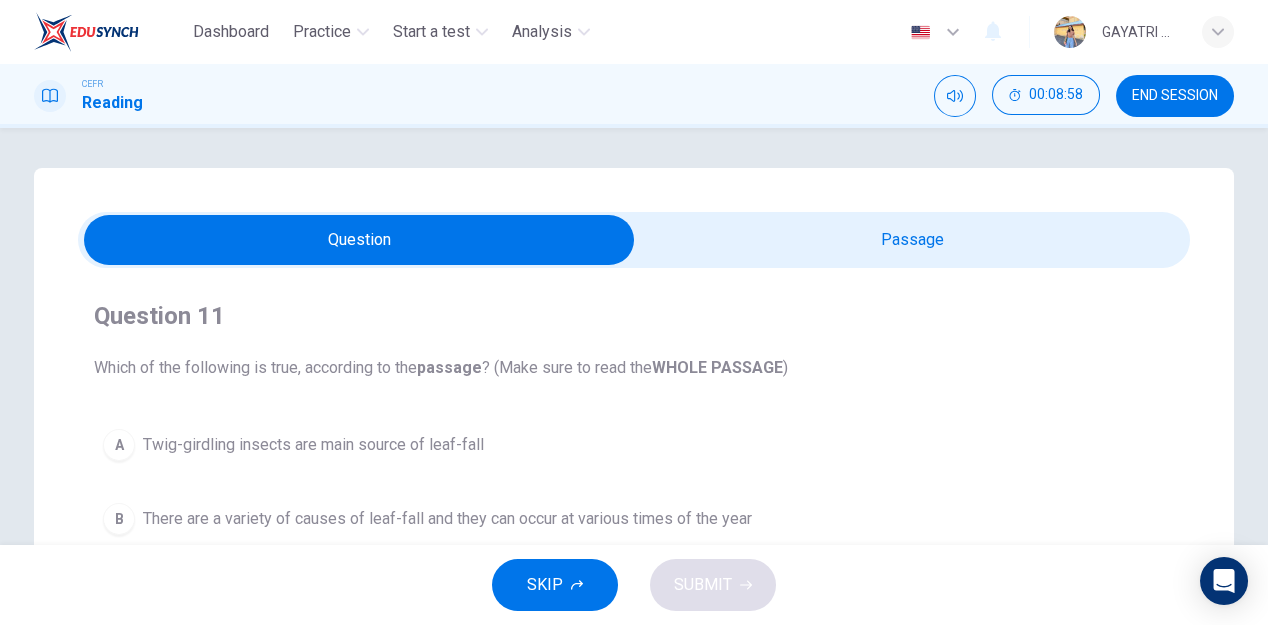click at bounding box center [359, 240] 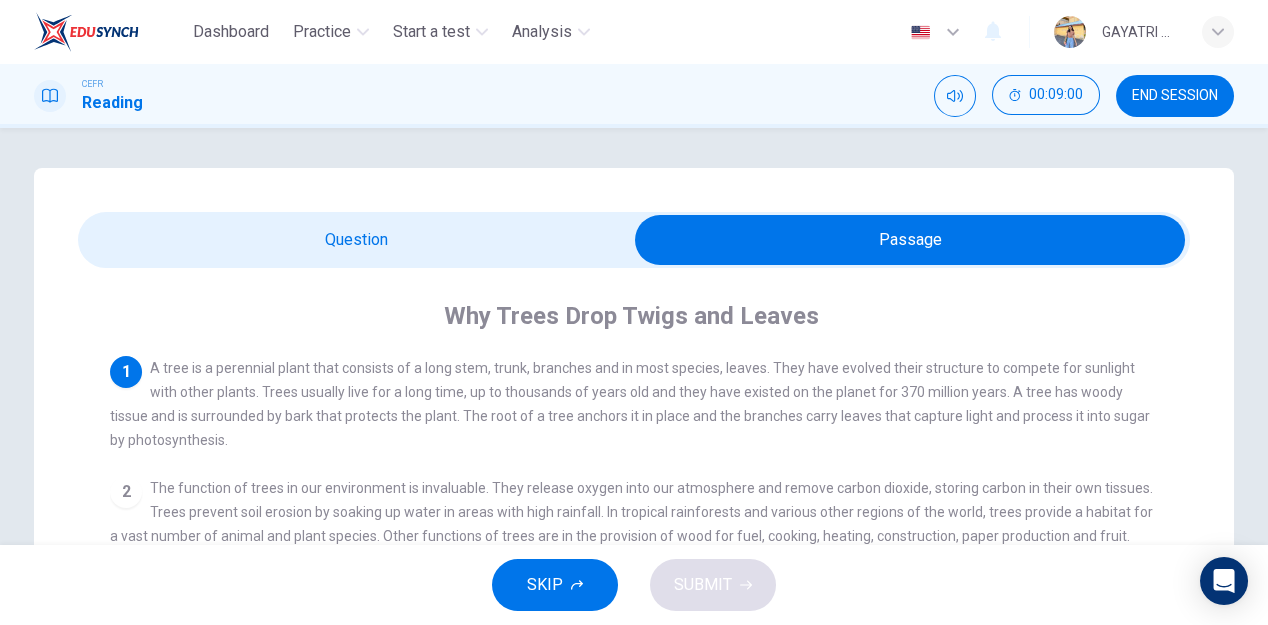 scroll, scrollTop: 2, scrollLeft: 0, axis: vertical 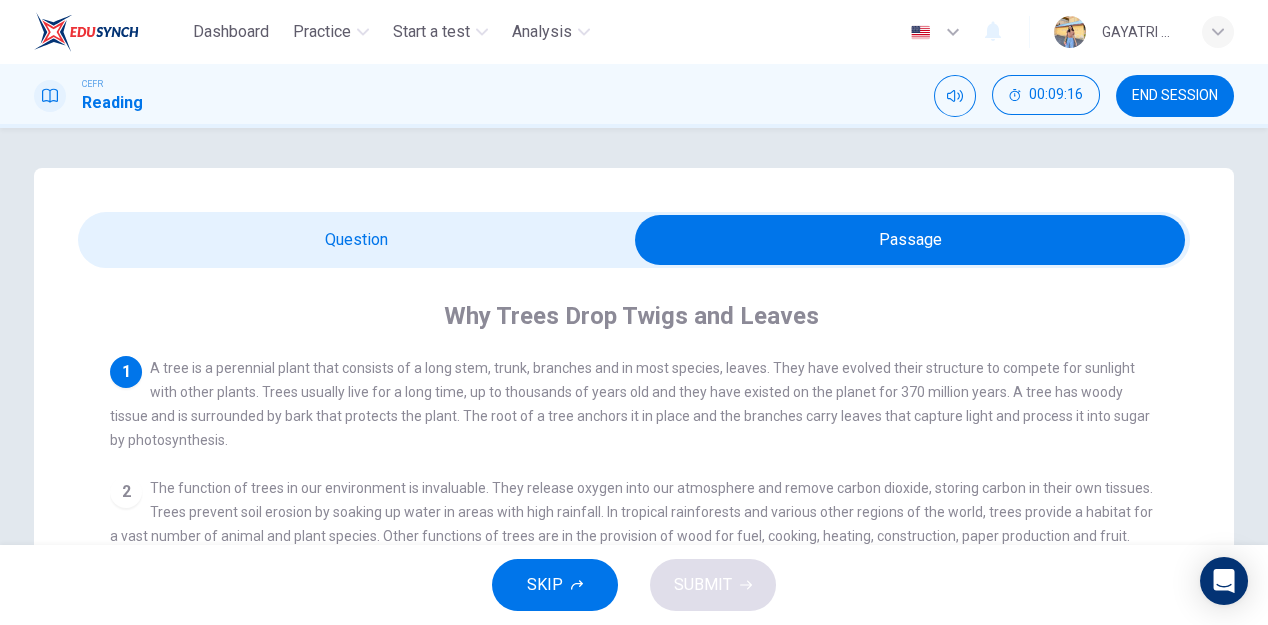 click at bounding box center (910, 240) 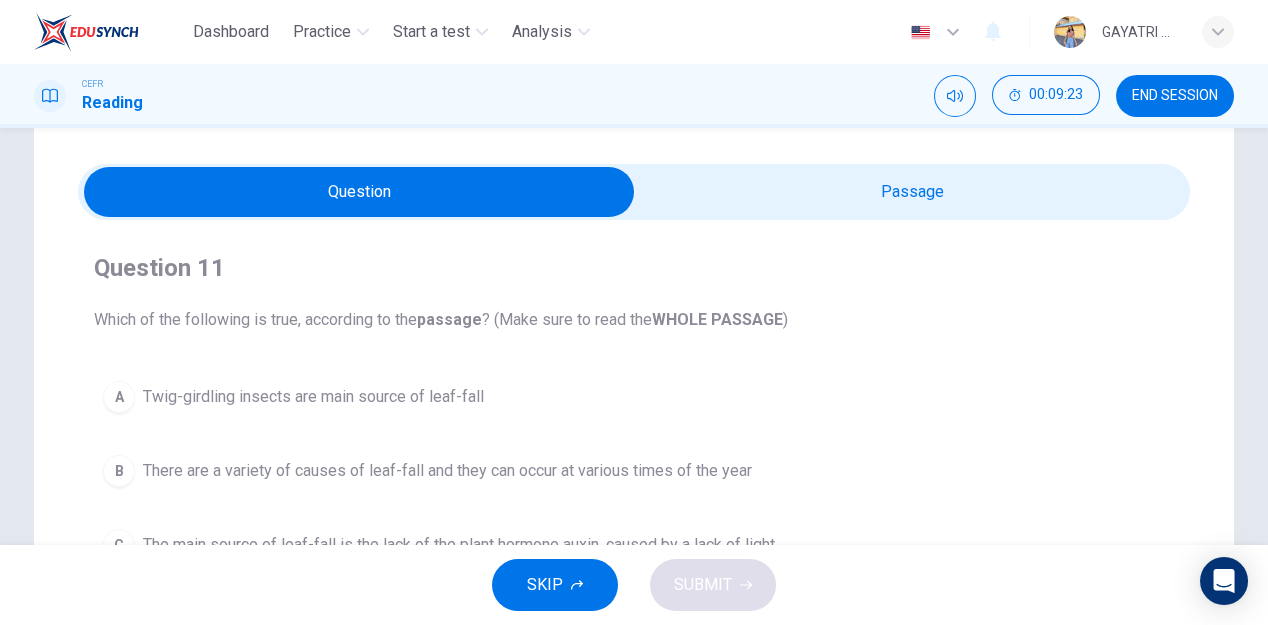scroll, scrollTop: 47, scrollLeft: 0, axis: vertical 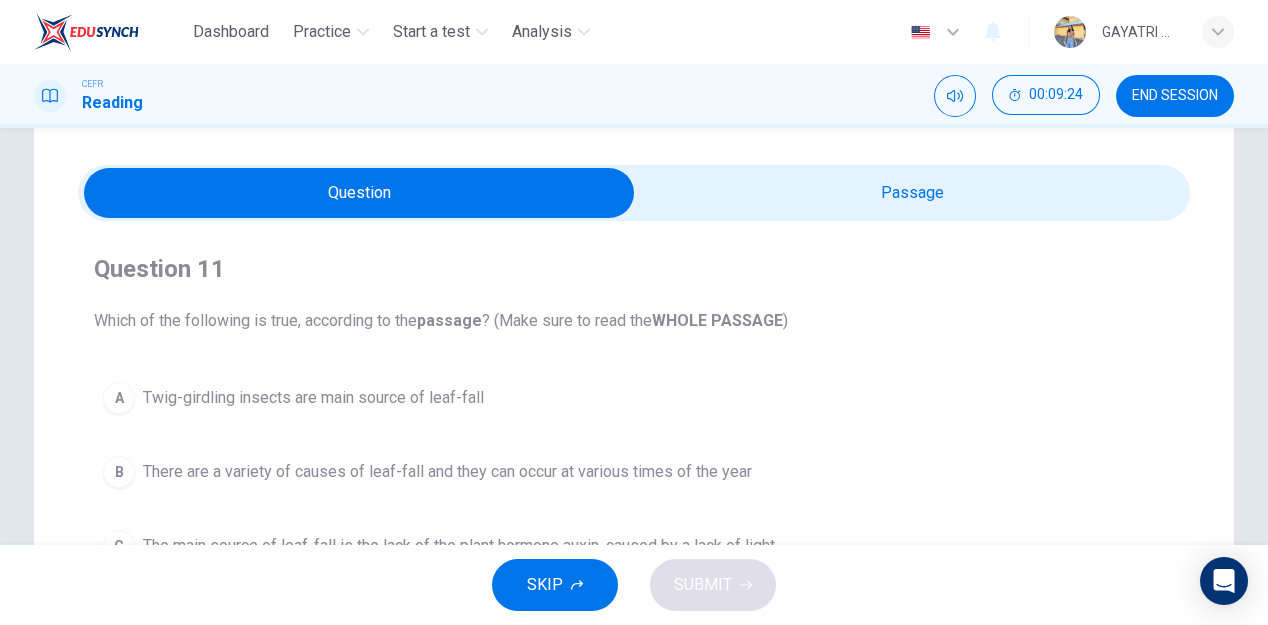click at bounding box center (359, 193) 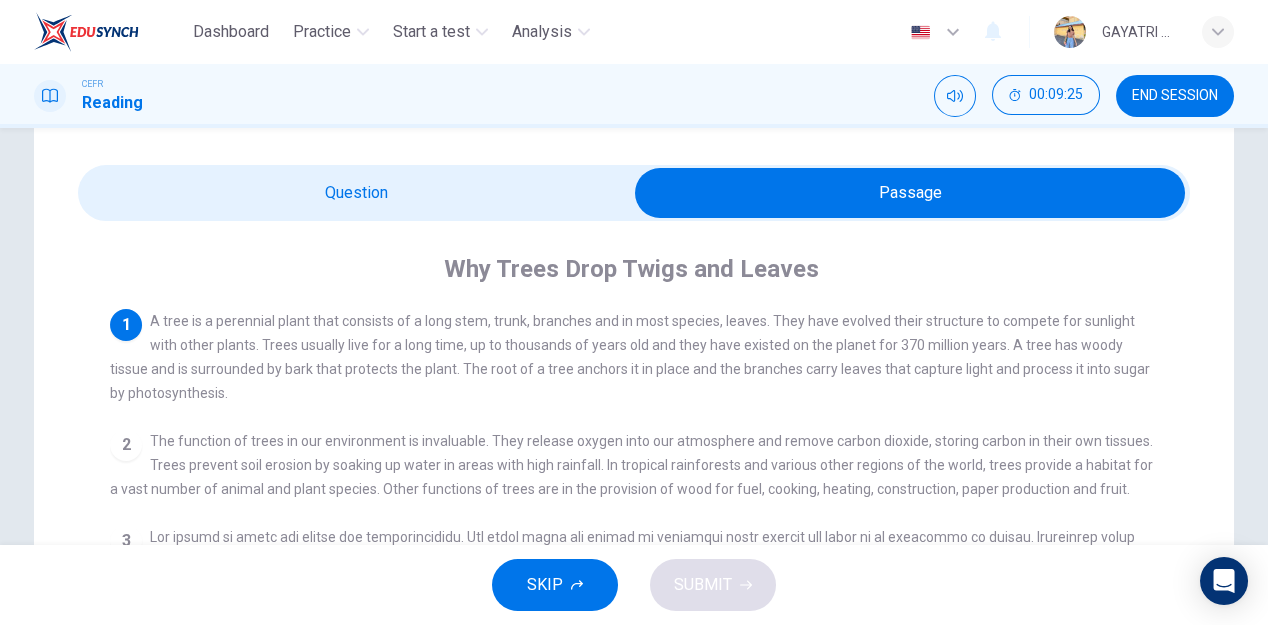 scroll, scrollTop: 2, scrollLeft: 0, axis: vertical 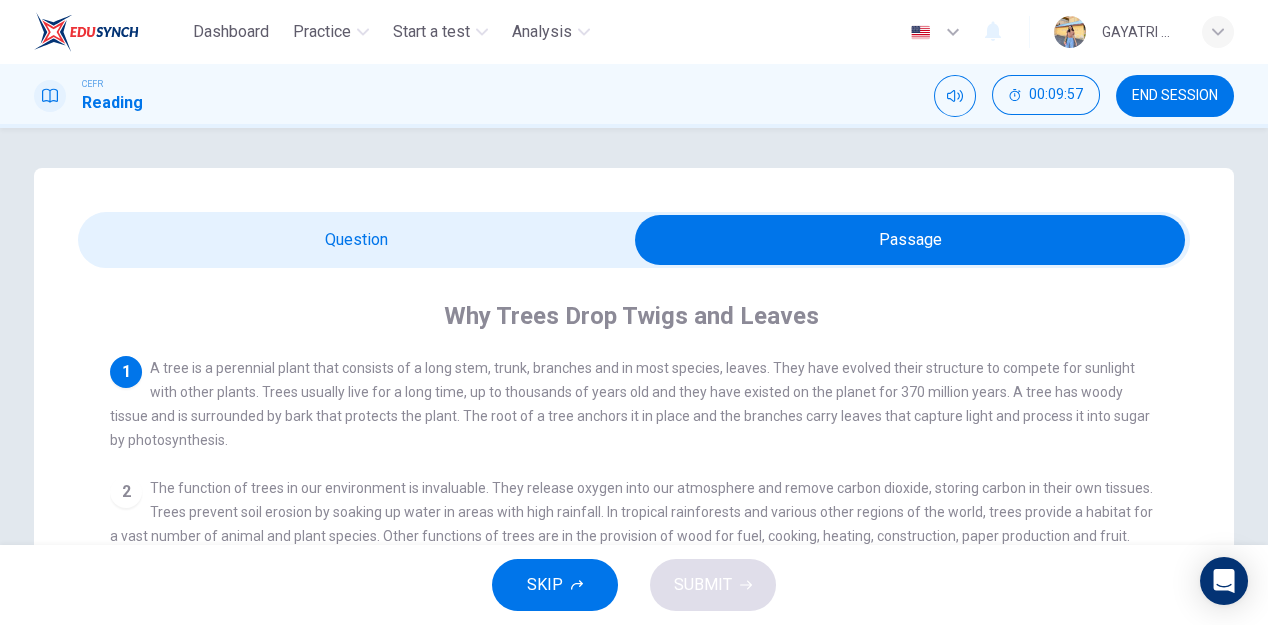 click at bounding box center [910, 240] 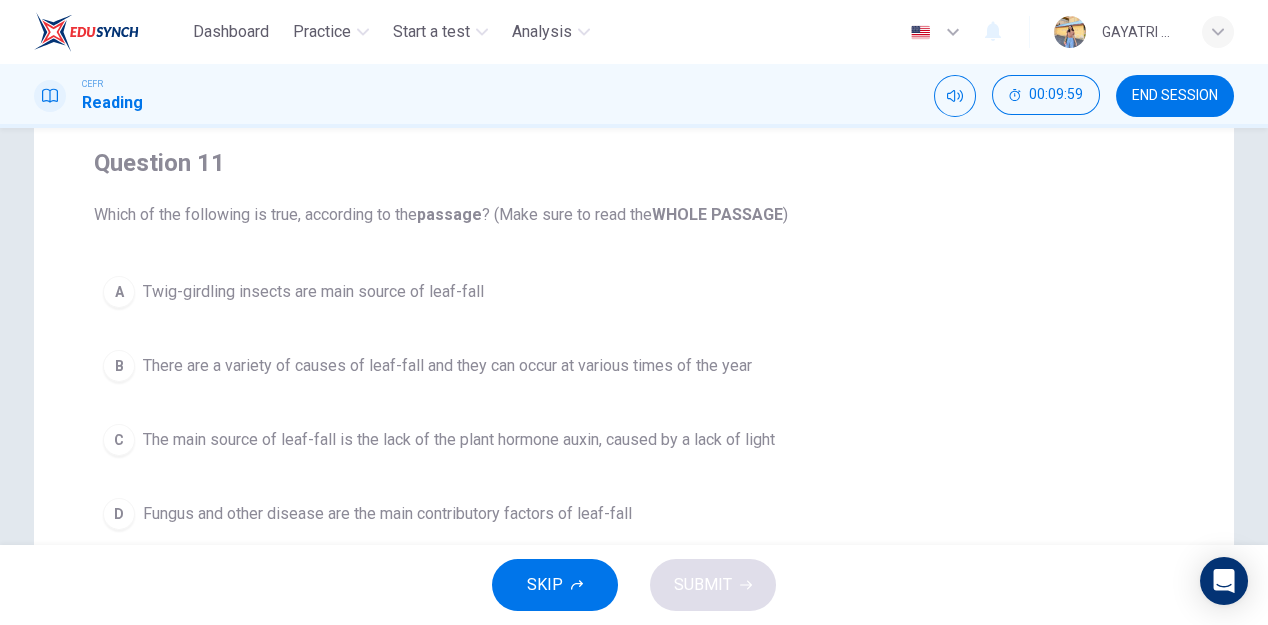 scroll, scrollTop: 177, scrollLeft: 0, axis: vertical 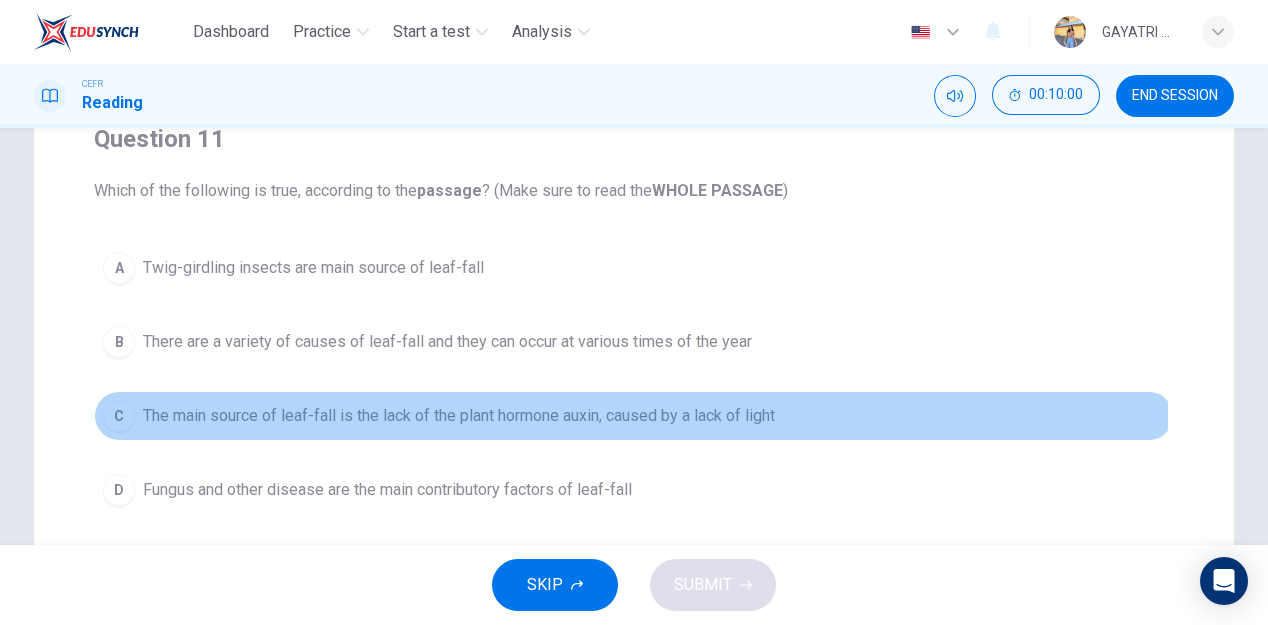 click on "The main source of leaf-fall is the lack of the plant hormone auxin, caused by a lack of light" at bounding box center [459, 416] 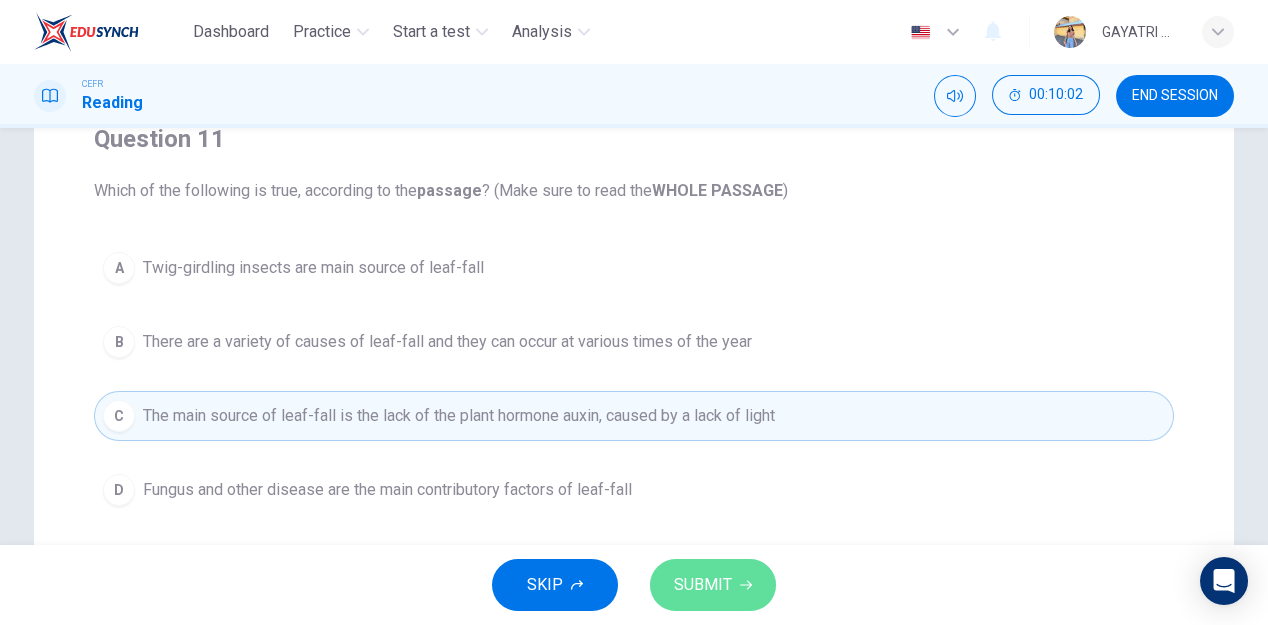 click on "SUBMIT" at bounding box center (703, 585) 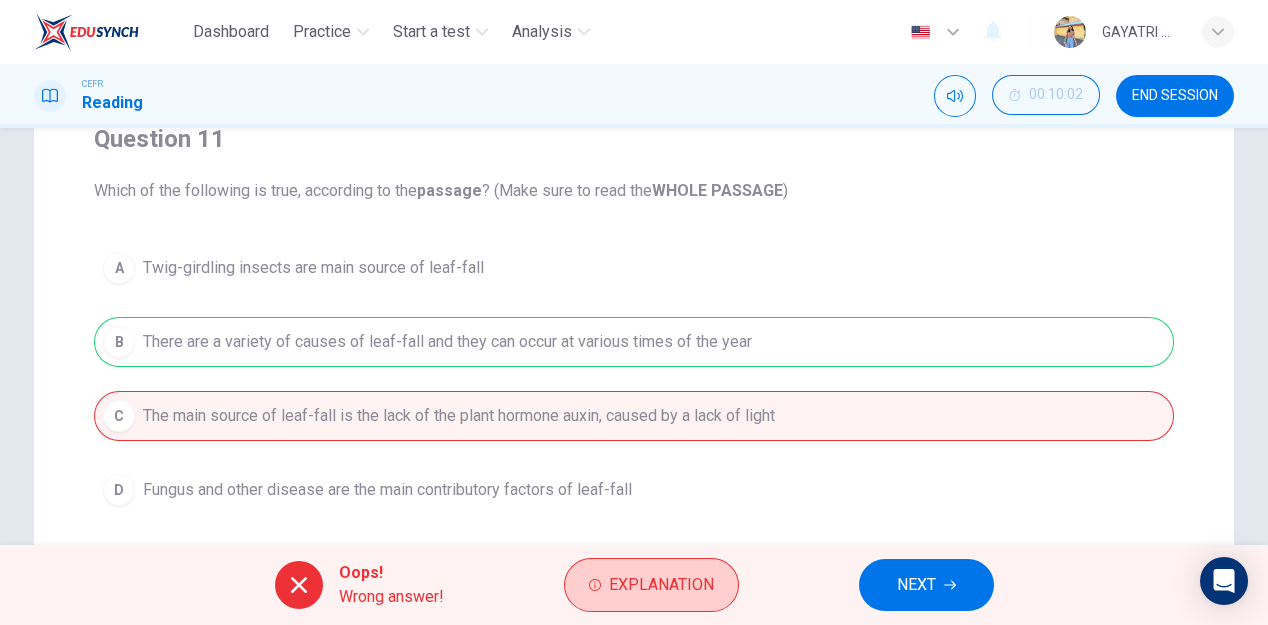 click on "Explanation" at bounding box center (661, 585) 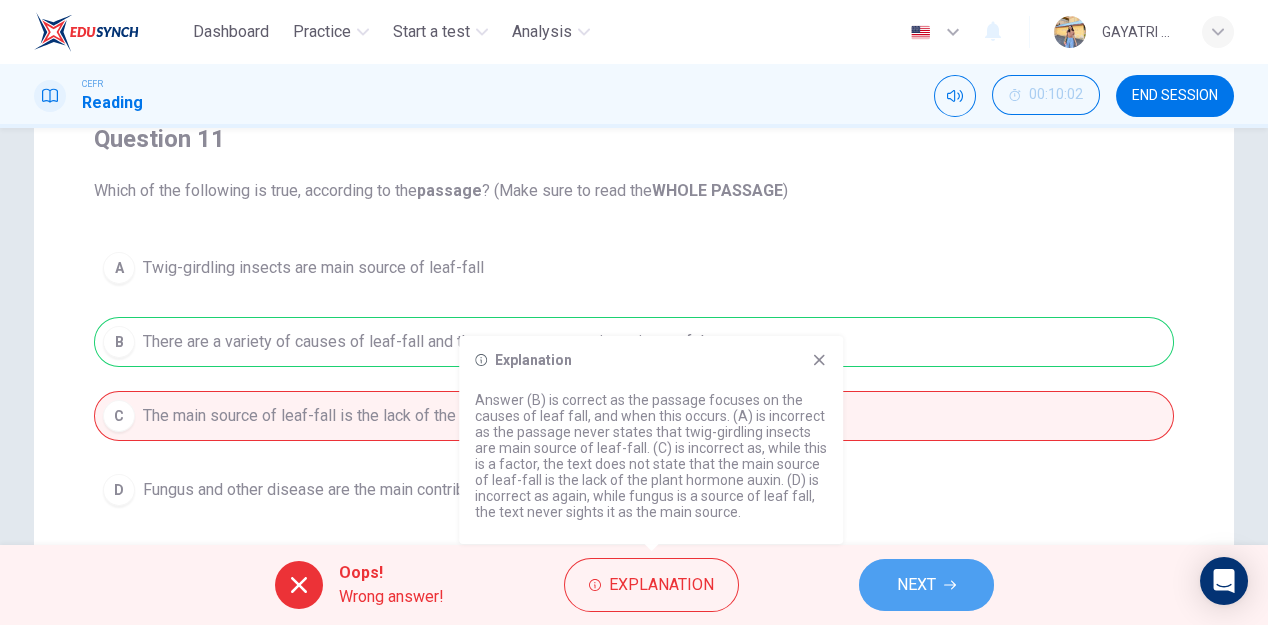 click on "NEXT" at bounding box center (916, 585) 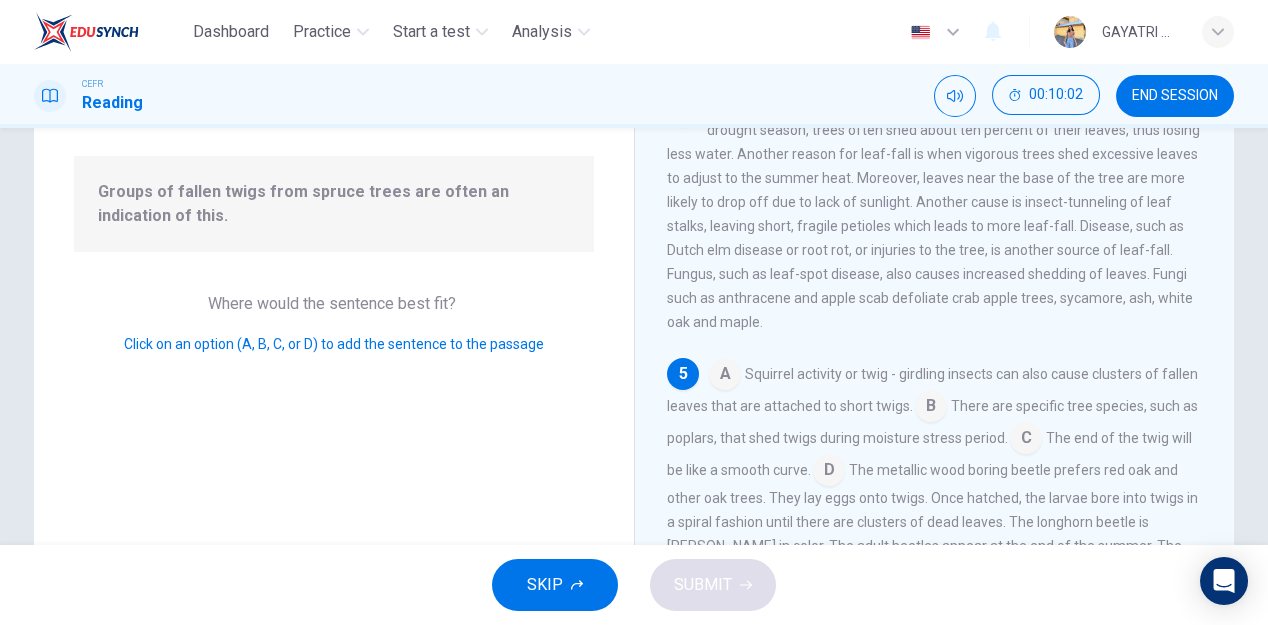 scroll, scrollTop: 715, scrollLeft: 0, axis: vertical 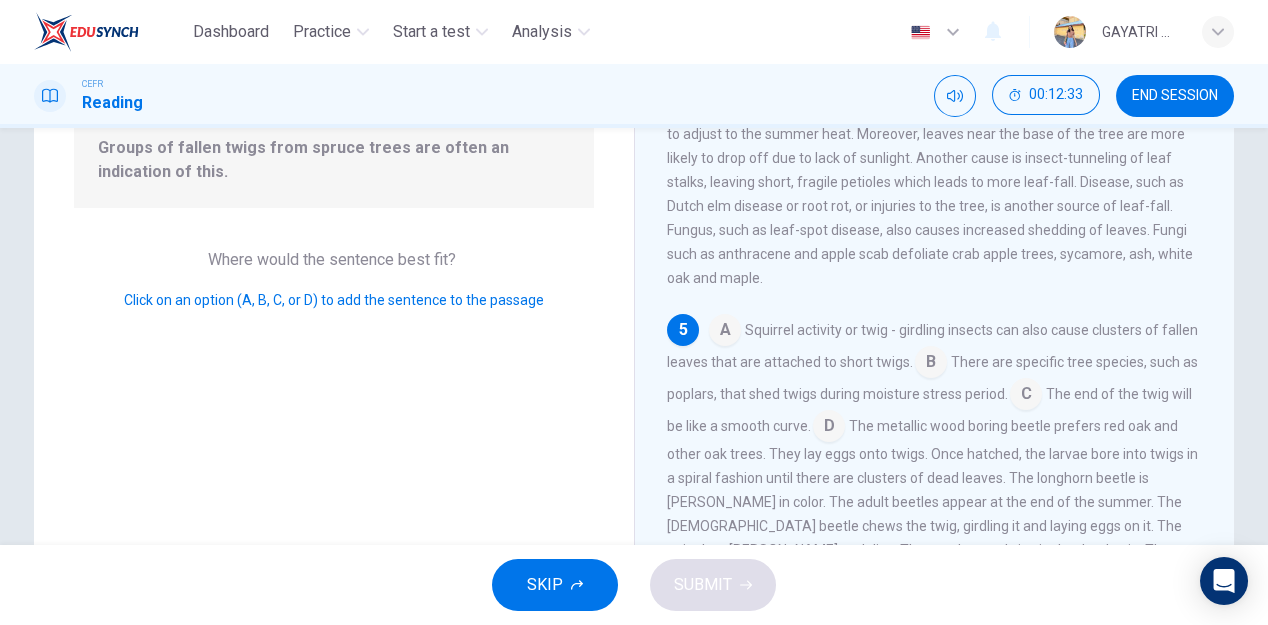 click at bounding box center [931, 364] 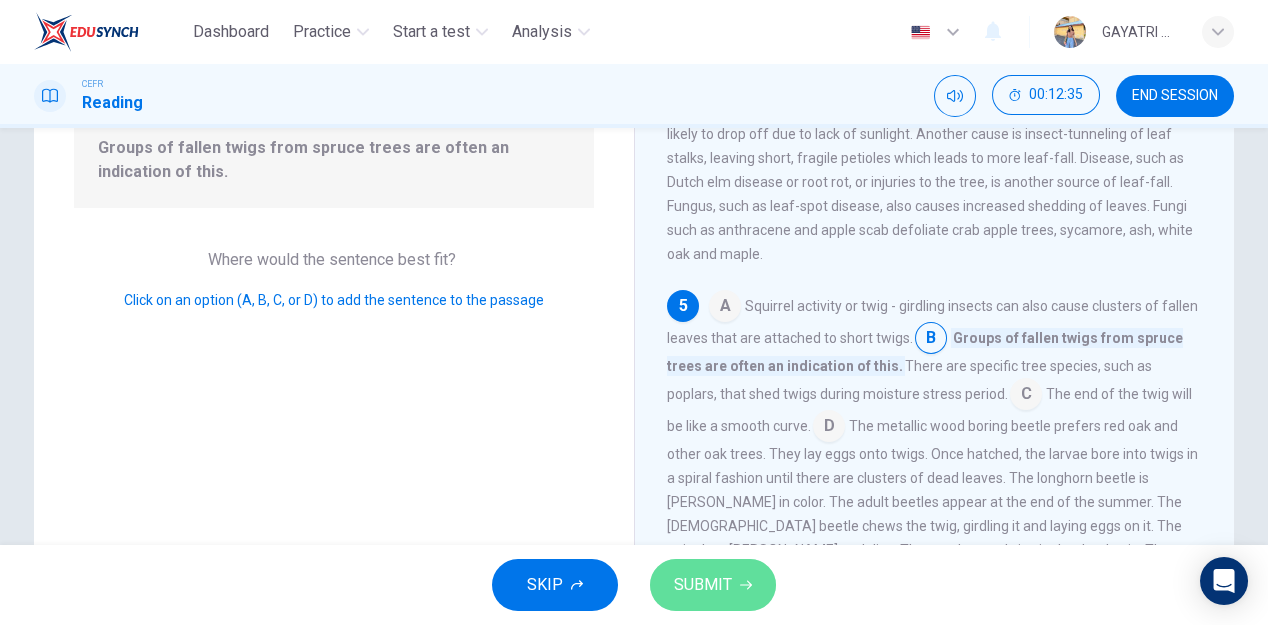 click on "SUBMIT" at bounding box center [713, 585] 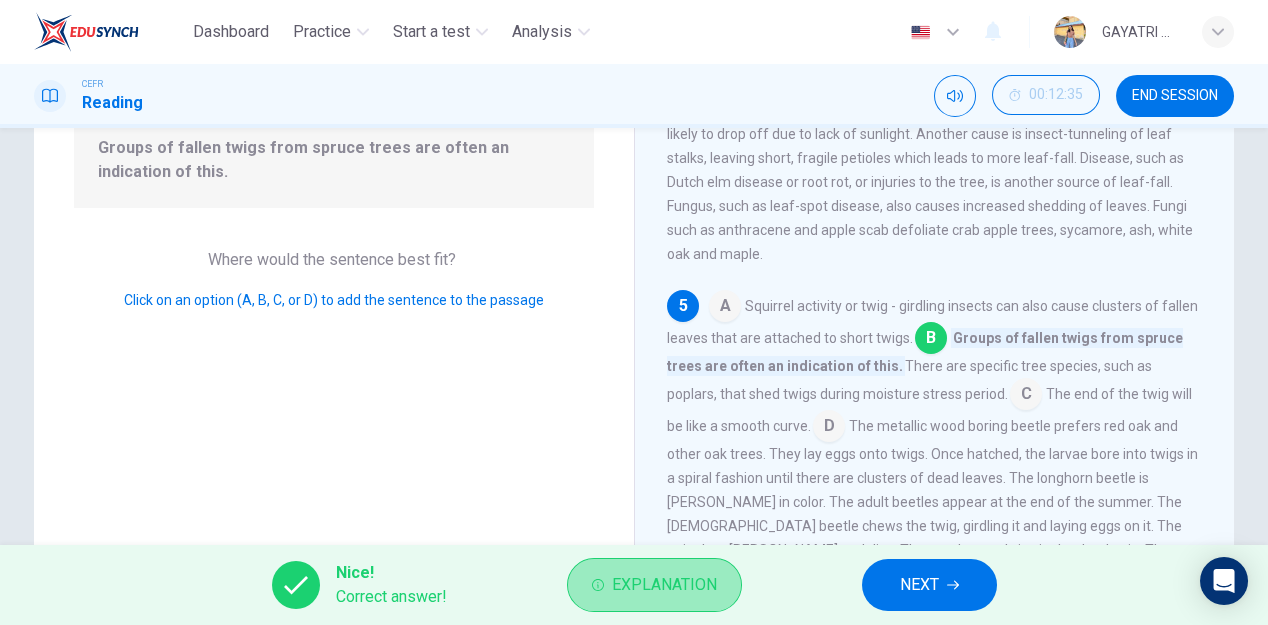click on "Explanation" at bounding box center [664, 585] 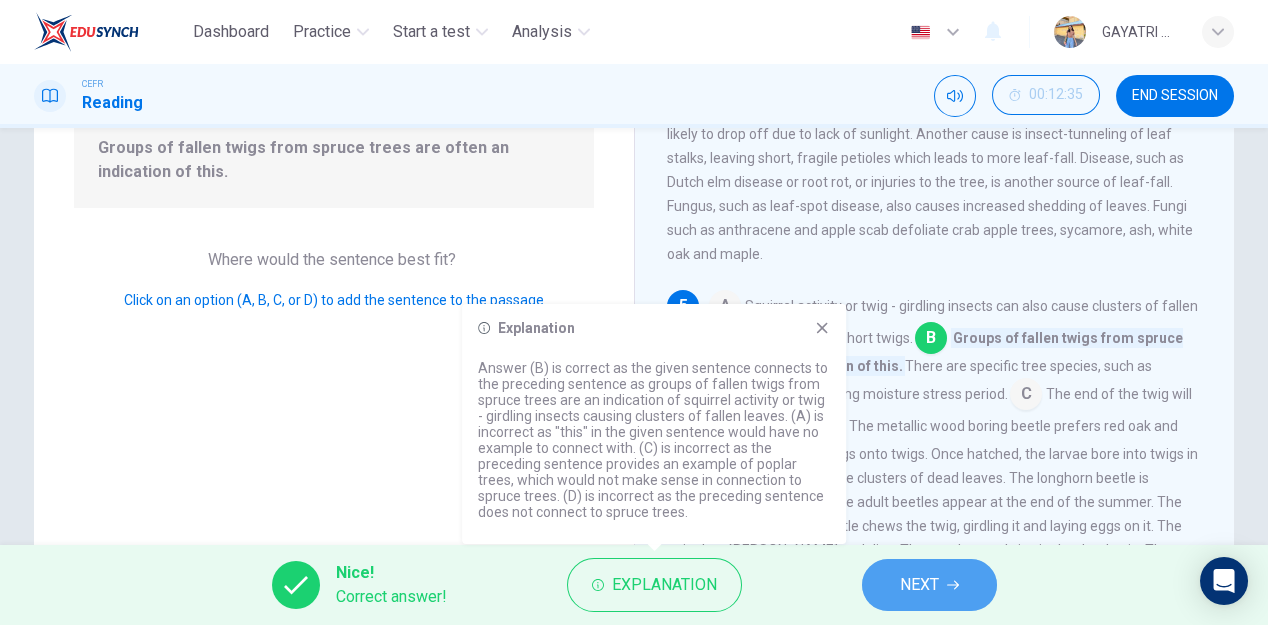 click on "NEXT" at bounding box center [919, 585] 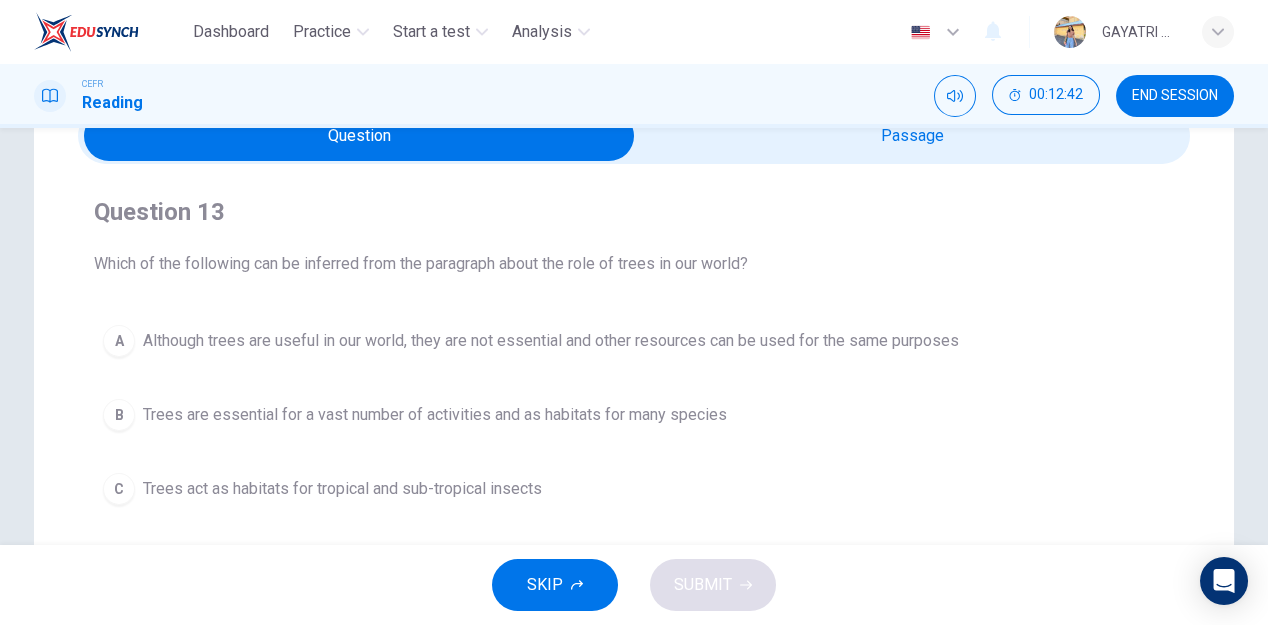 scroll, scrollTop: 102, scrollLeft: 0, axis: vertical 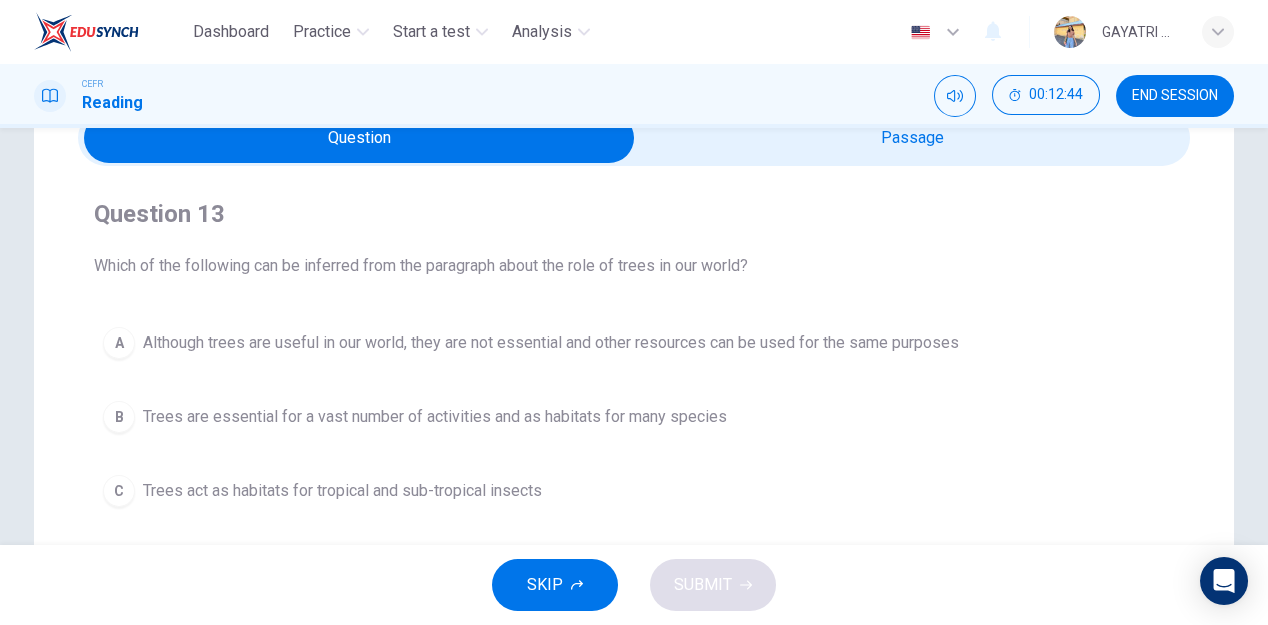 click at bounding box center (359, 138) 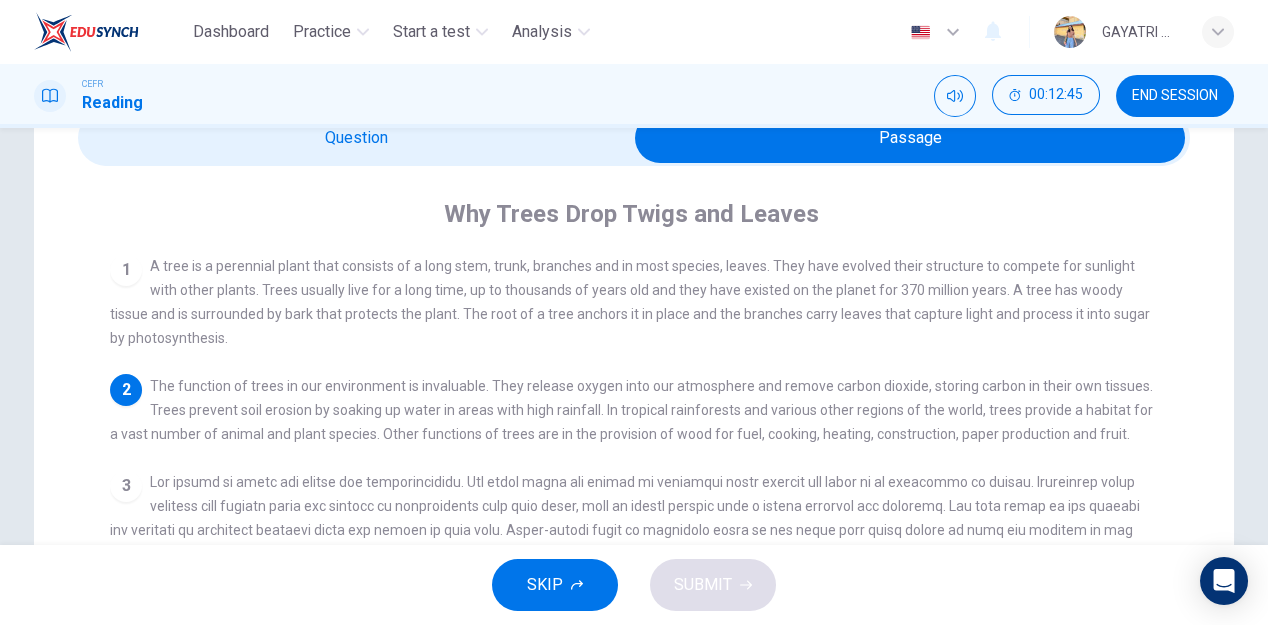 scroll, scrollTop: 2, scrollLeft: 0, axis: vertical 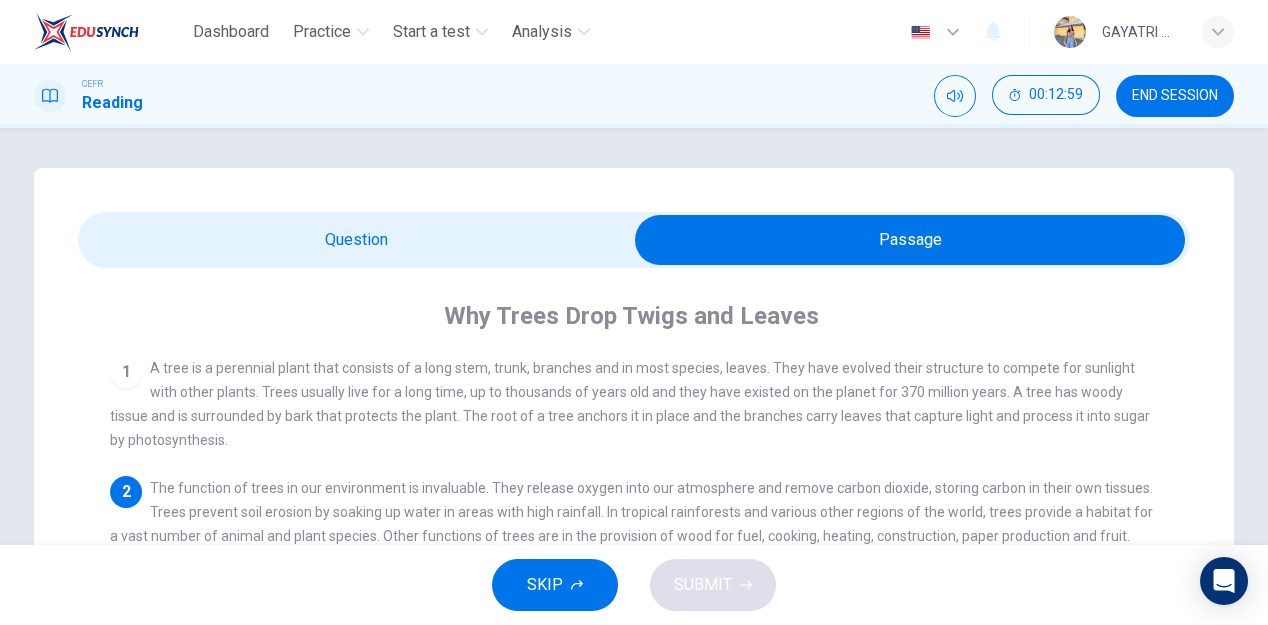 click at bounding box center [910, 240] 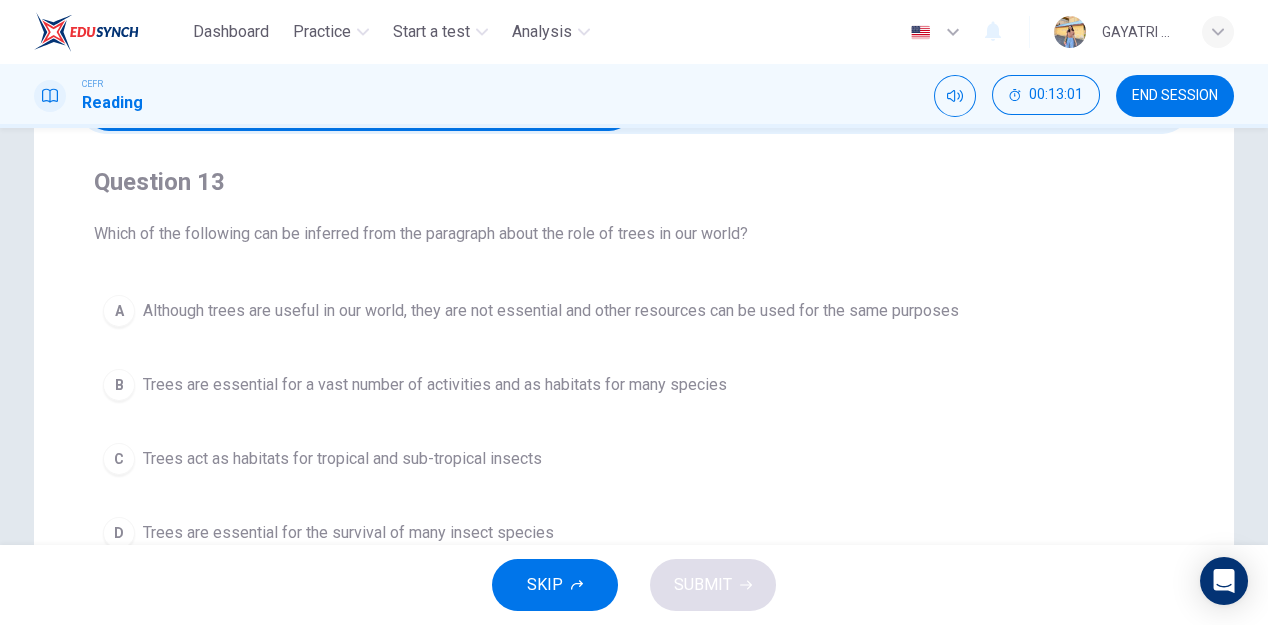 scroll, scrollTop: 151, scrollLeft: 0, axis: vertical 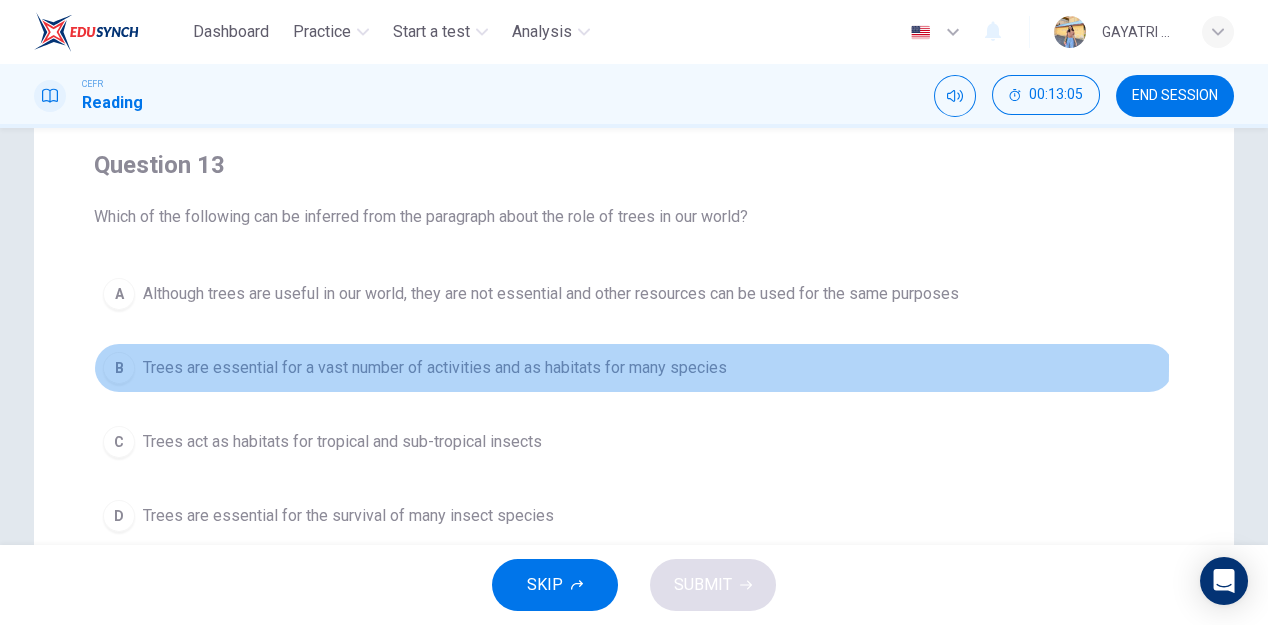click on "Trees are essential for a vast number of activities and as habitats for many species" at bounding box center [435, 368] 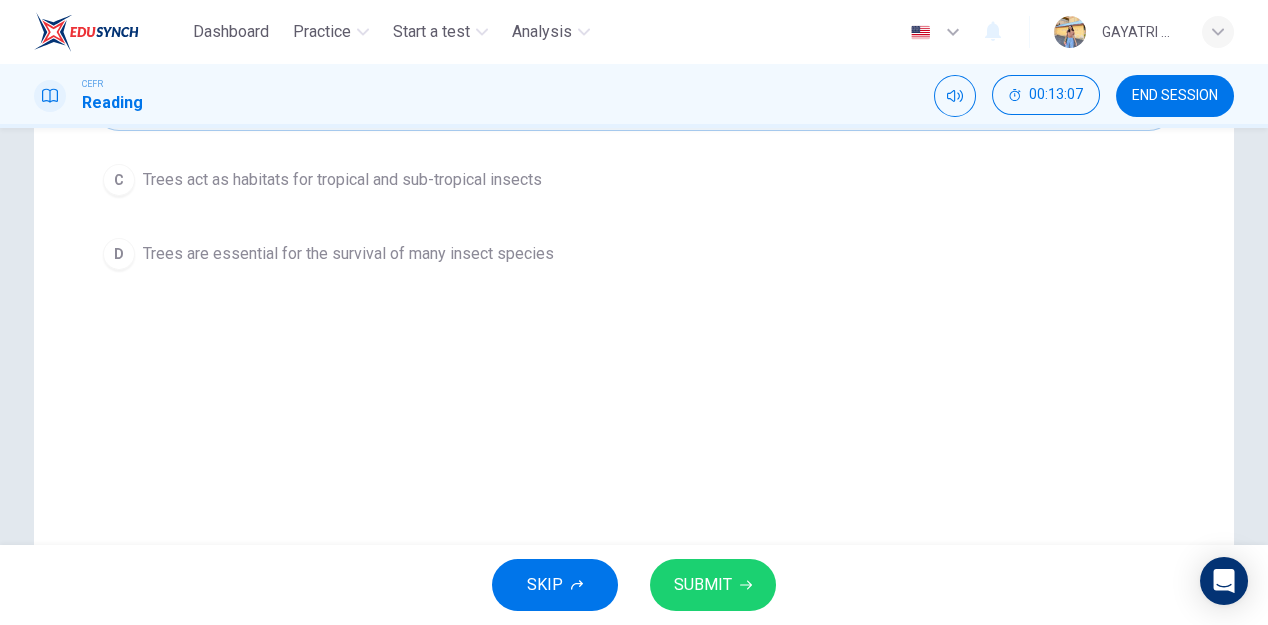 scroll, scrollTop: 466, scrollLeft: 0, axis: vertical 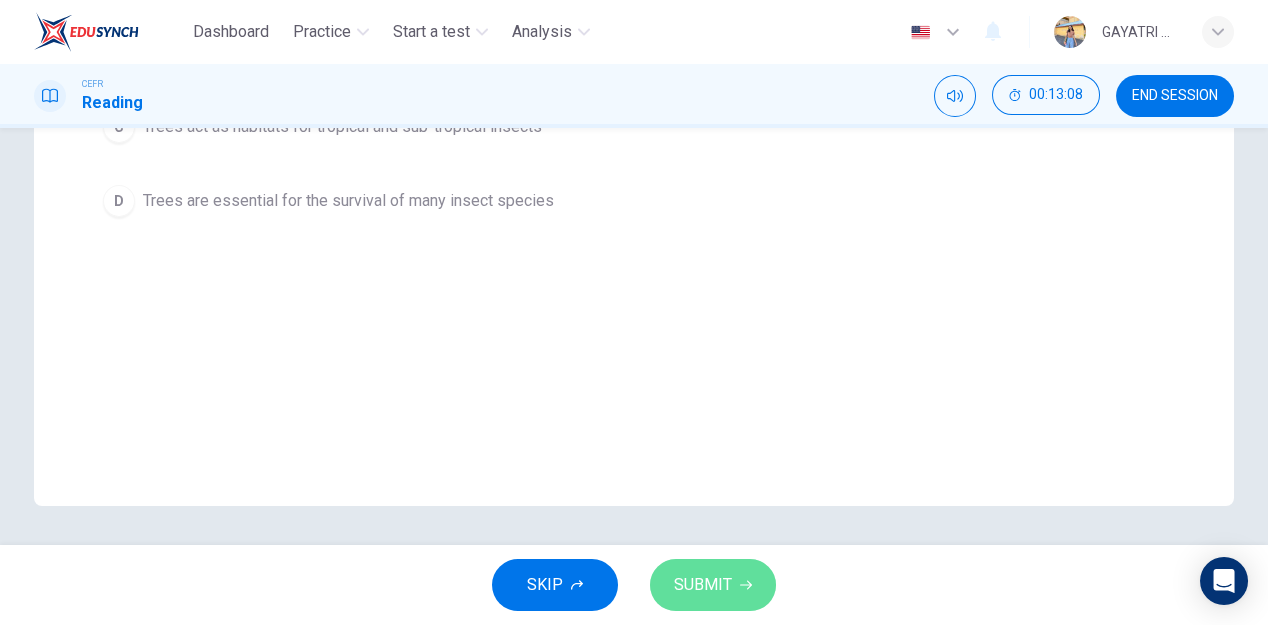 click on "SUBMIT" at bounding box center [713, 585] 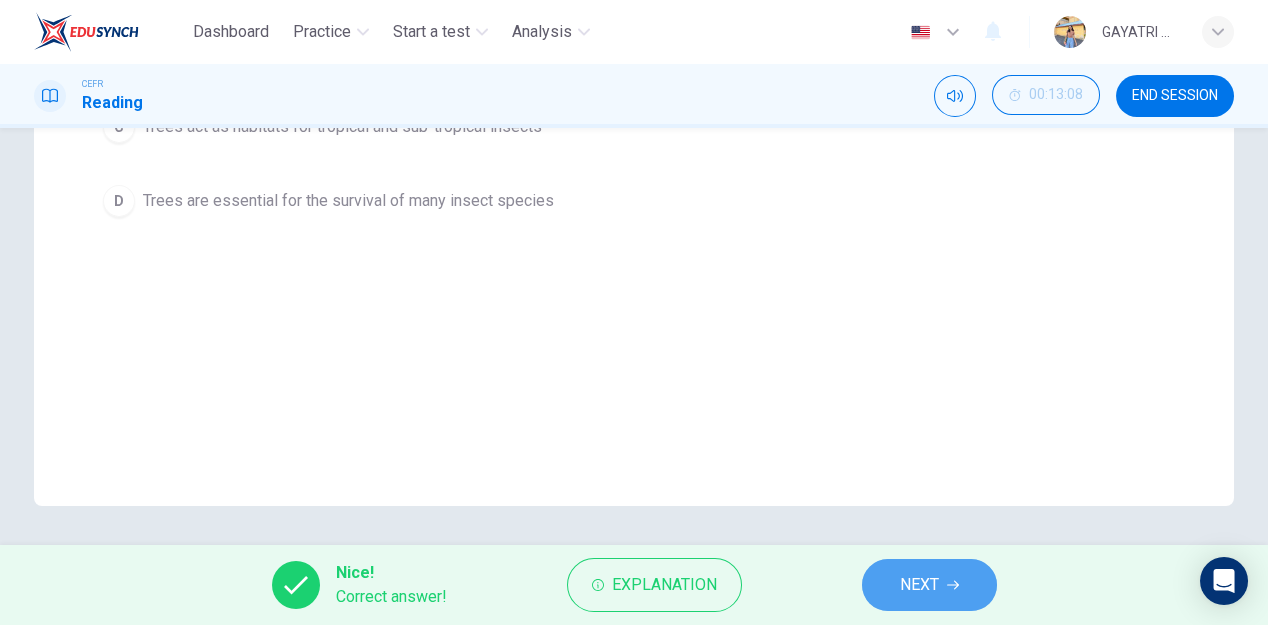 click on "NEXT" at bounding box center (919, 585) 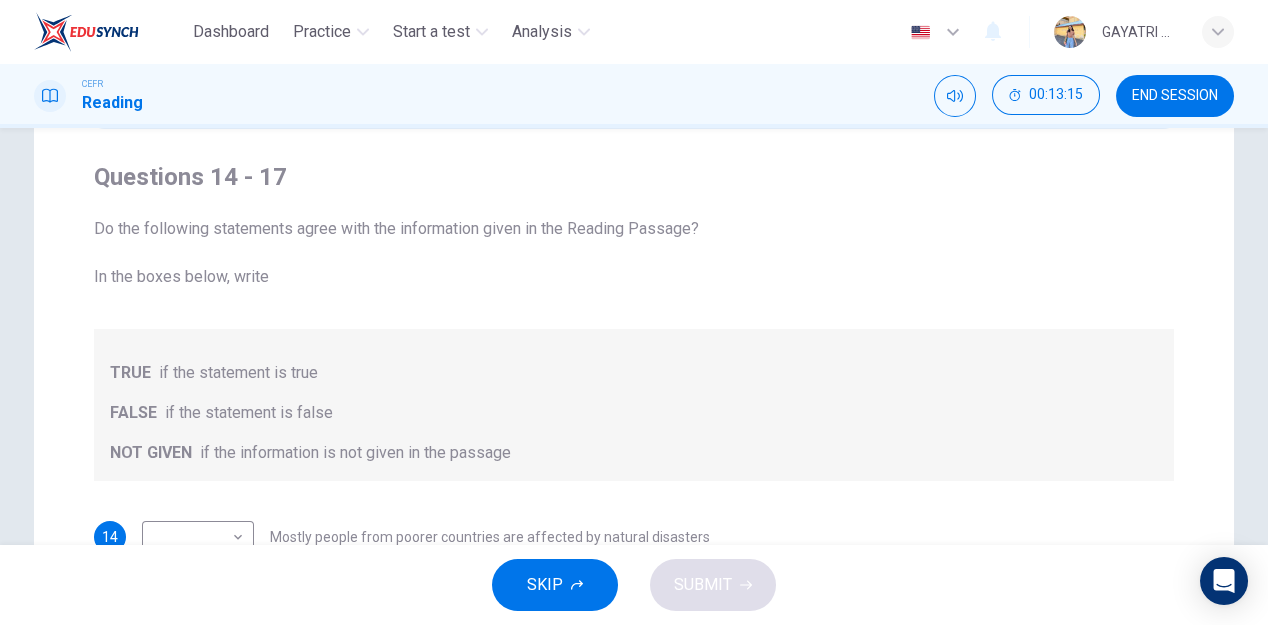 scroll, scrollTop: 0, scrollLeft: 0, axis: both 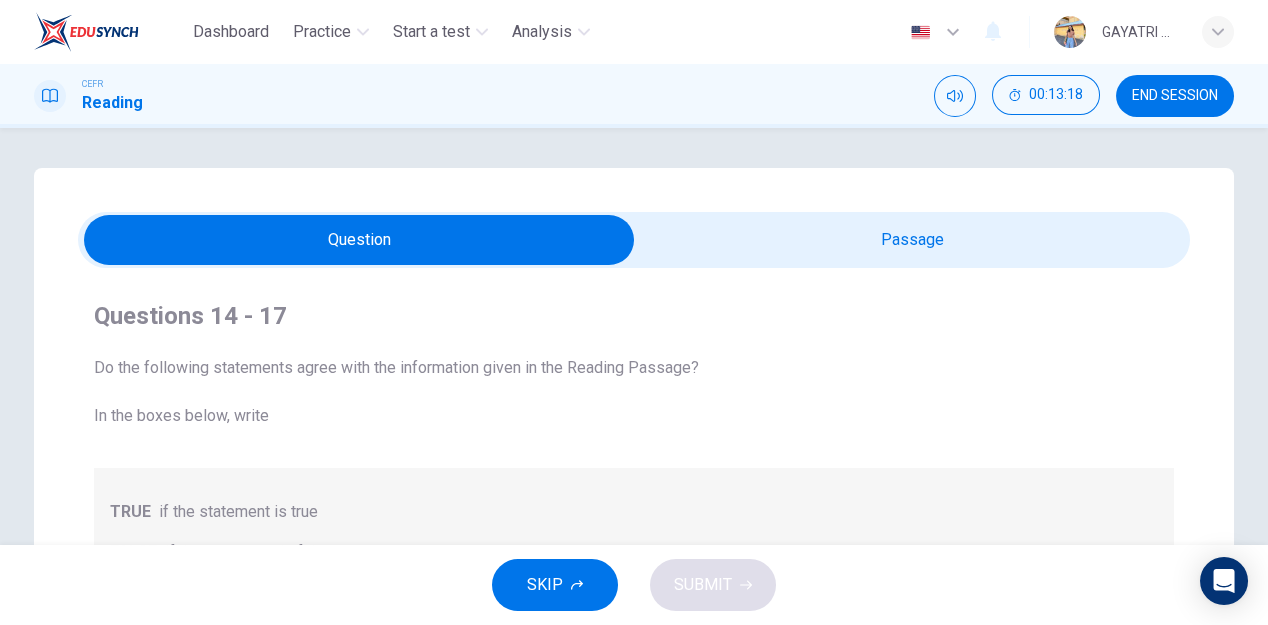 click at bounding box center (359, 240) 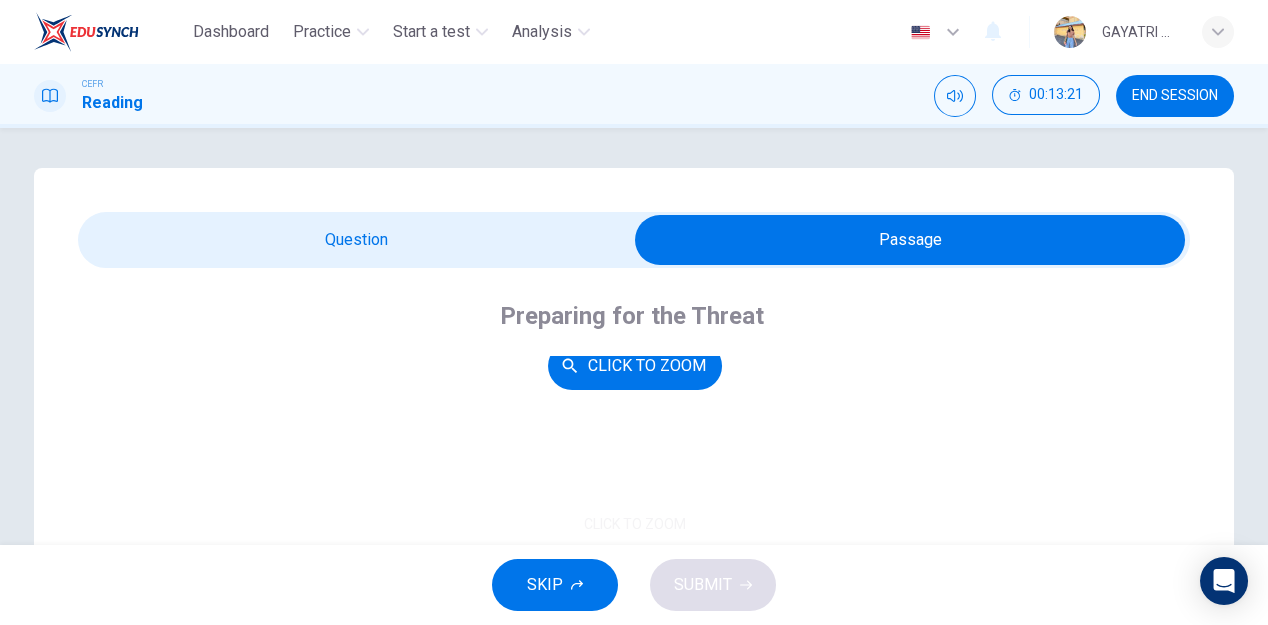 scroll, scrollTop: 171, scrollLeft: 0, axis: vertical 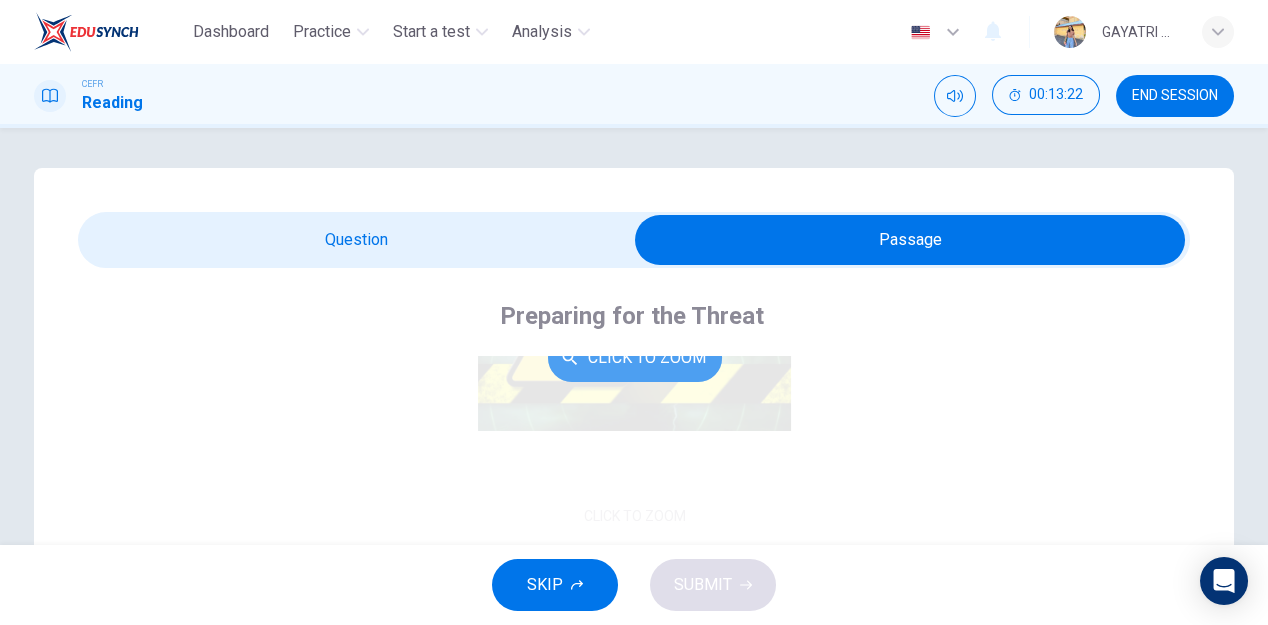 click on "Click to Zoom" at bounding box center (635, 358) 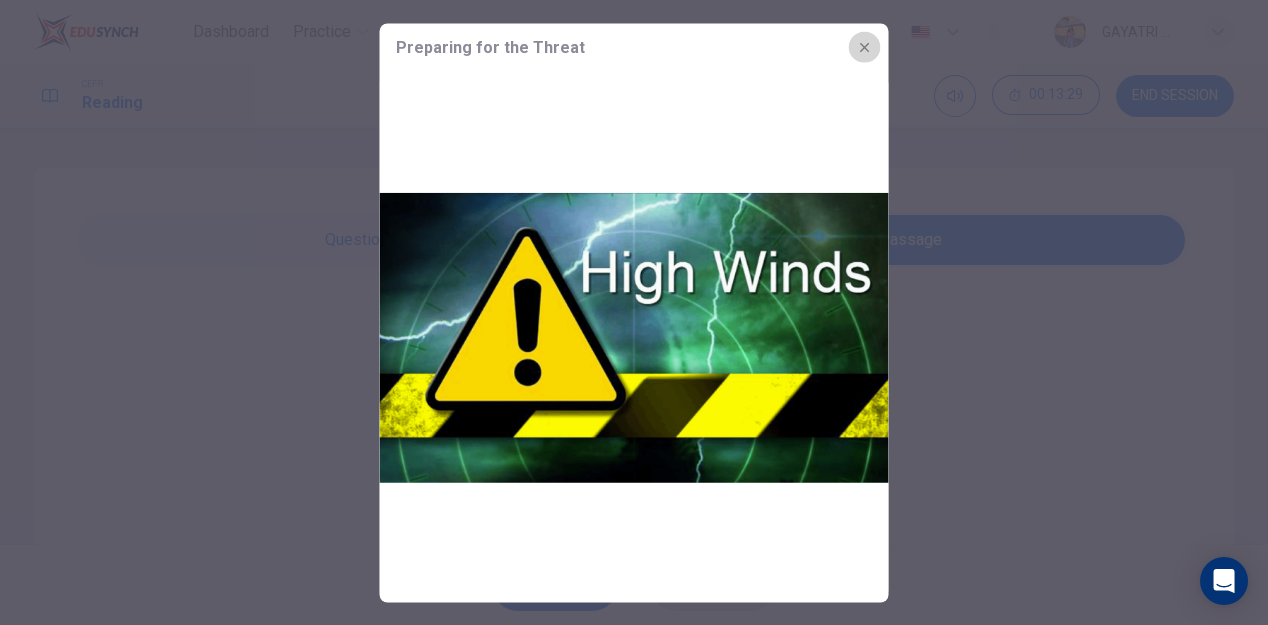 click at bounding box center (865, 47) 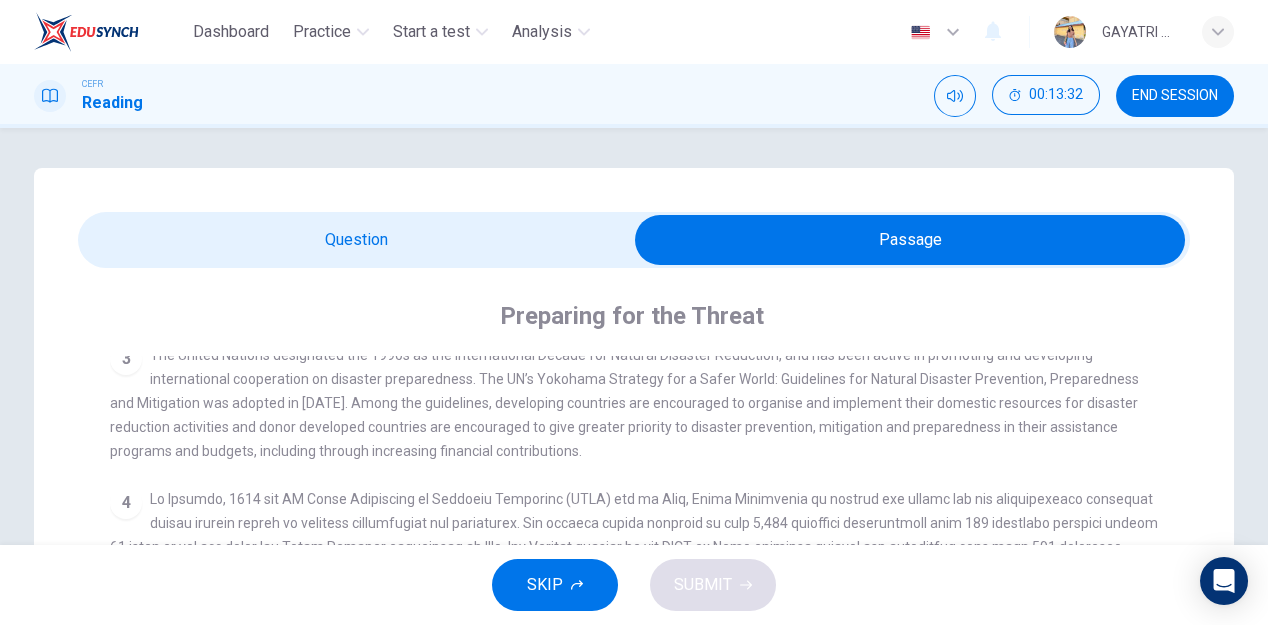 scroll, scrollTop: 687, scrollLeft: 0, axis: vertical 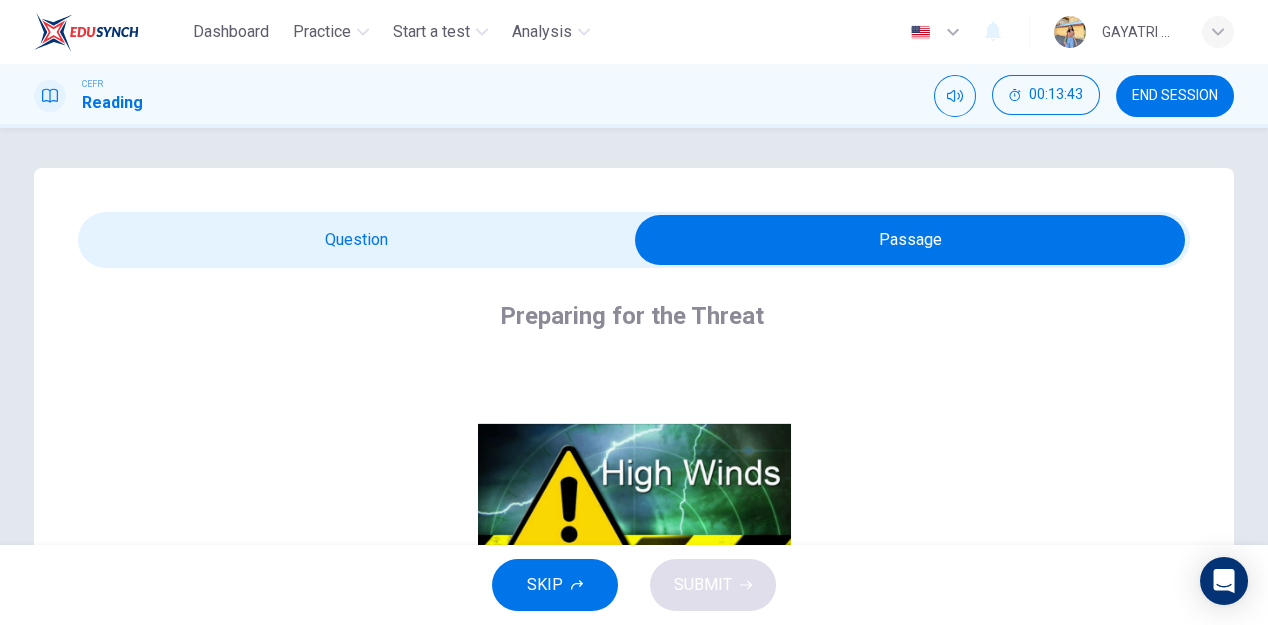 click at bounding box center (910, 240) 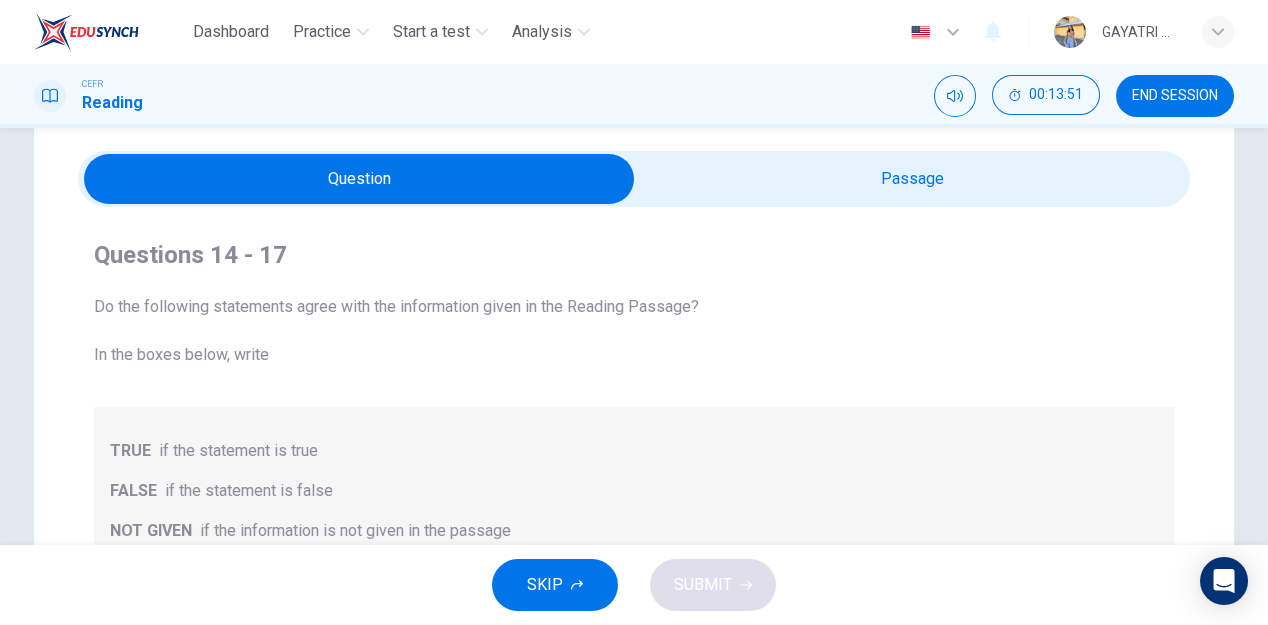 scroll, scrollTop: 0, scrollLeft: 0, axis: both 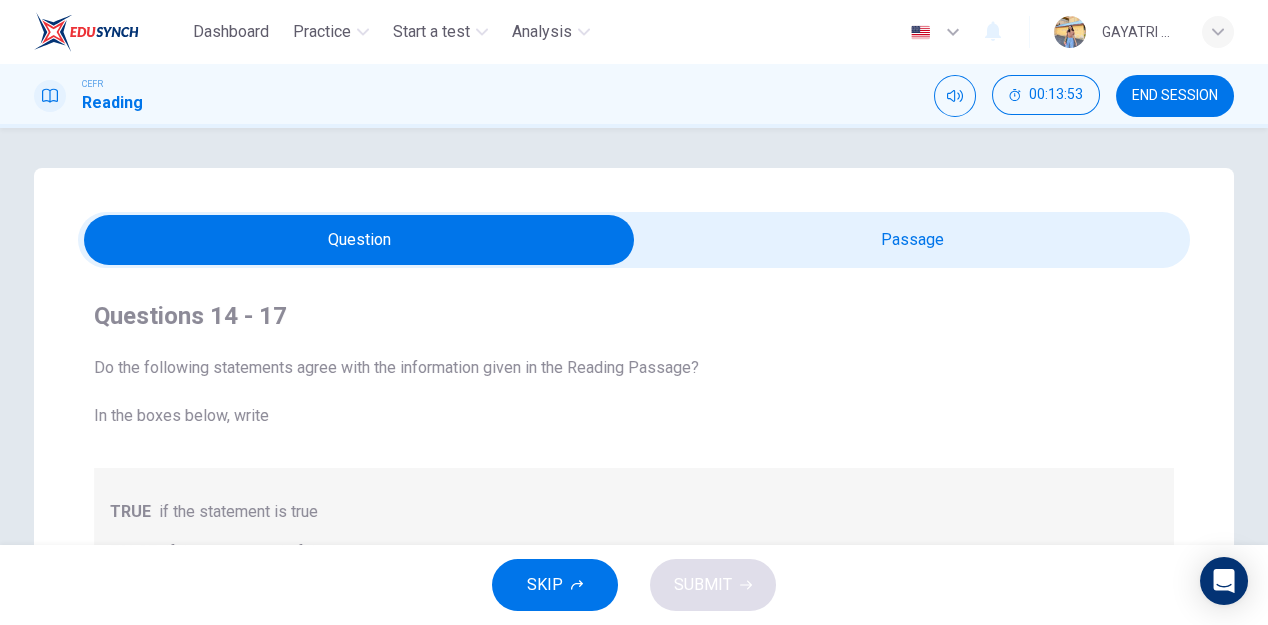 click at bounding box center (359, 240) 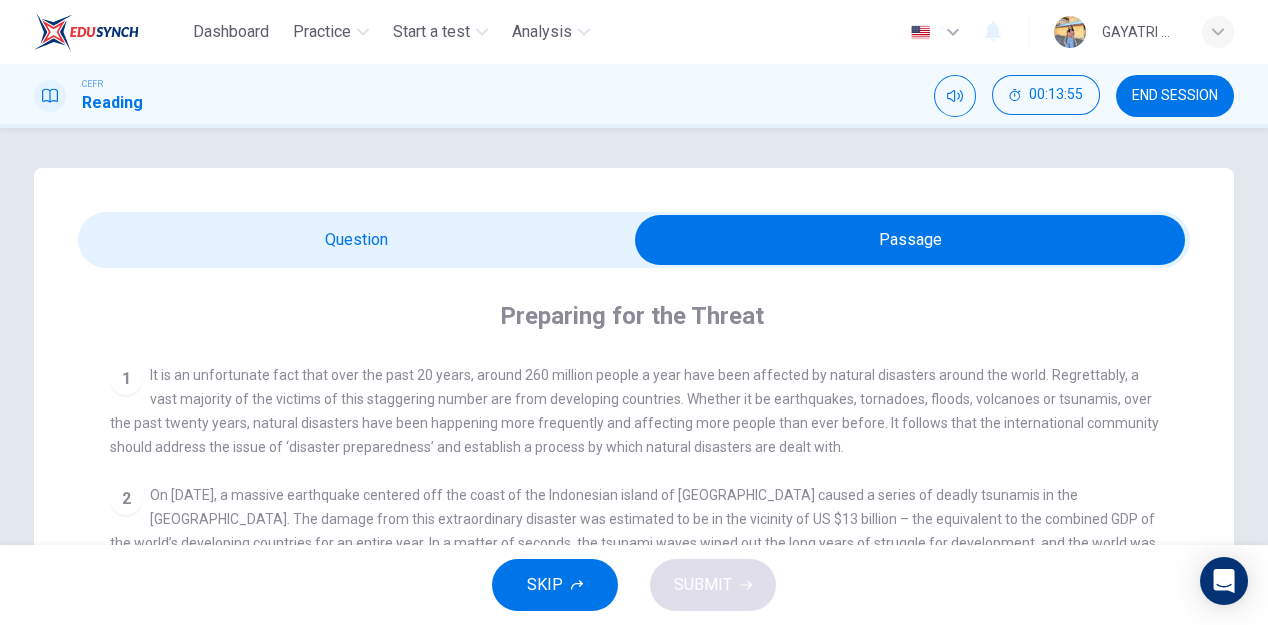 scroll, scrollTop: 379, scrollLeft: 0, axis: vertical 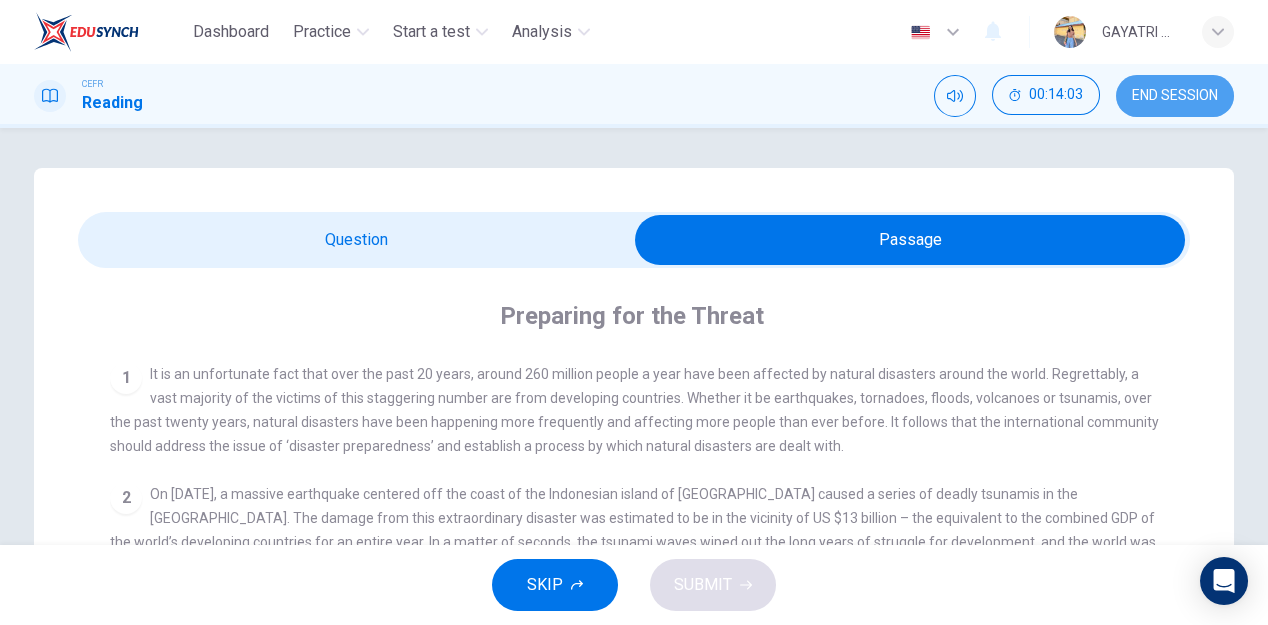 click on "END SESSION" at bounding box center [1175, 96] 